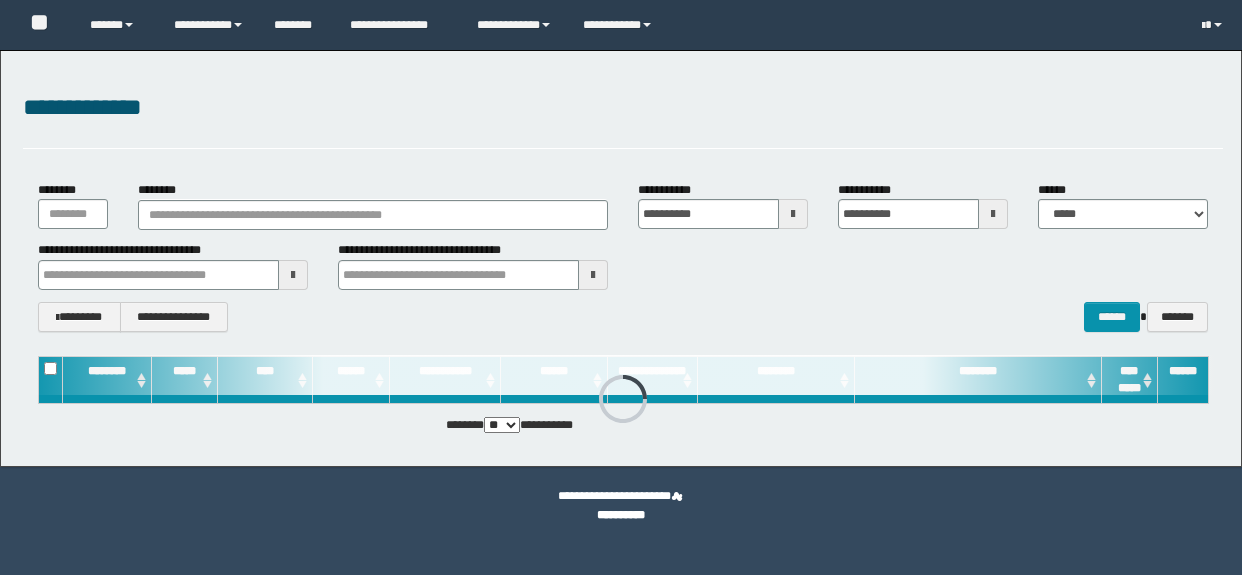 scroll, scrollTop: 0, scrollLeft: 0, axis: both 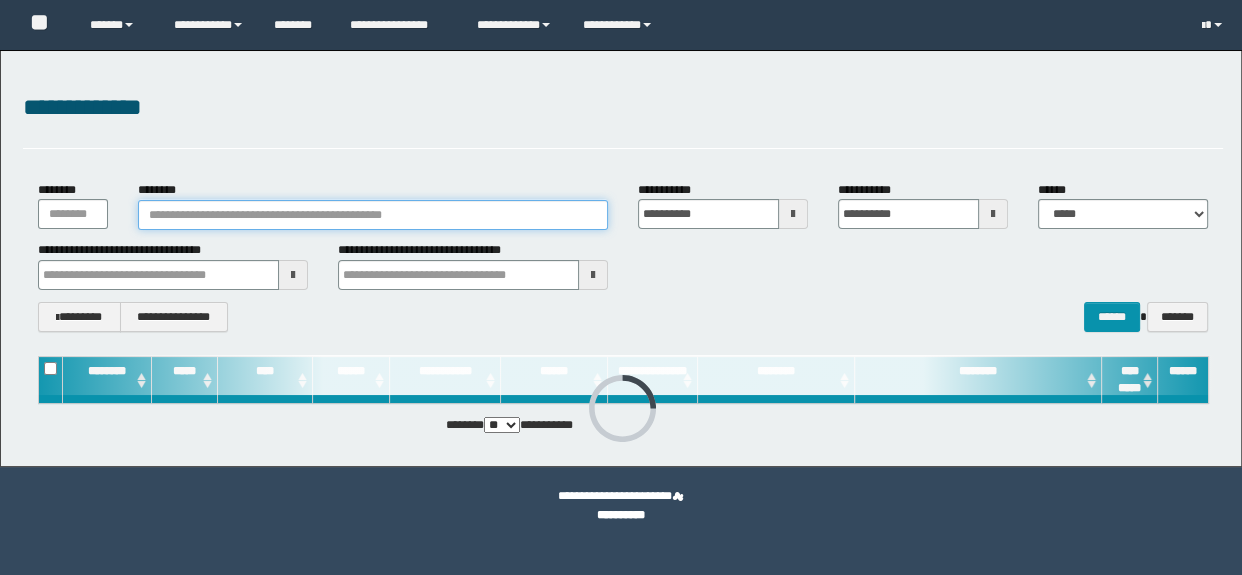 click on "********" at bounding box center (373, 215) 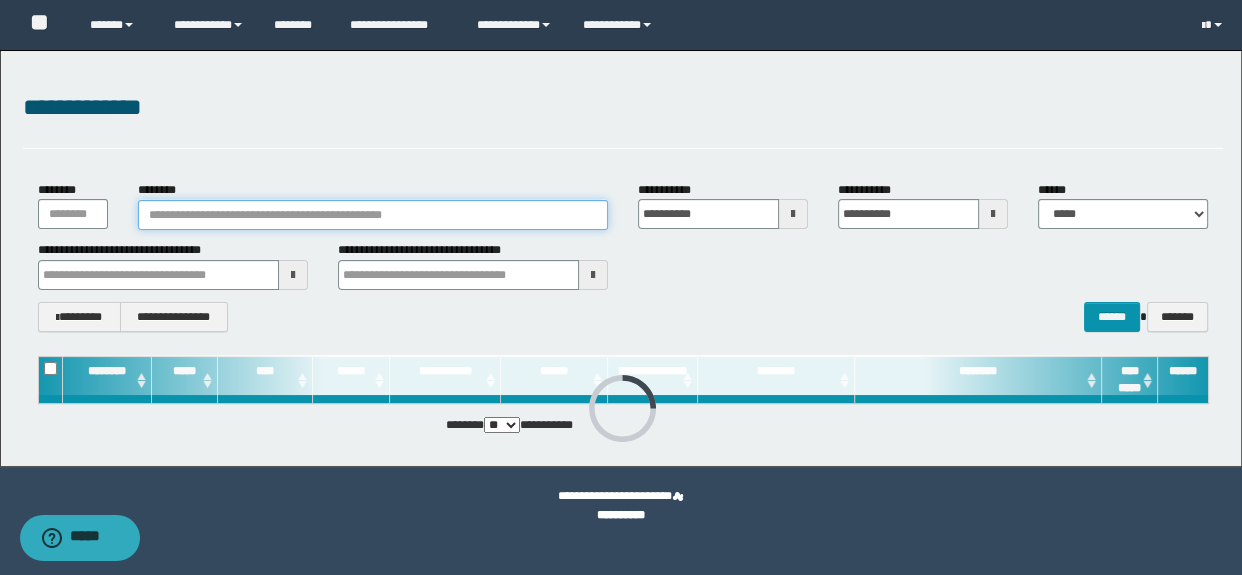 paste on "********" 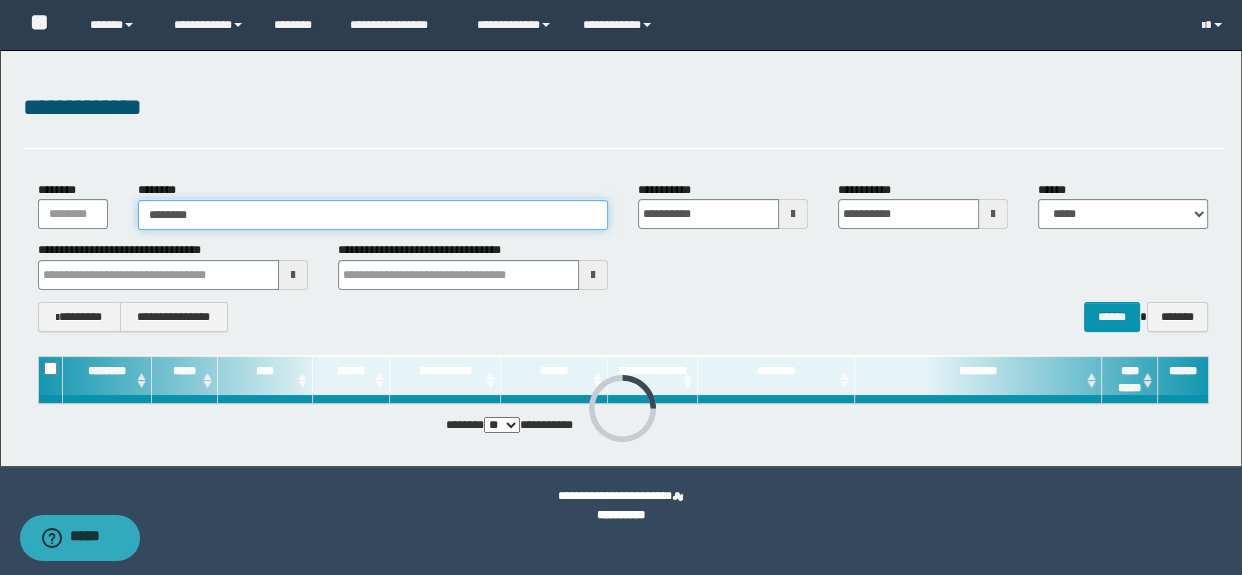 type on "********" 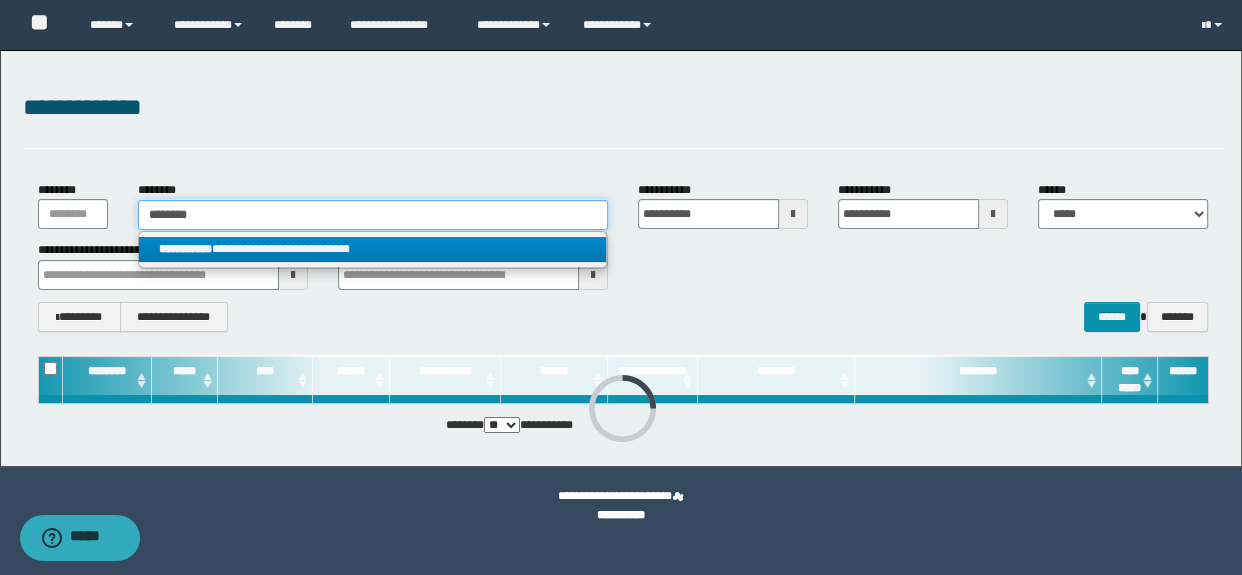 type on "********" 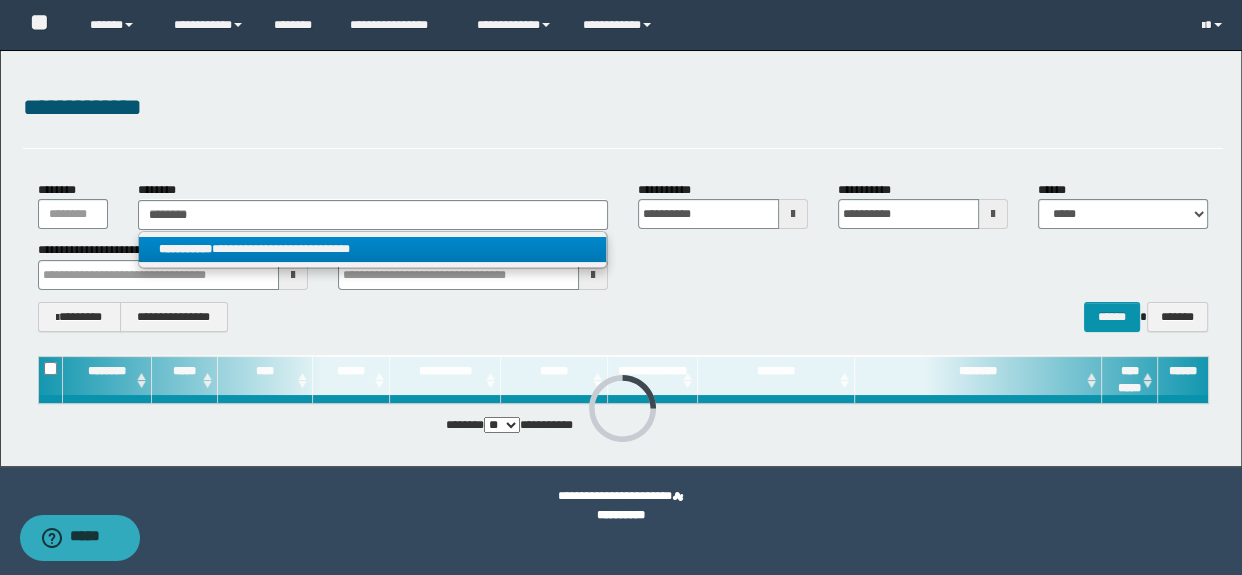 click on "**********" at bounding box center [372, 249] 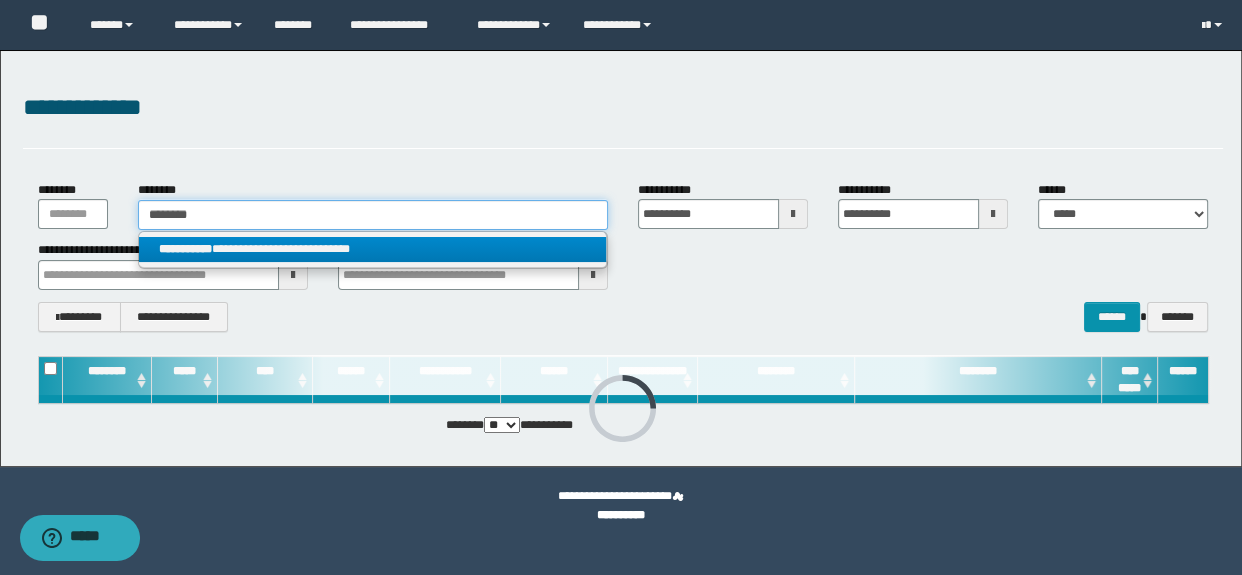 type 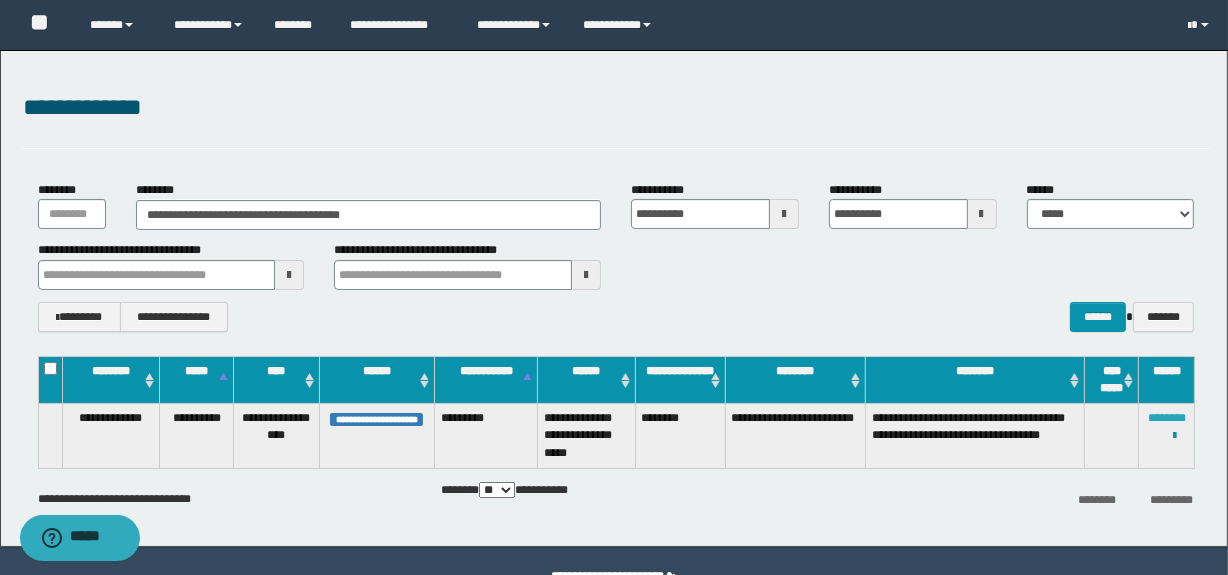 click on "********" at bounding box center (1167, 418) 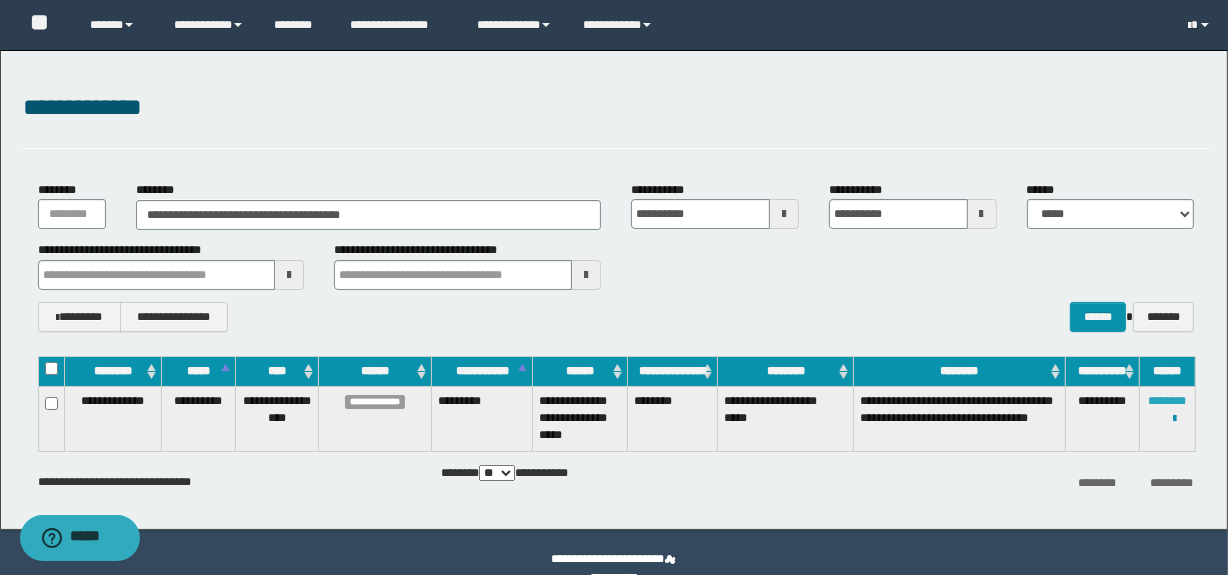 click on "********" at bounding box center (1167, 401) 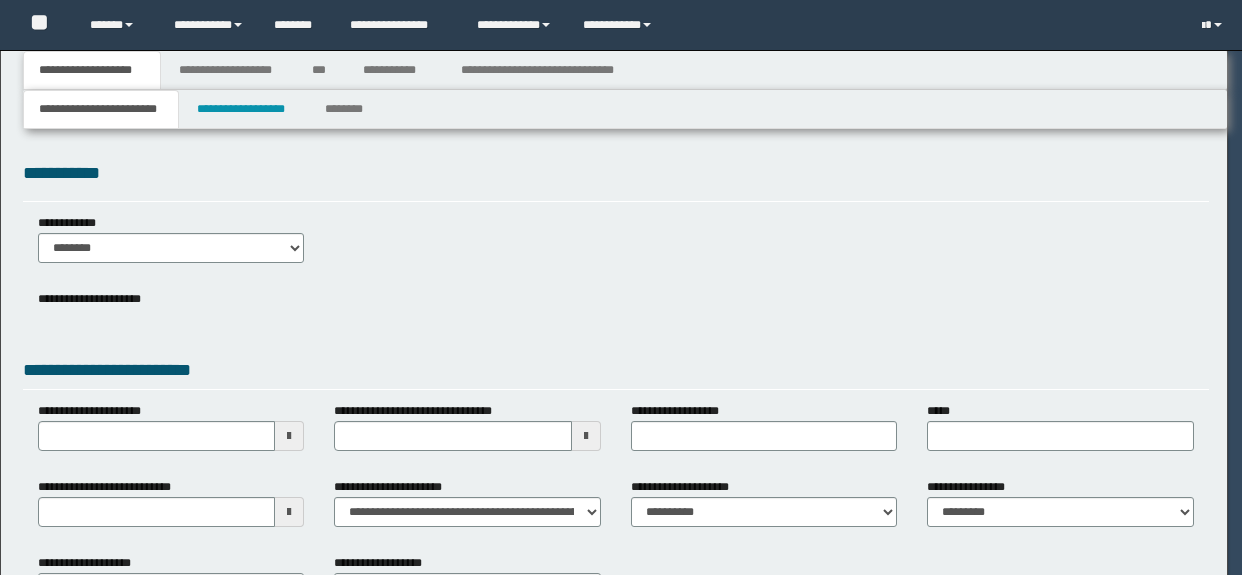 scroll, scrollTop: 0, scrollLeft: 0, axis: both 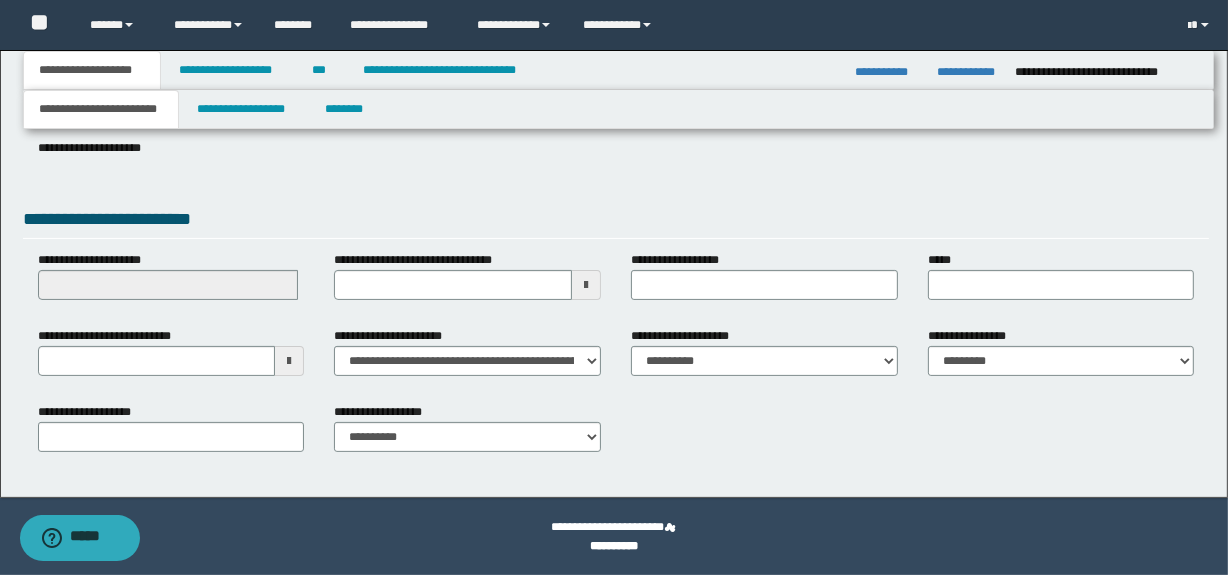 click at bounding box center (289, 361) 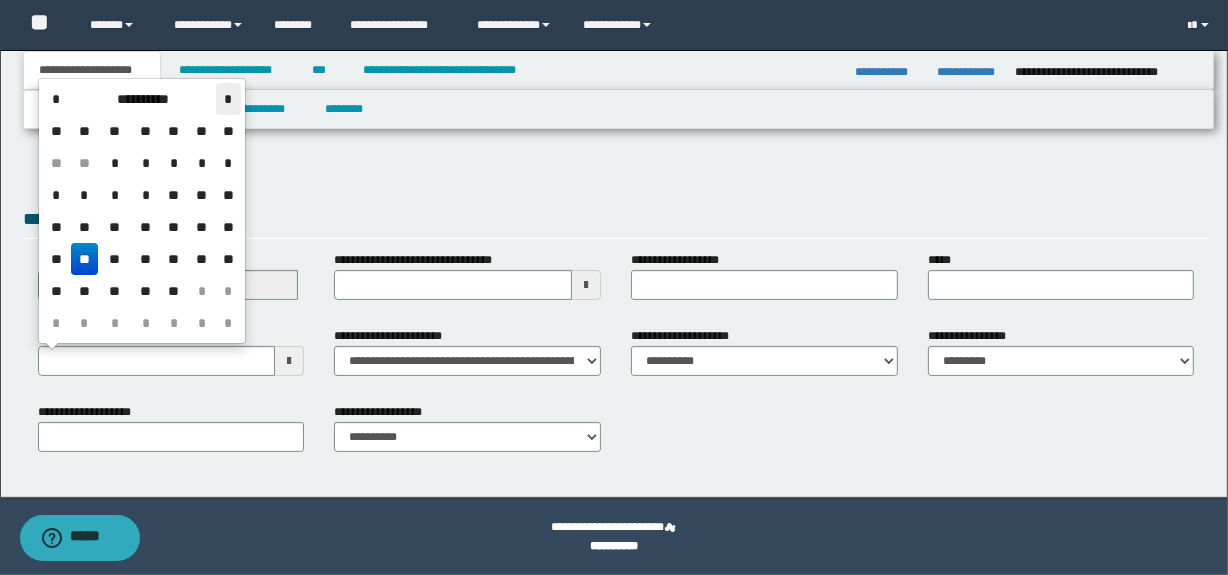 click on "*" at bounding box center (228, 99) 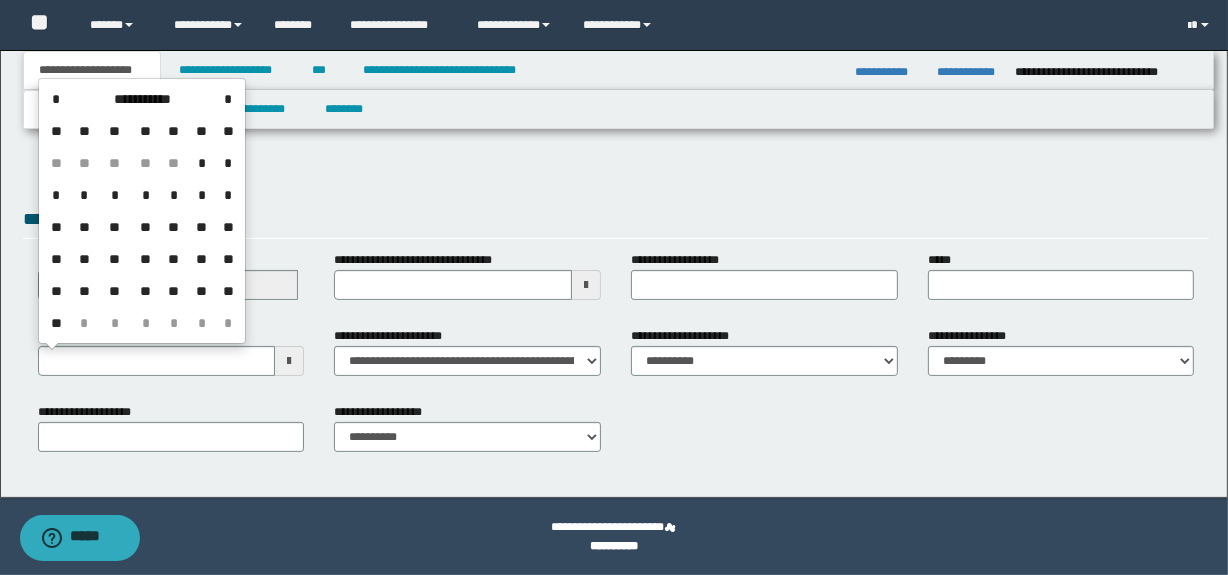 drag, startPoint x: 80, startPoint y: 222, endPoint x: 110, endPoint y: 240, distance: 34.98571 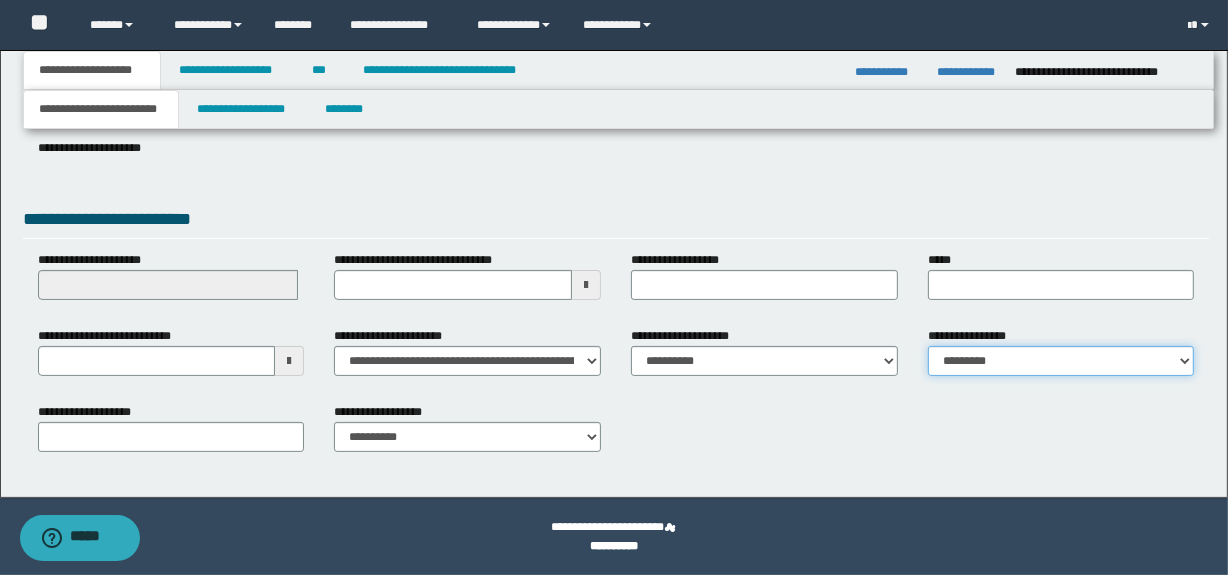 drag, startPoint x: 1024, startPoint y: 358, endPoint x: 1038, endPoint y: 373, distance: 20.518284 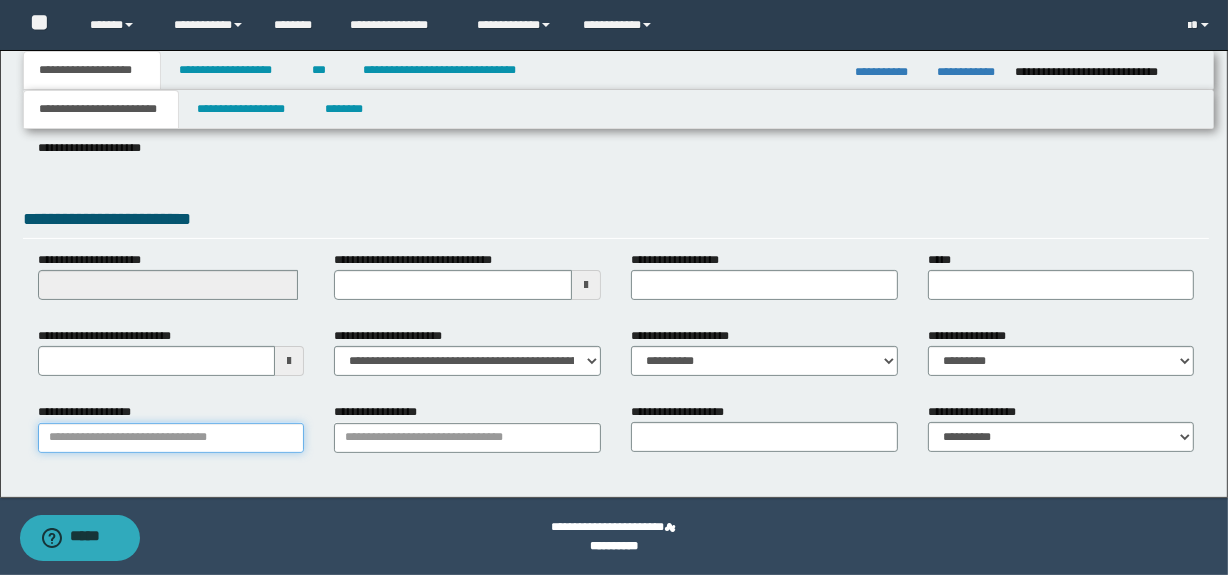 click on "**********" at bounding box center [171, 438] 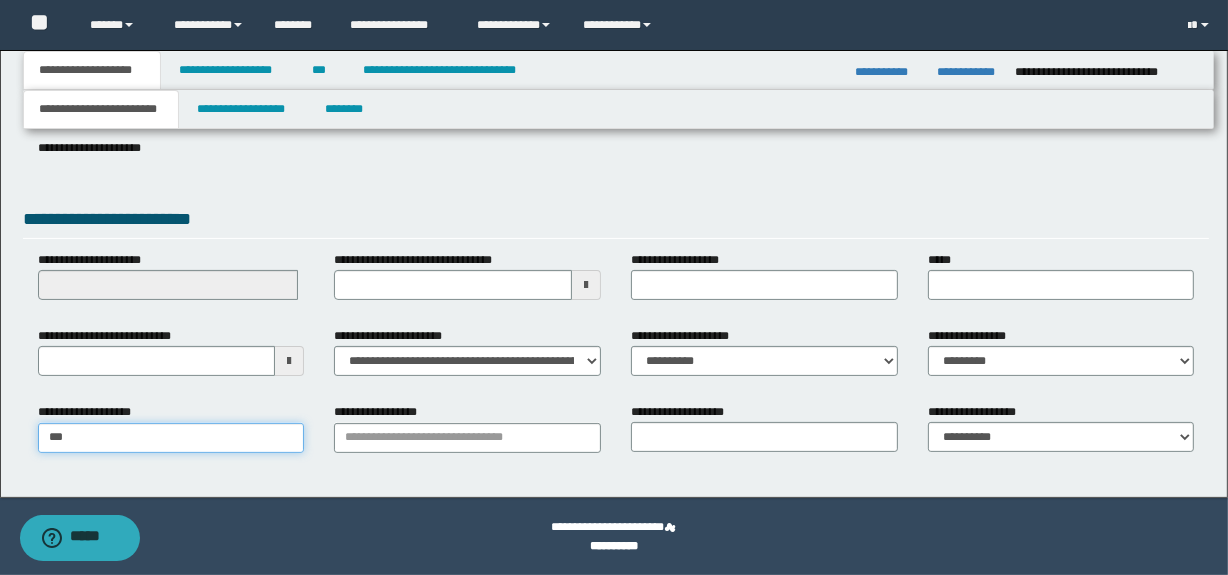 type on "***" 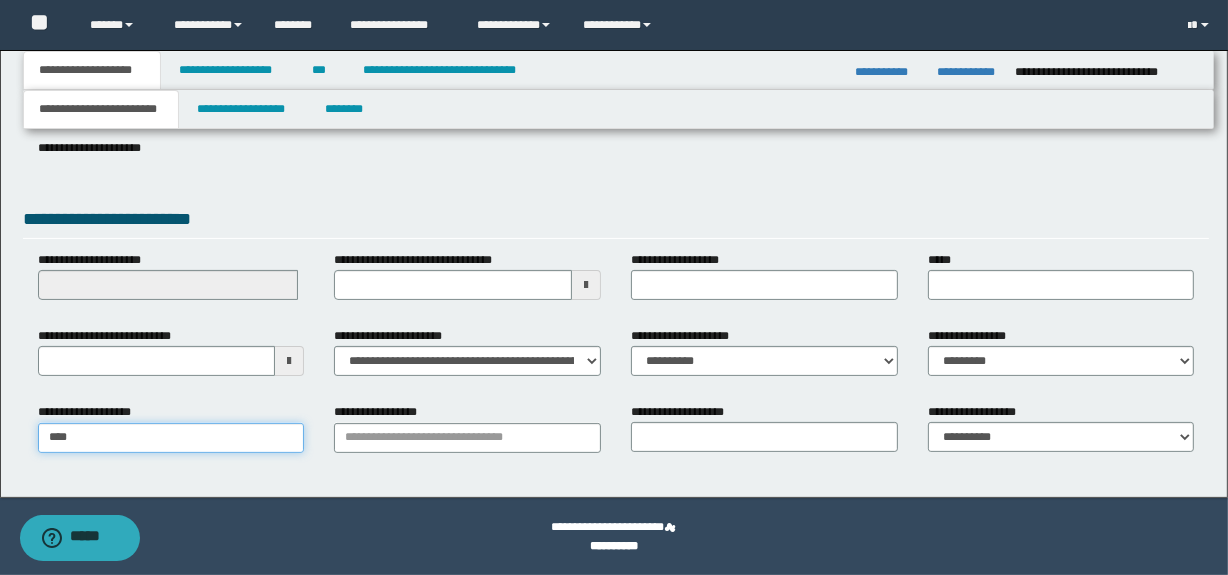 type on "**********" 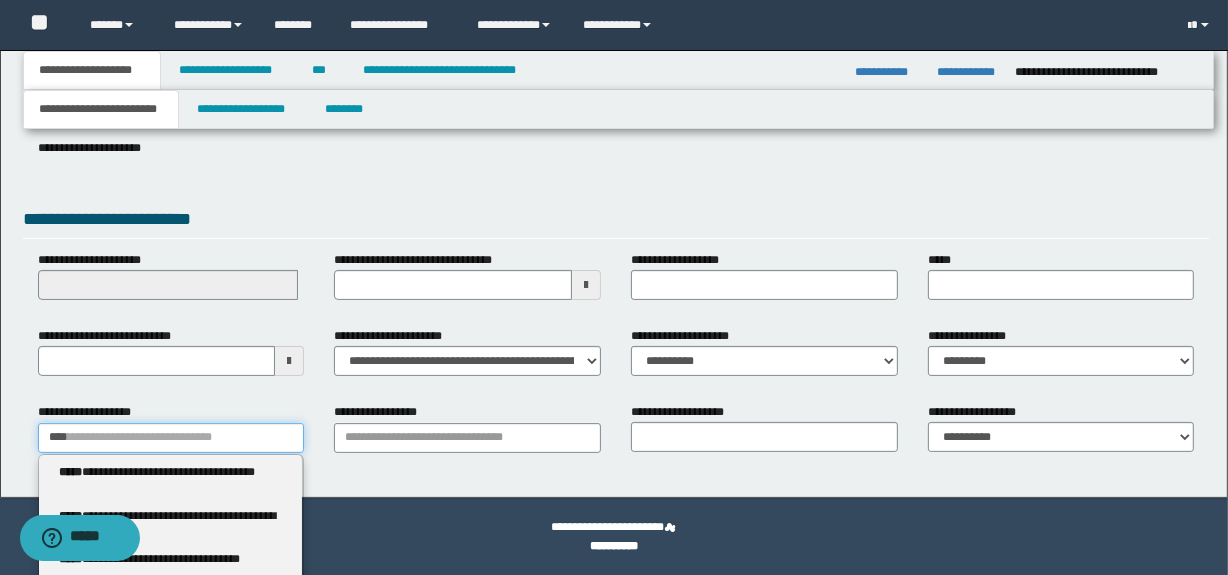 type 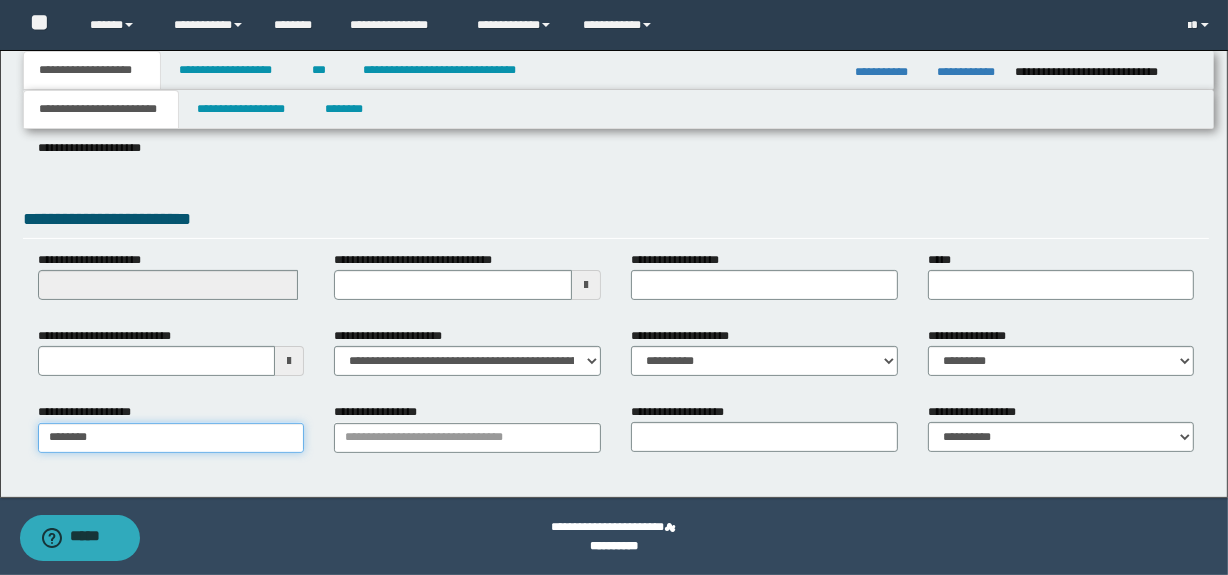 type on "*********" 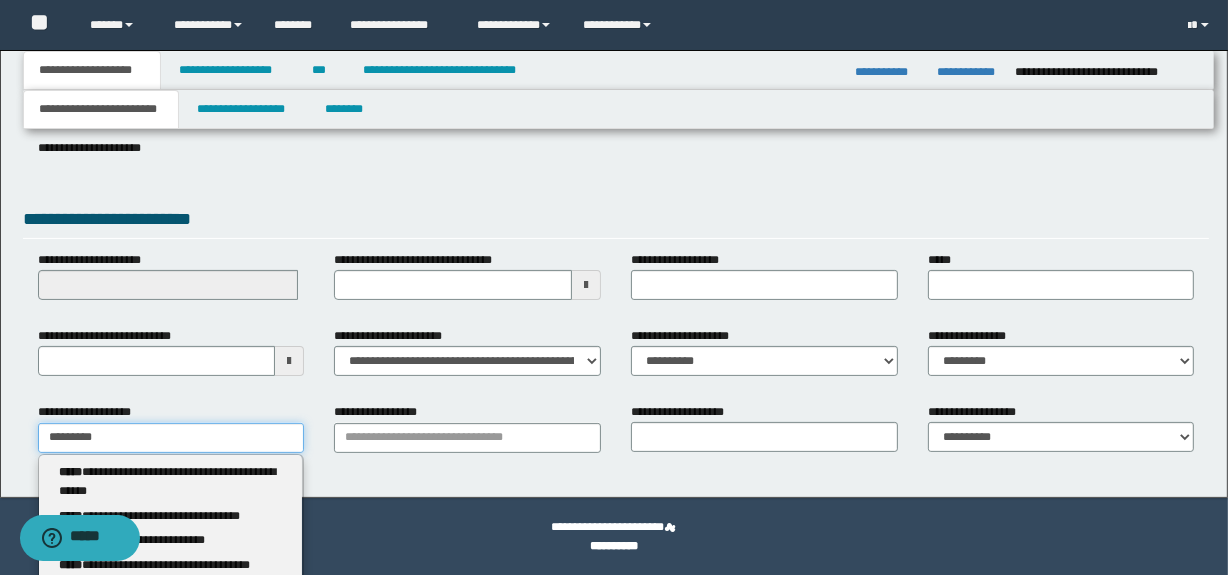type on "**********" 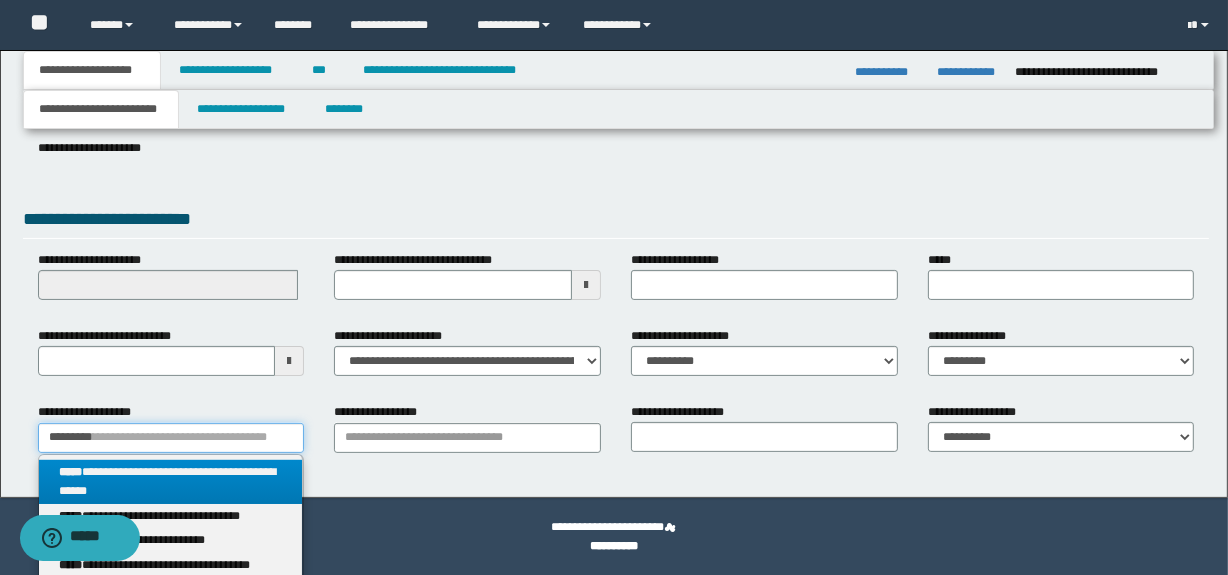 drag, startPoint x: 134, startPoint y: 432, endPoint x: 10, endPoint y: 443, distance: 124.486946 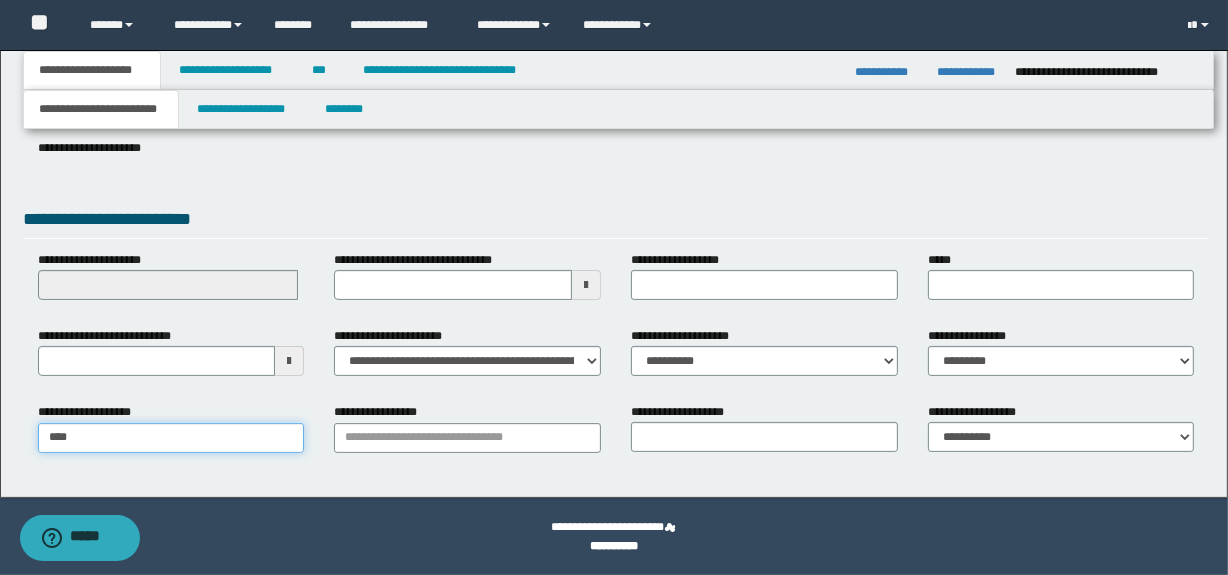 type on "*****" 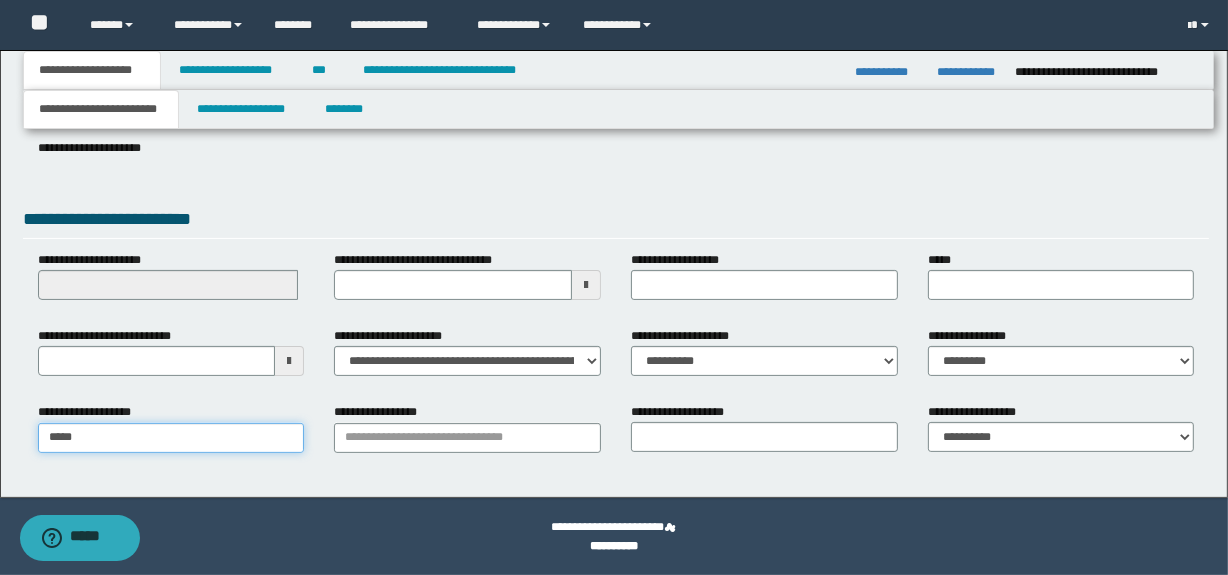 type on "**********" 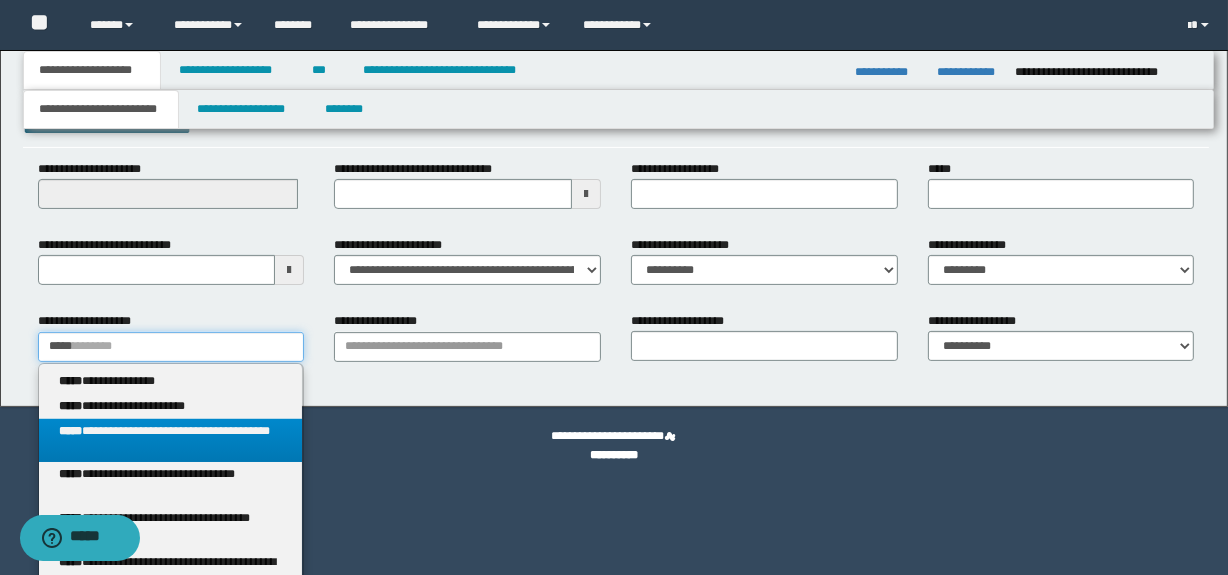 type on "*****" 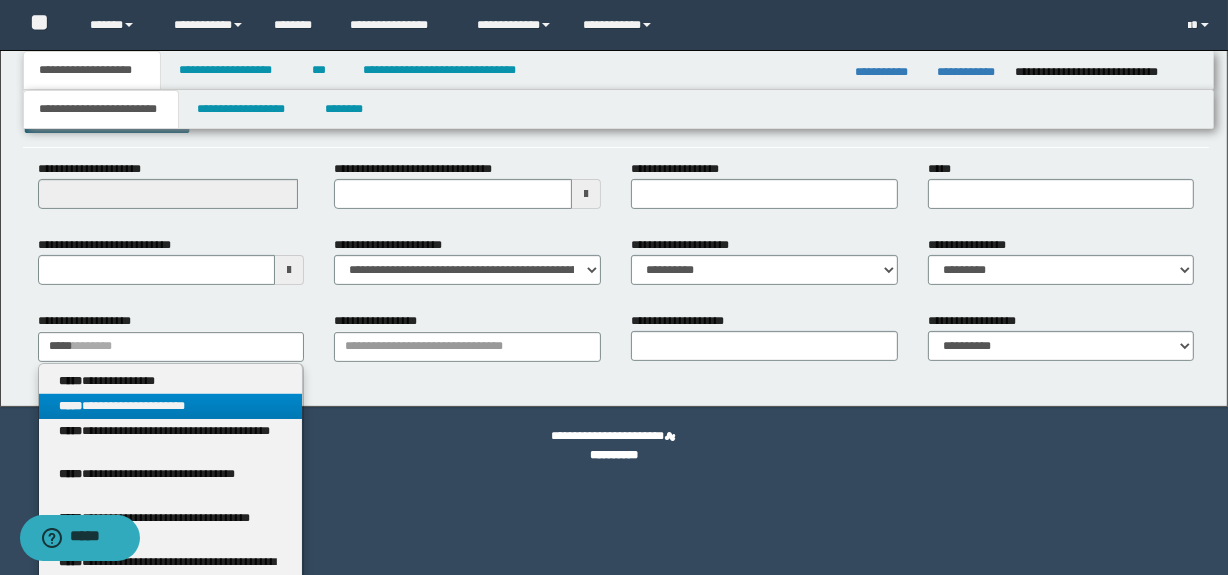 click on "**********" at bounding box center (171, 406) 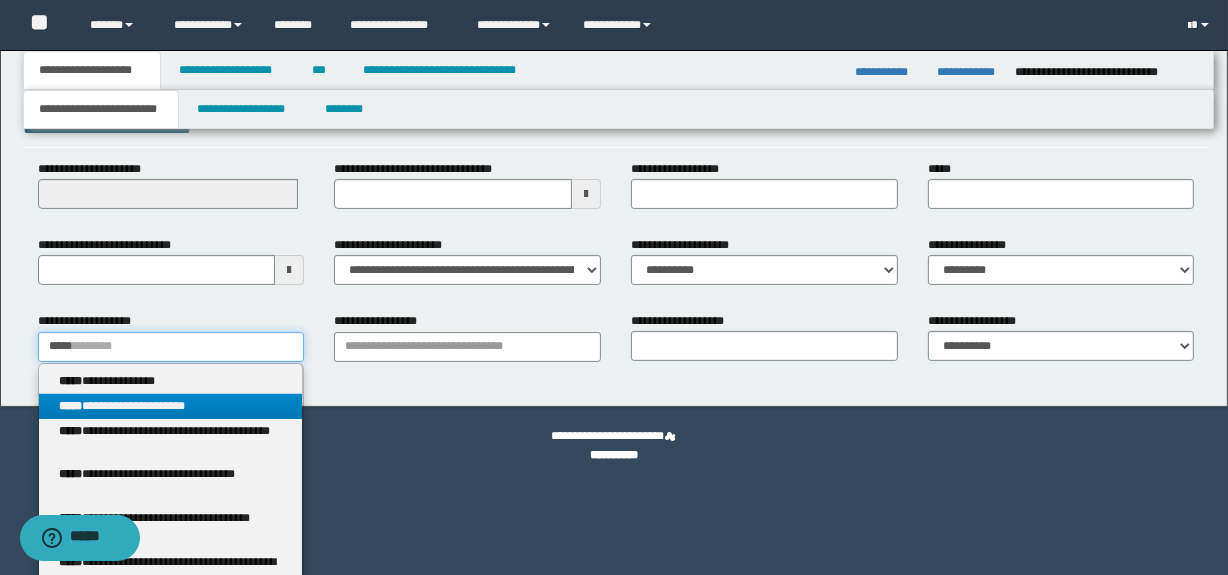 type 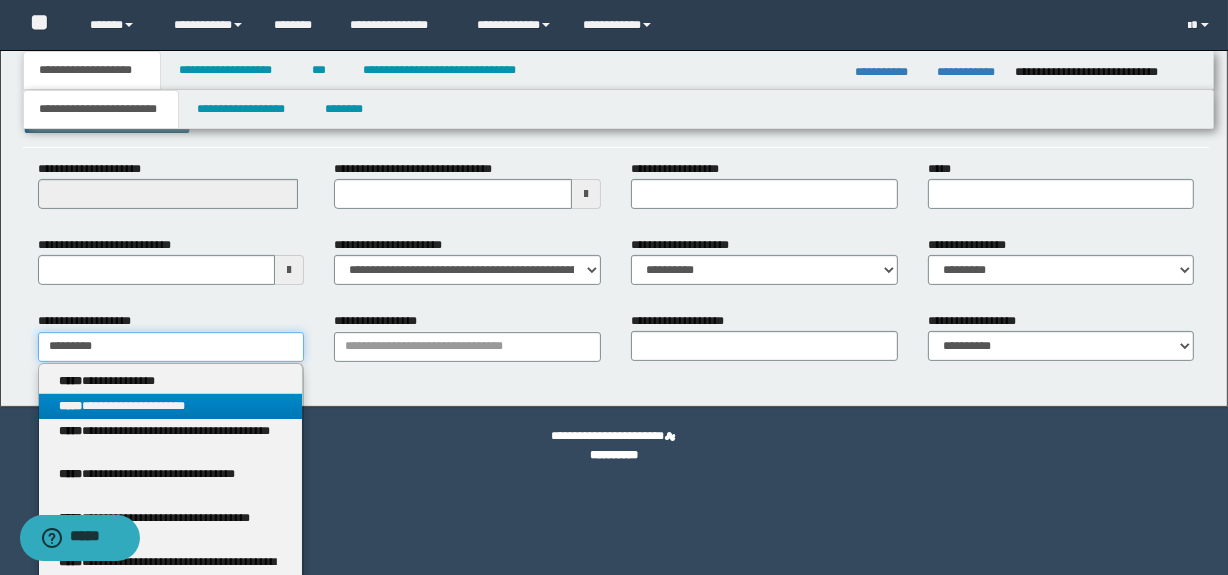 scroll, scrollTop: 308, scrollLeft: 0, axis: vertical 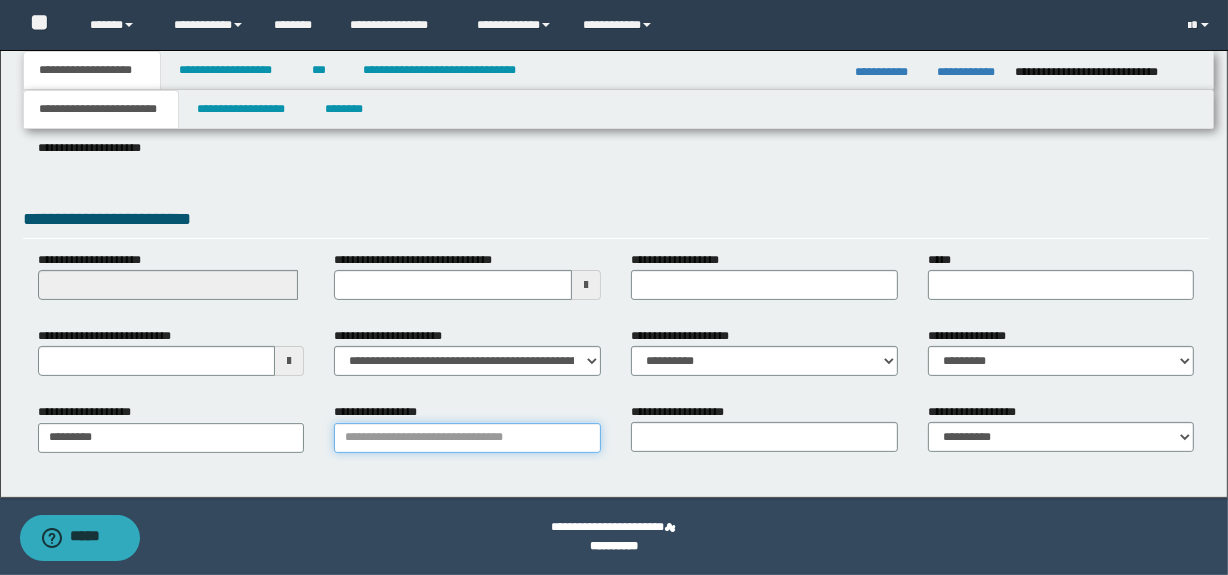 click on "**********" at bounding box center (467, 438) 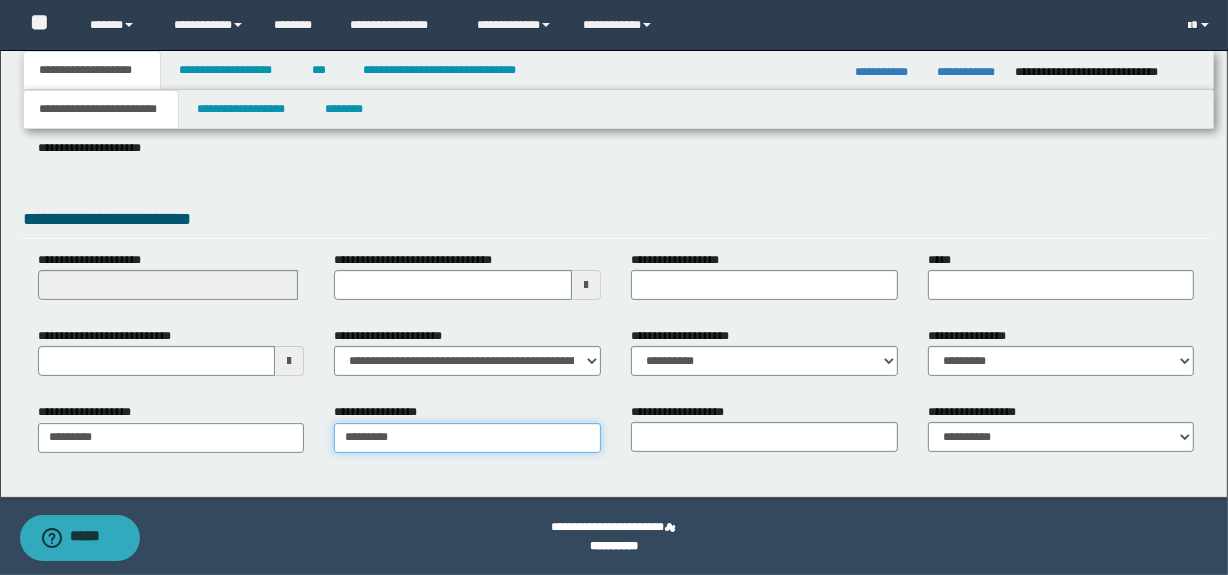 type on "**********" 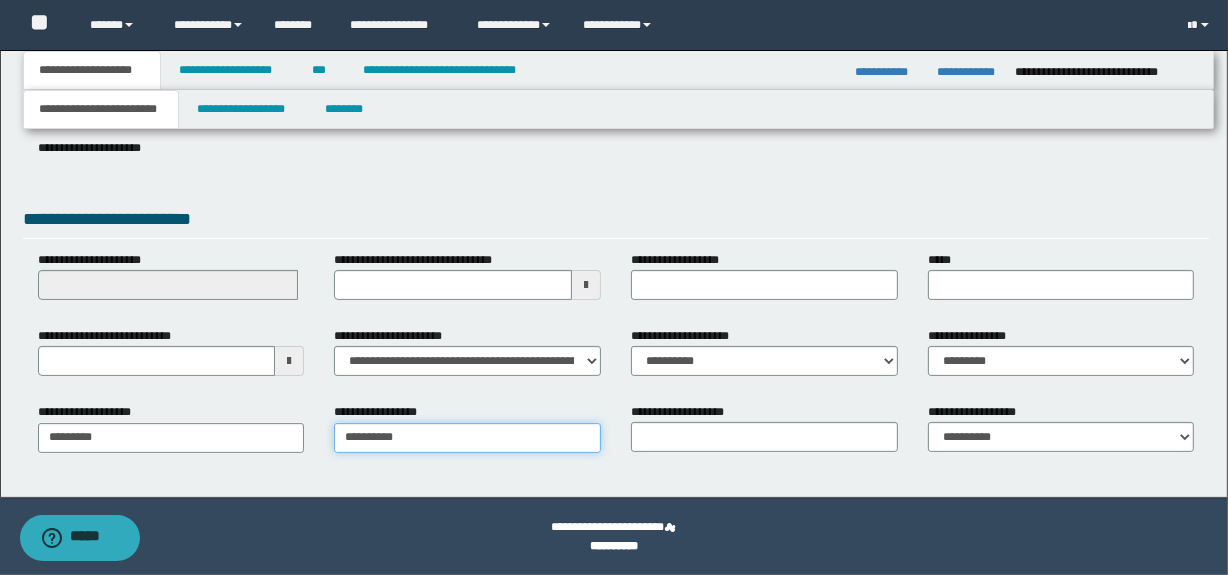 type on "**********" 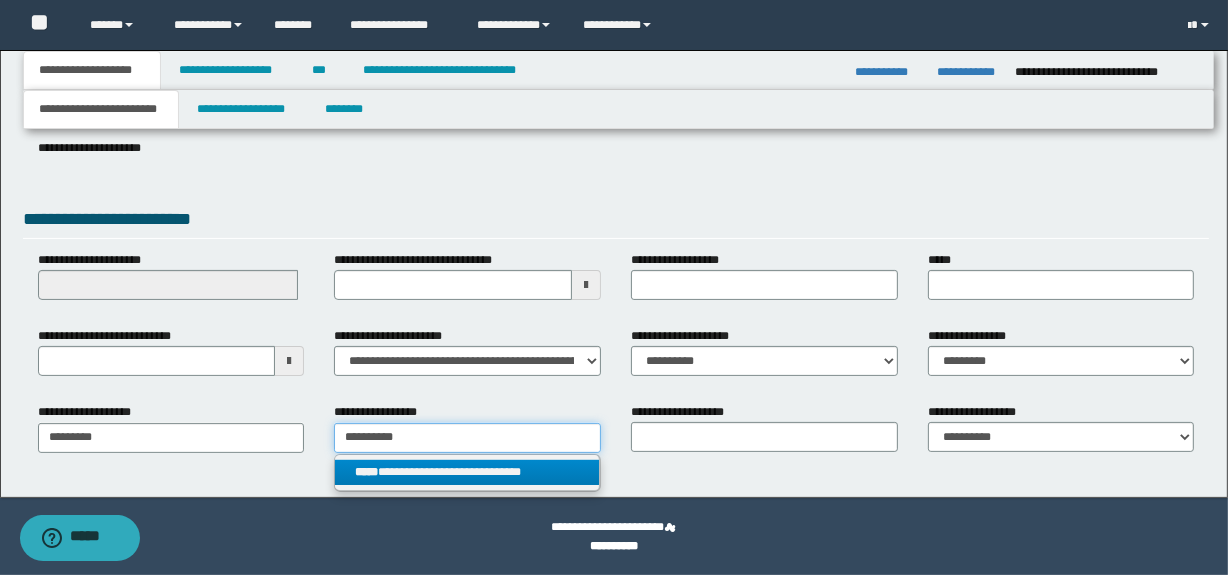 type on "**********" 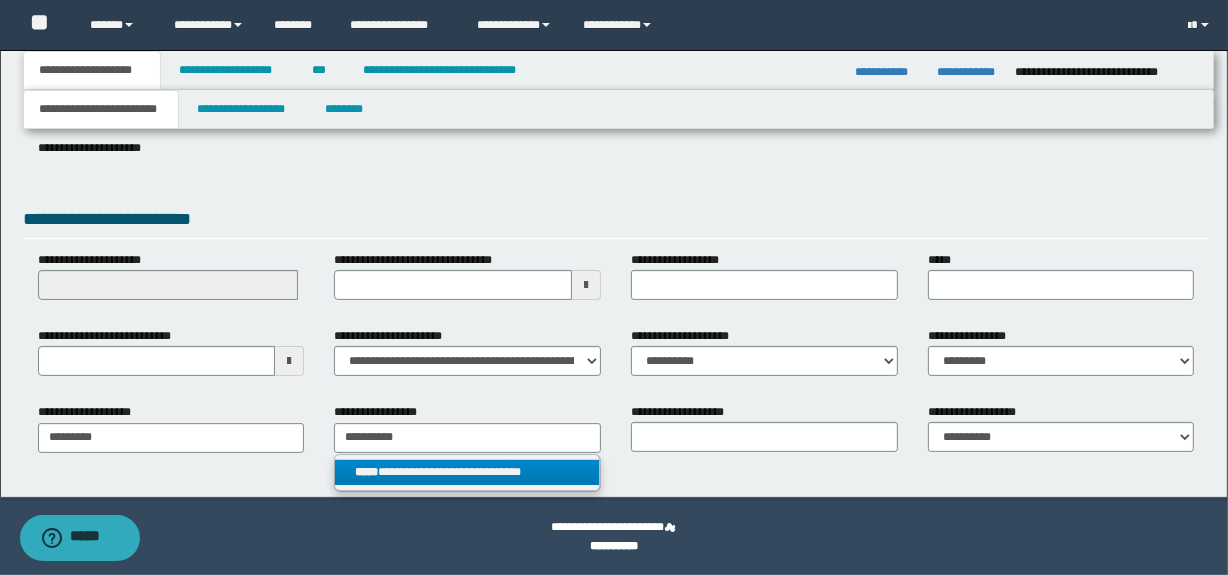 click on "**********" at bounding box center [467, 472] 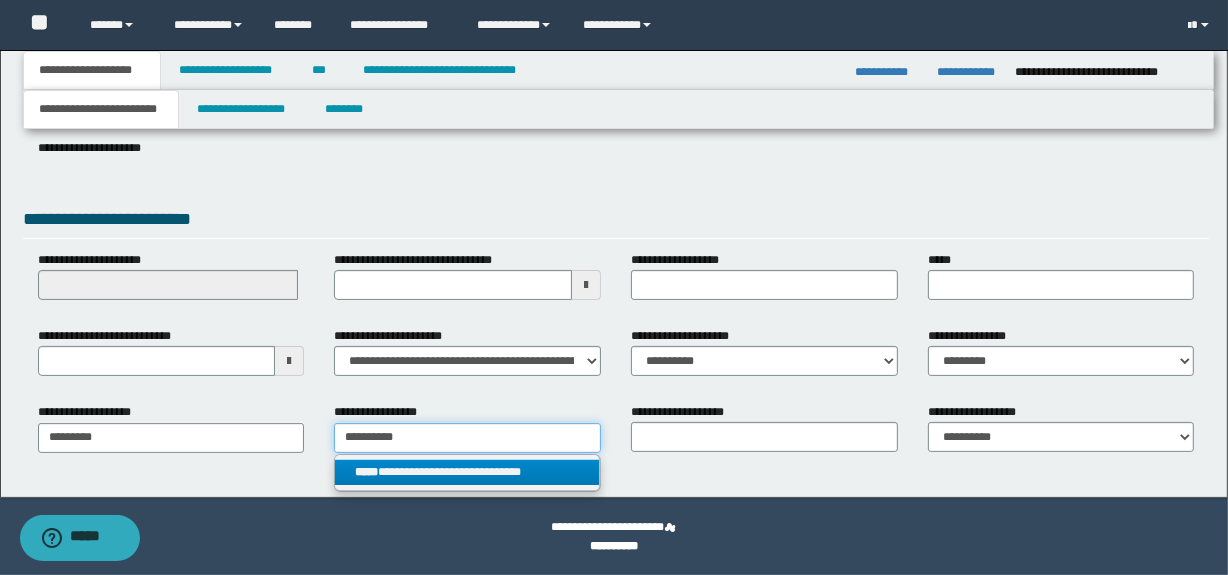 type 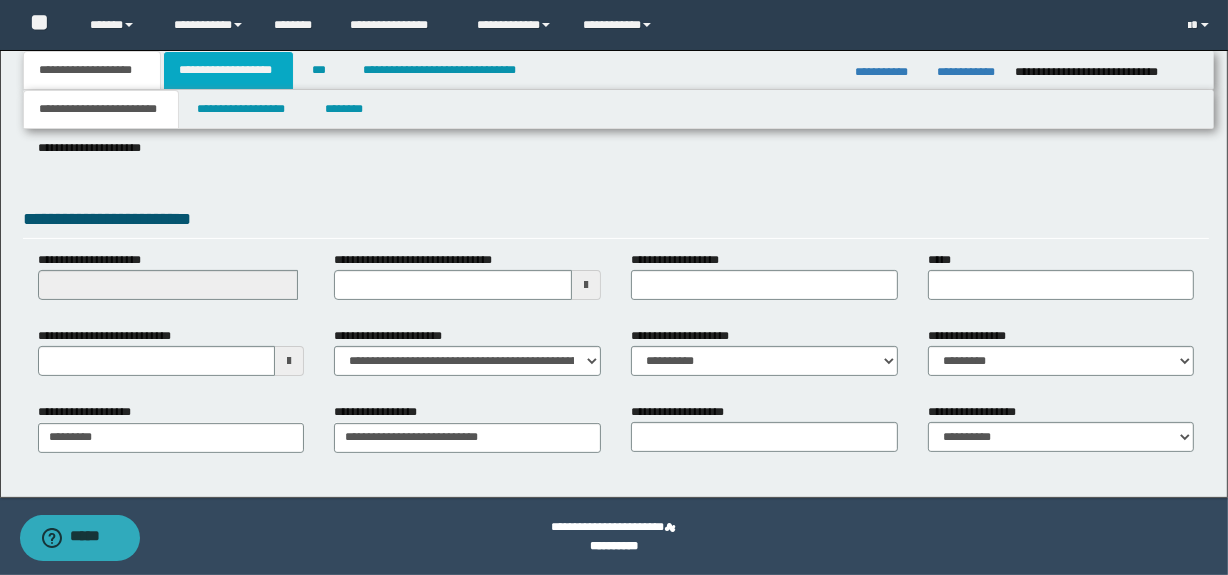 click on "**********" at bounding box center (228, 70) 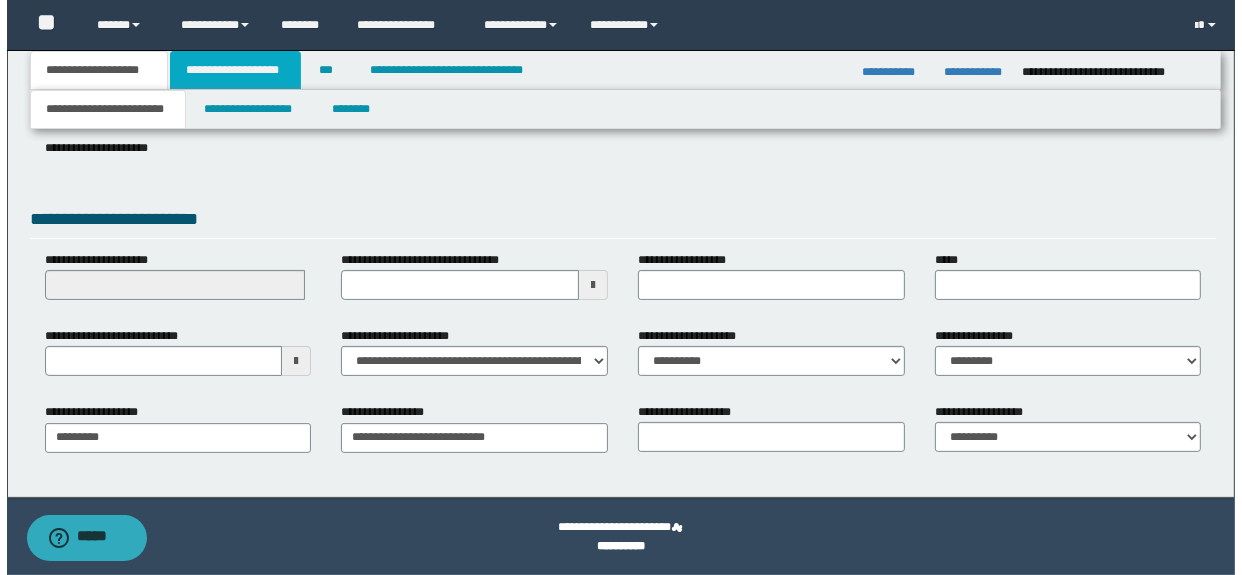 scroll, scrollTop: 0, scrollLeft: 0, axis: both 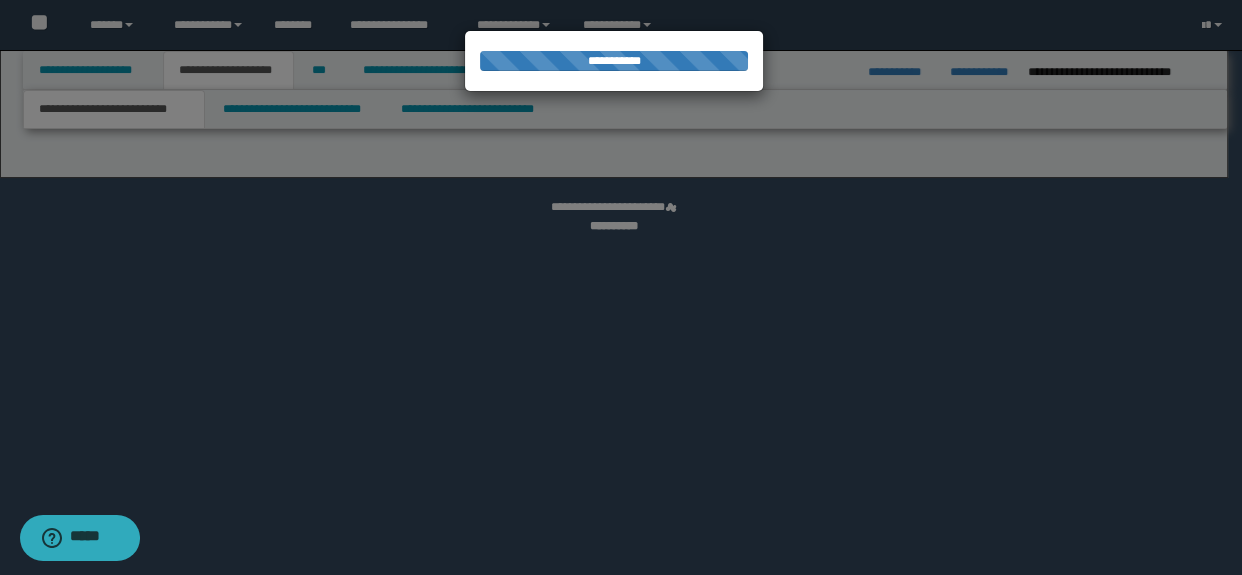 click at bounding box center [621, 287] 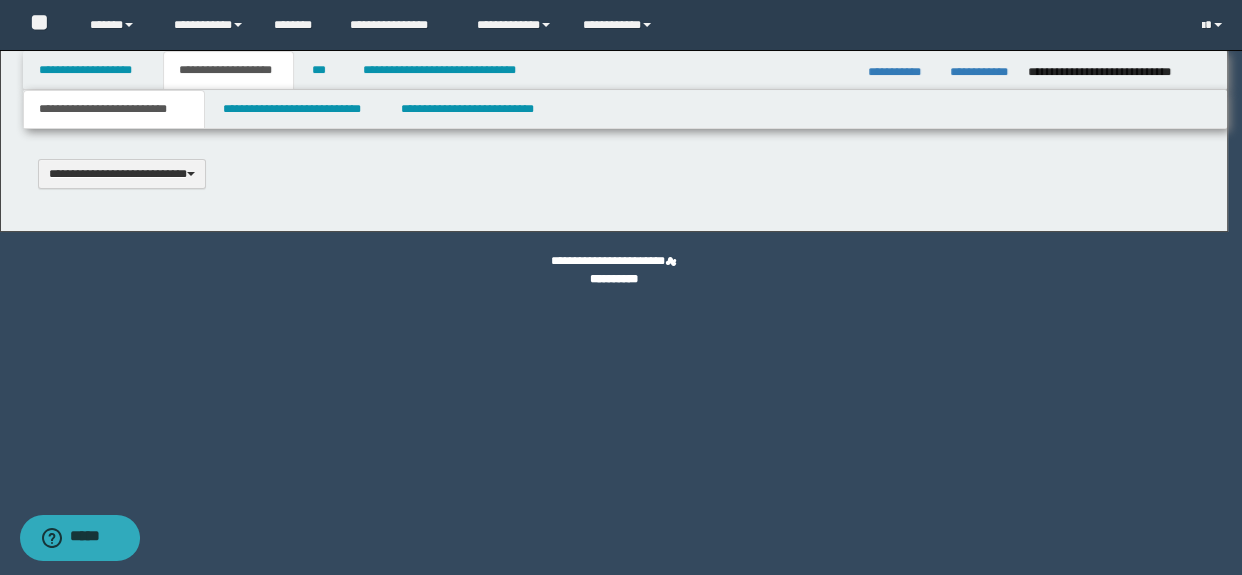 scroll, scrollTop: 0, scrollLeft: 0, axis: both 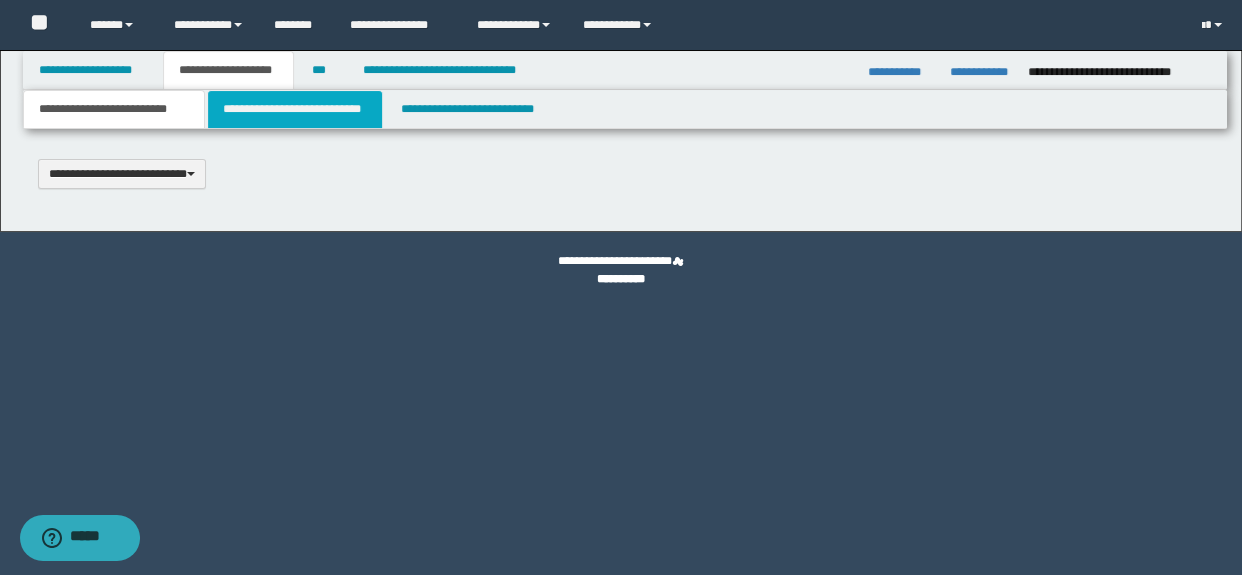 click on "**********" at bounding box center [294, 109] 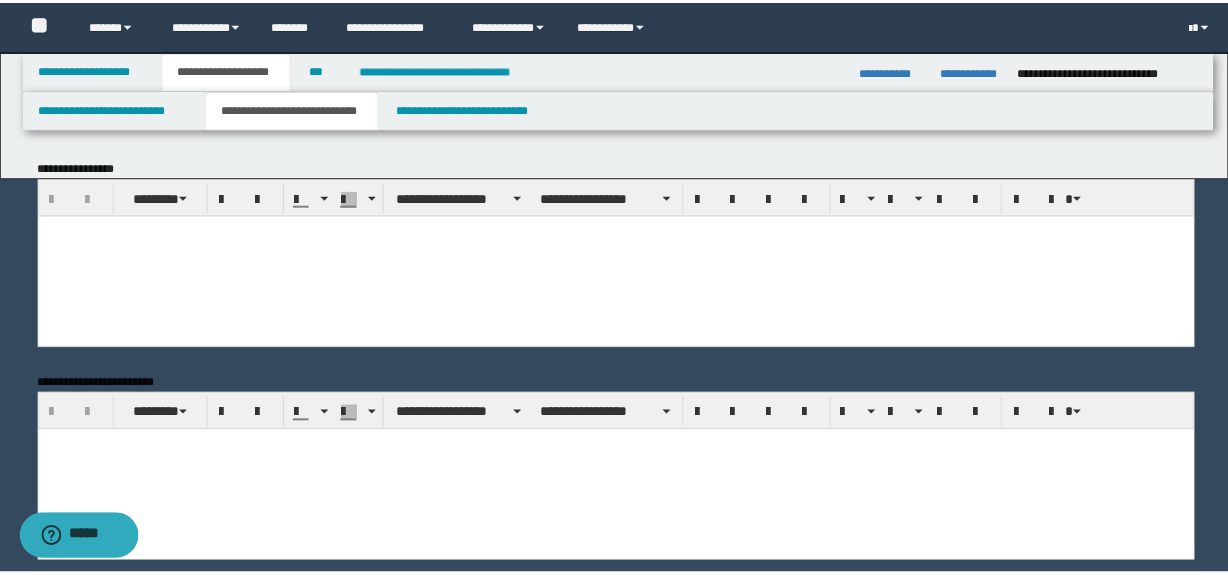 scroll, scrollTop: 0, scrollLeft: 0, axis: both 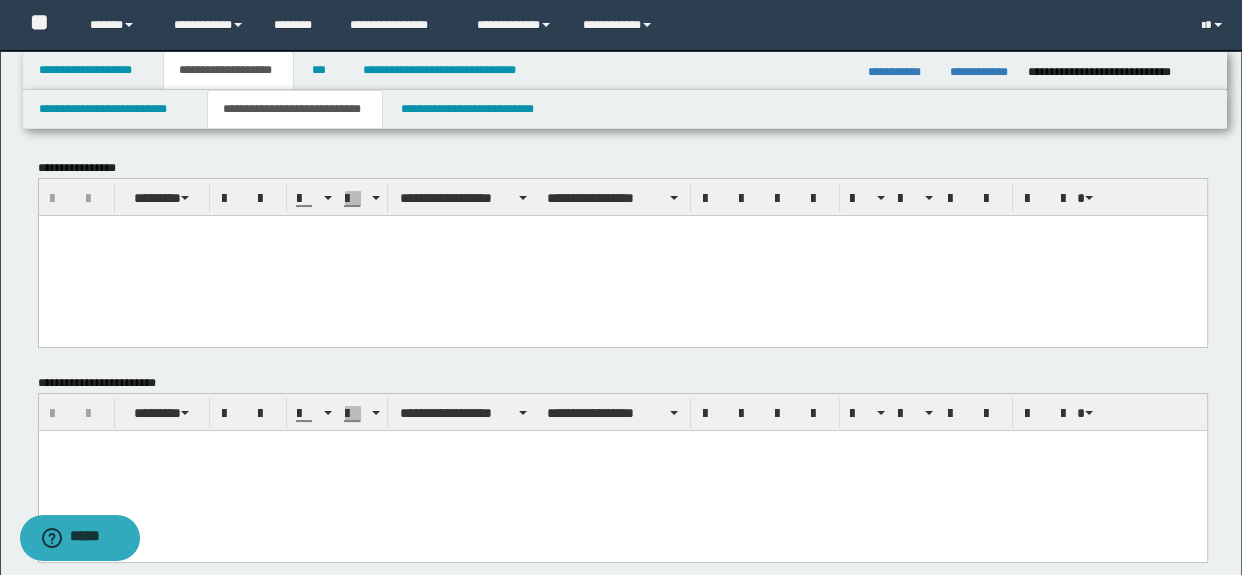 click at bounding box center [622, 255] 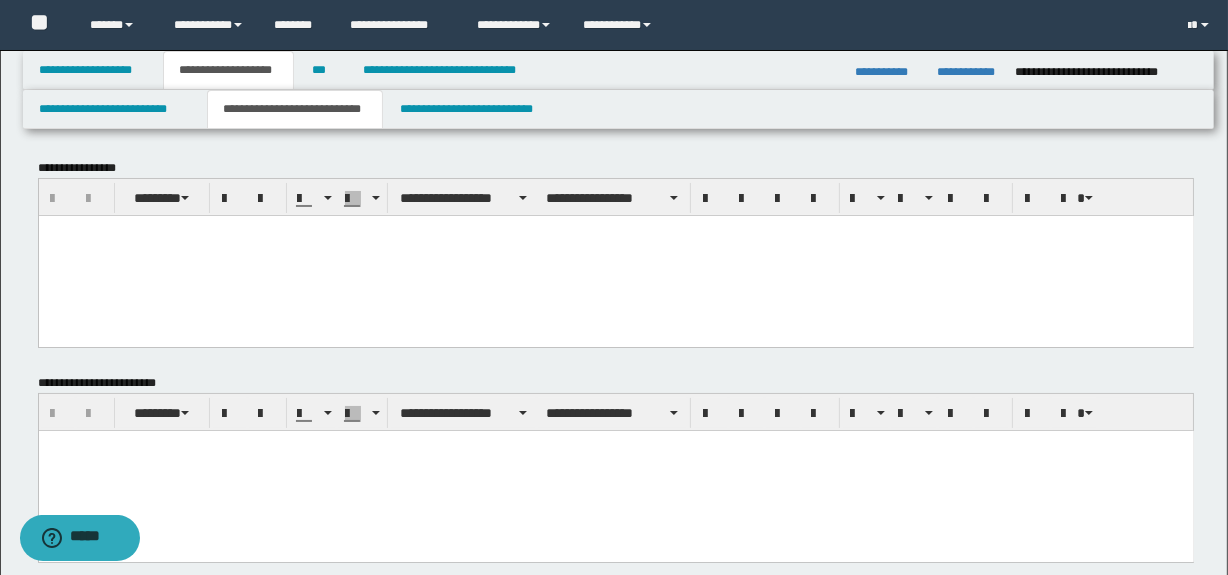click at bounding box center [615, 255] 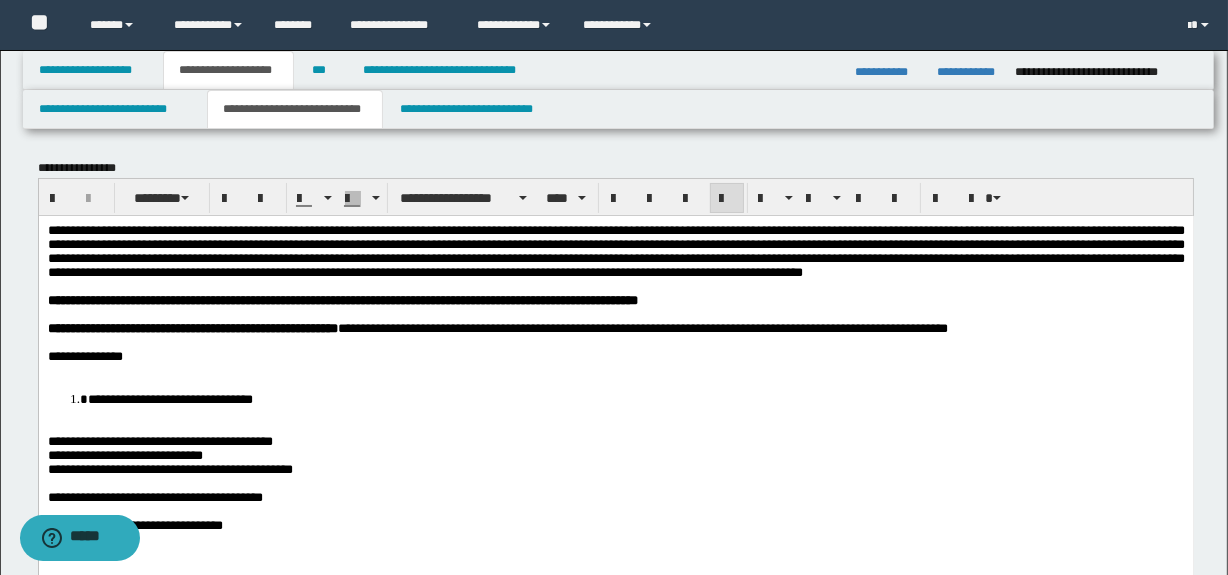 scroll, scrollTop: 60, scrollLeft: 0, axis: vertical 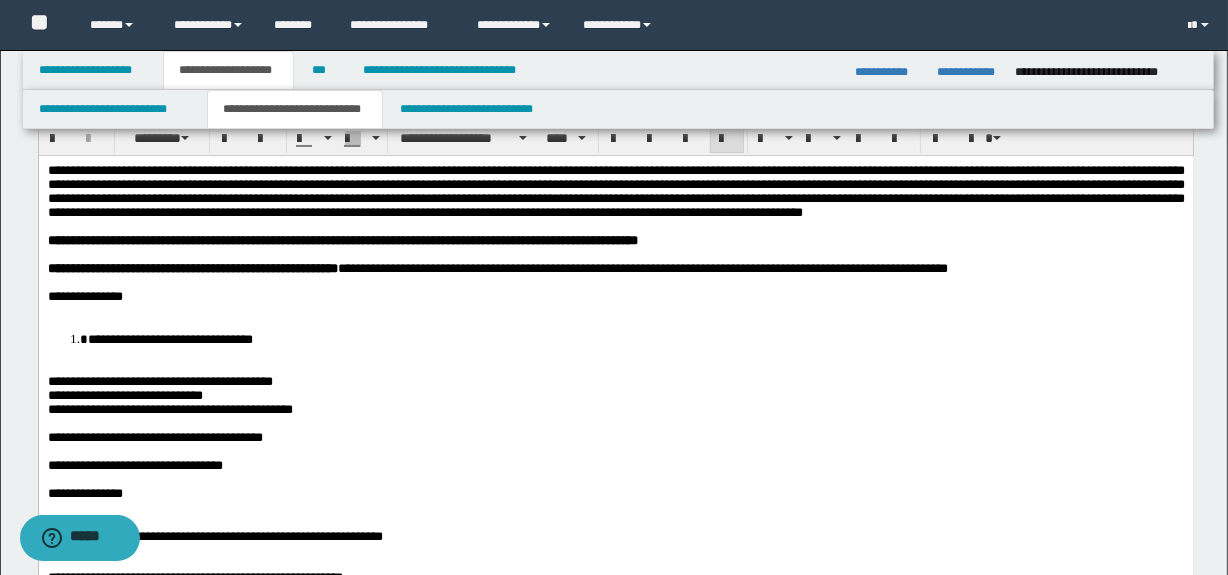 click at bounding box center (615, 310) 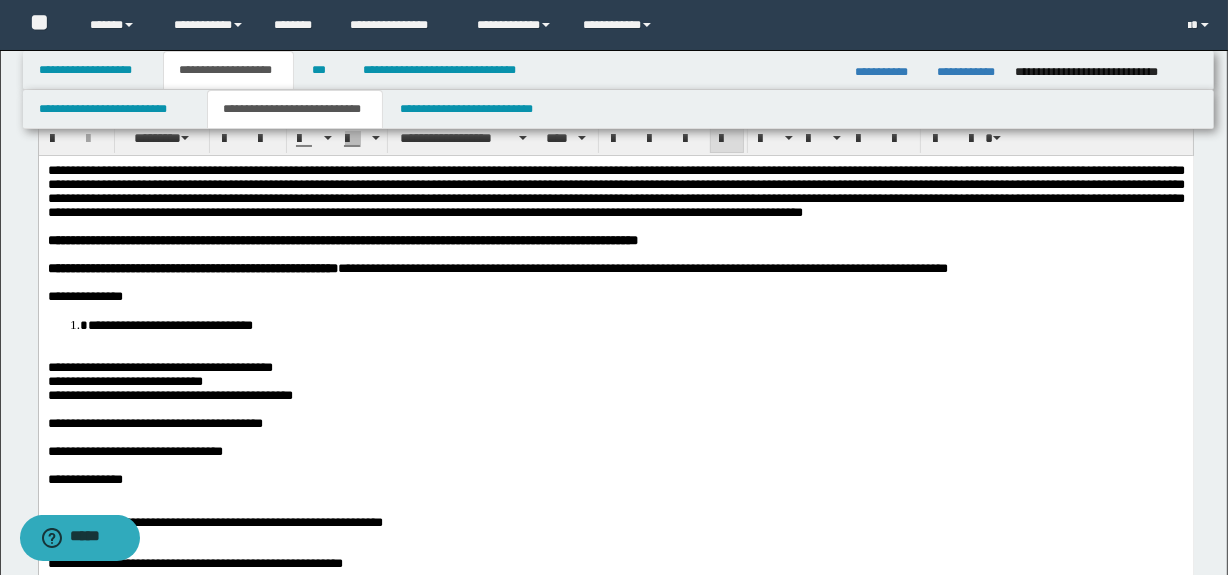 click at bounding box center (615, 353) 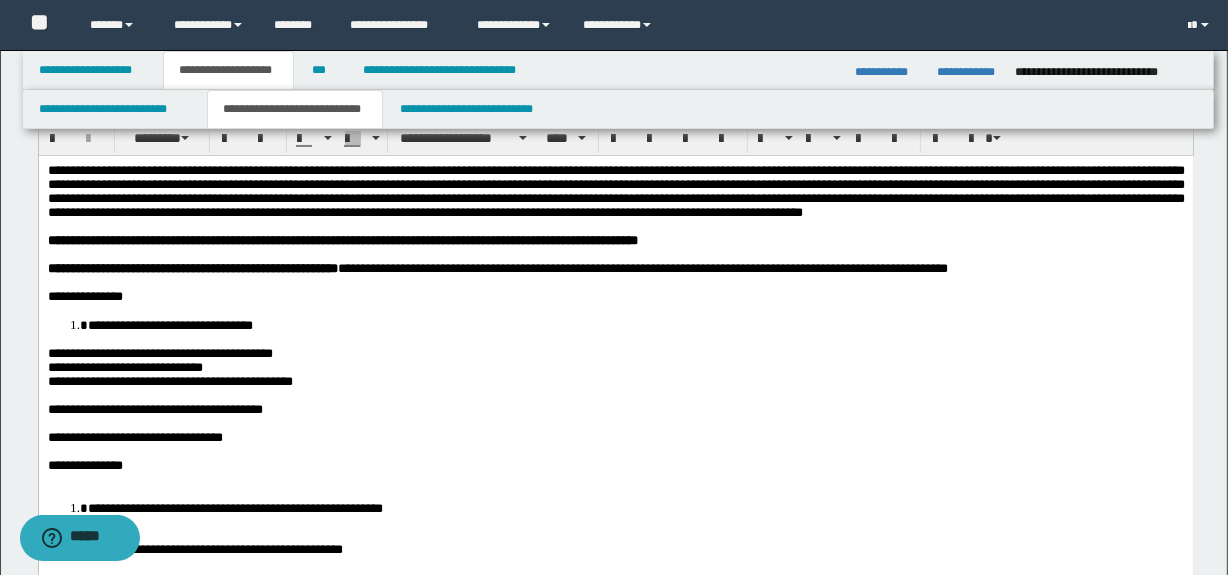 click on "**********" at bounding box center [159, 352] 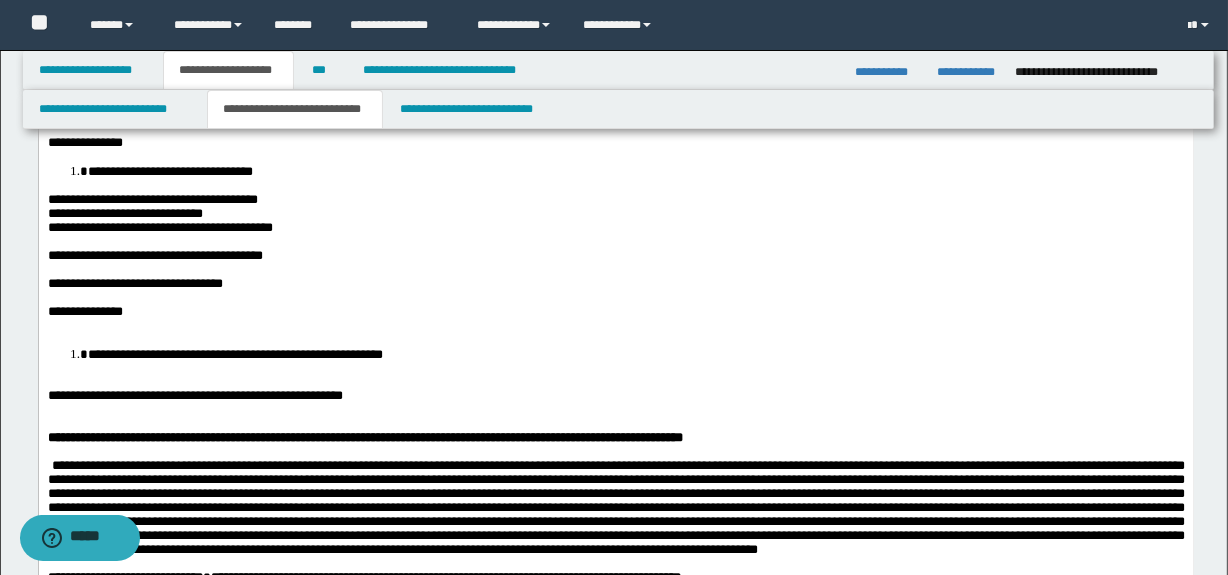 scroll, scrollTop: 242, scrollLeft: 0, axis: vertical 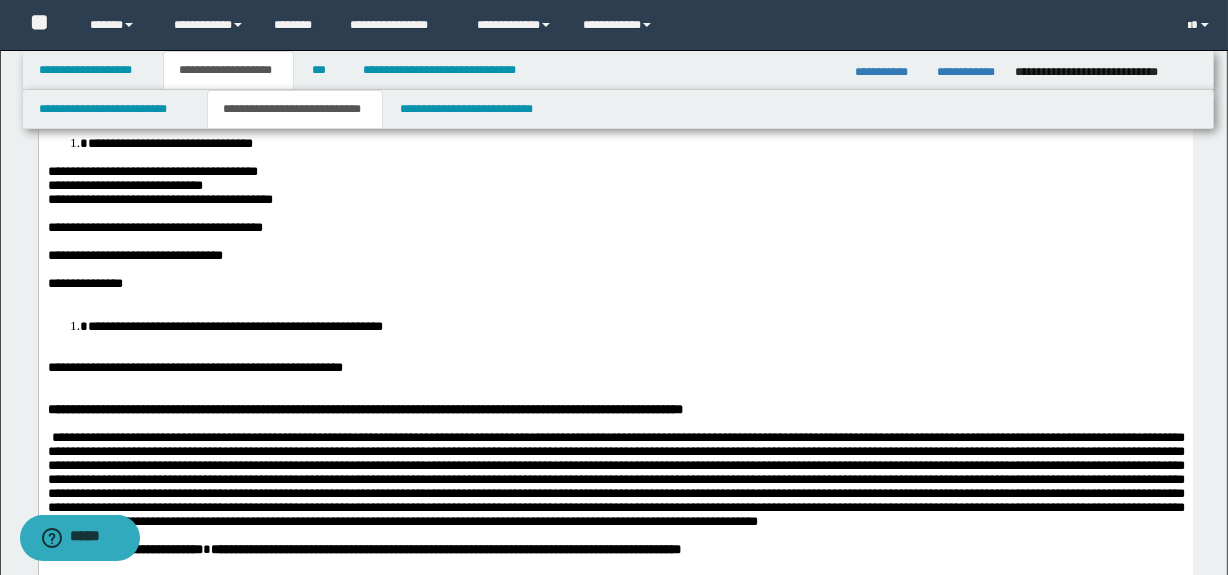 click at bounding box center (615, 298) 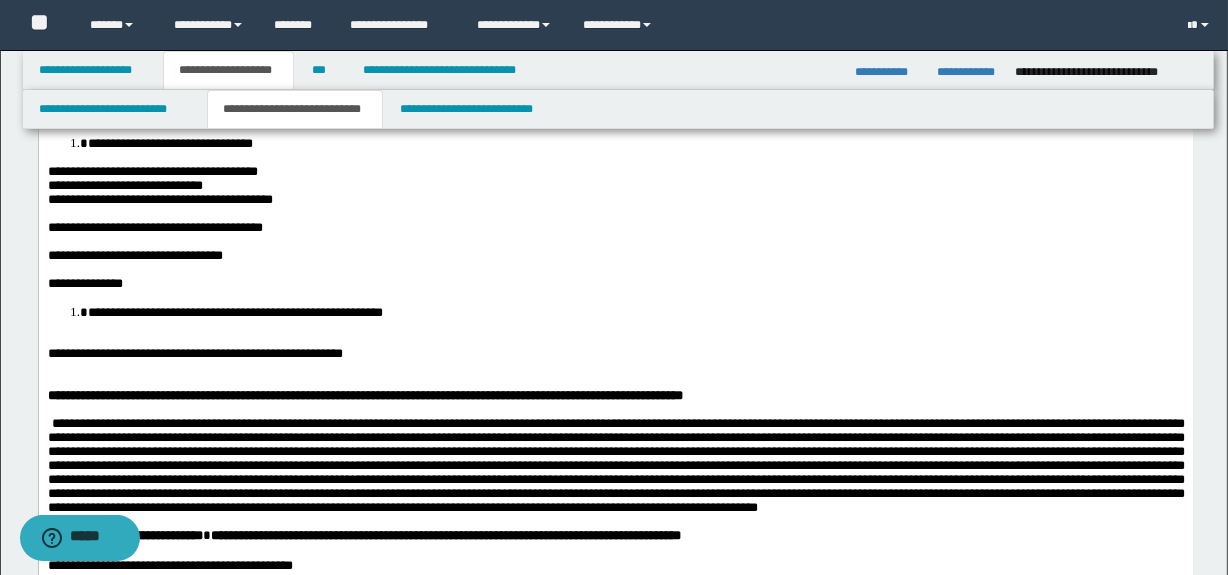 click on "**********" at bounding box center (615, 449) 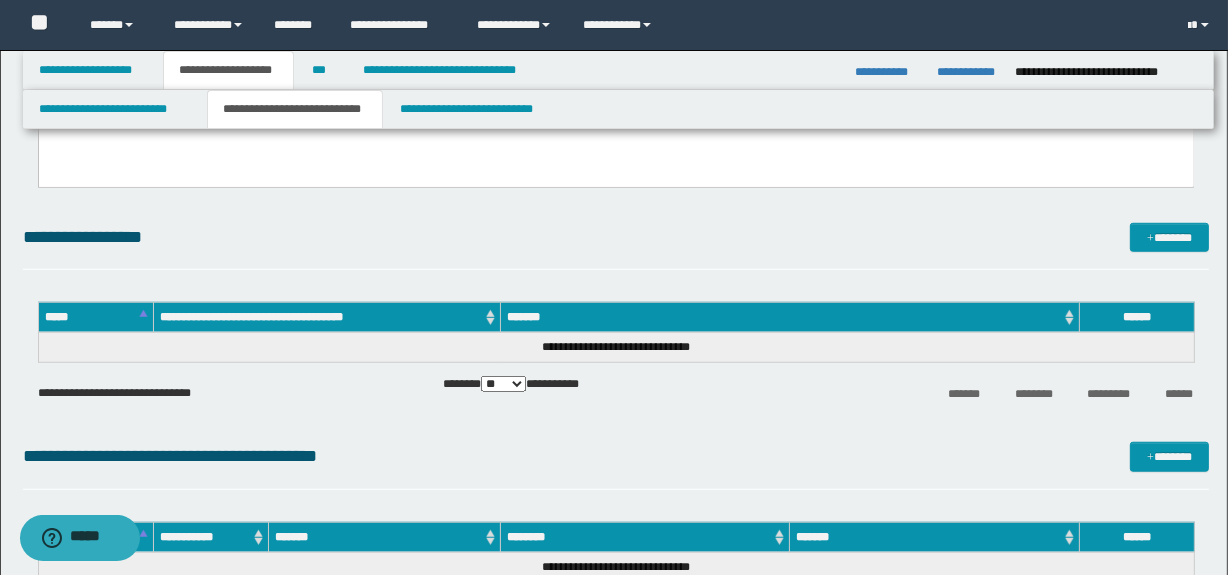 scroll, scrollTop: 2079, scrollLeft: 0, axis: vertical 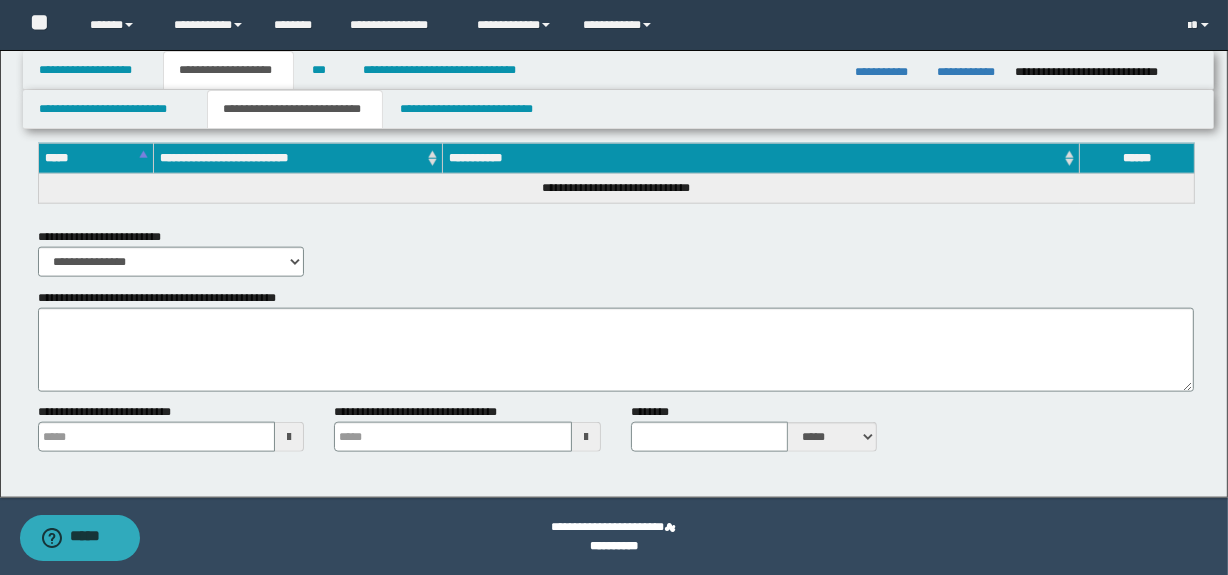type 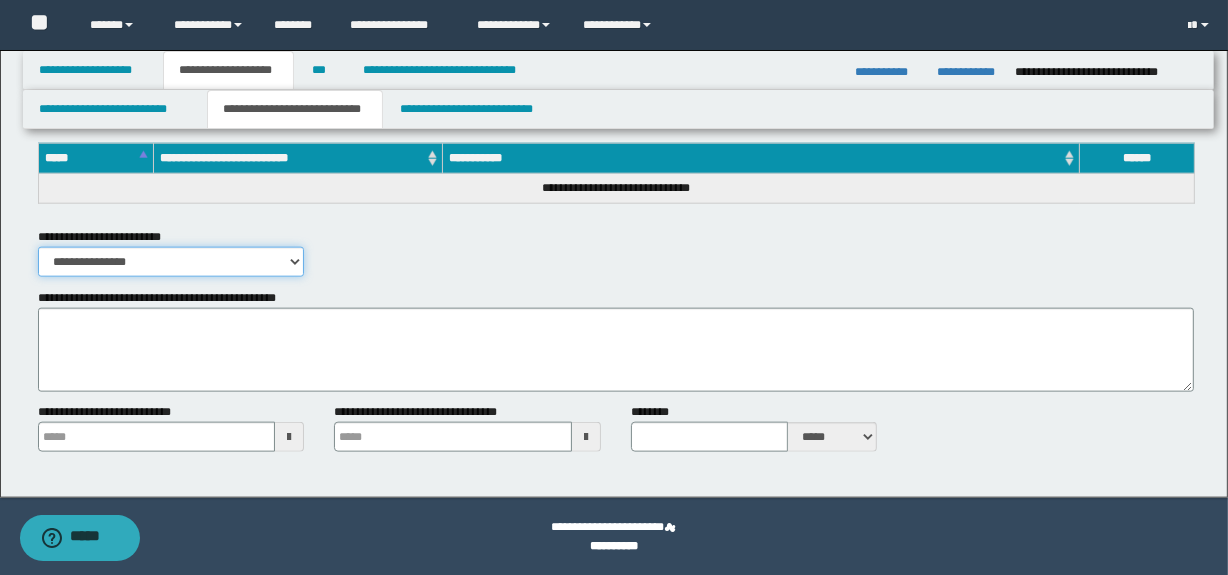 click on "**********" at bounding box center (171, 262) 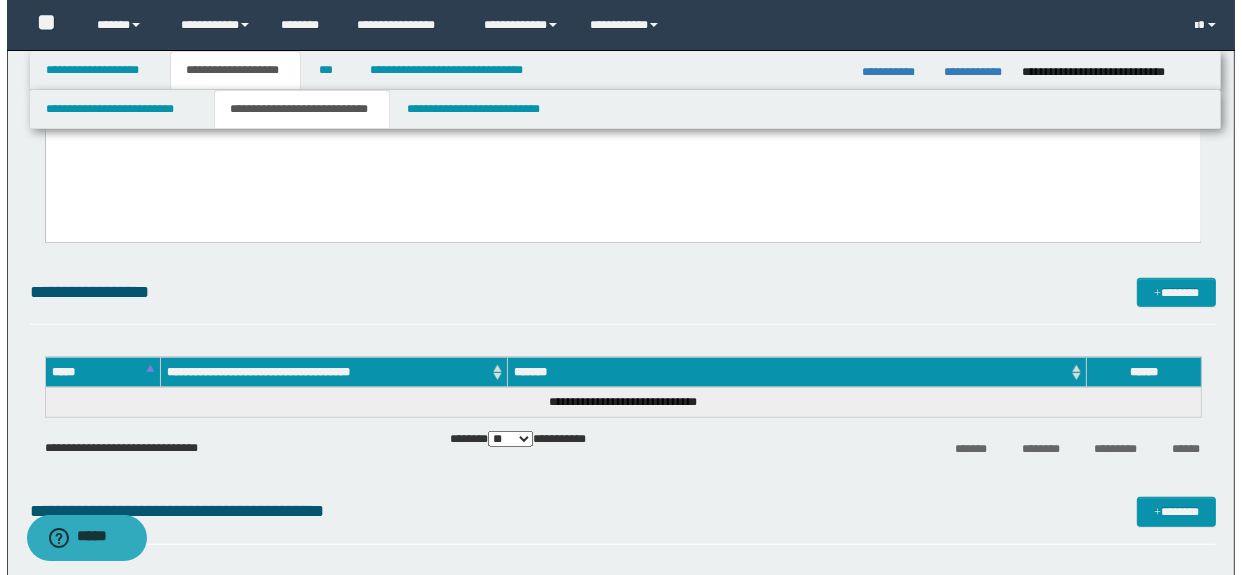 scroll, scrollTop: 1290, scrollLeft: 0, axis: vertical 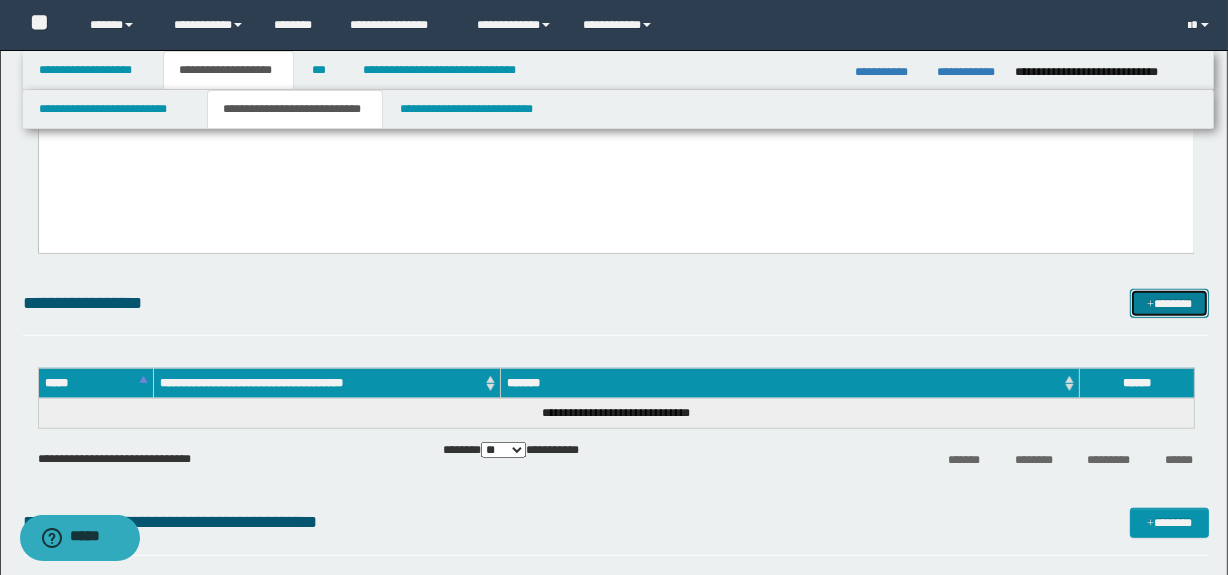 click on "*******" at bounding box center [1170, 304] 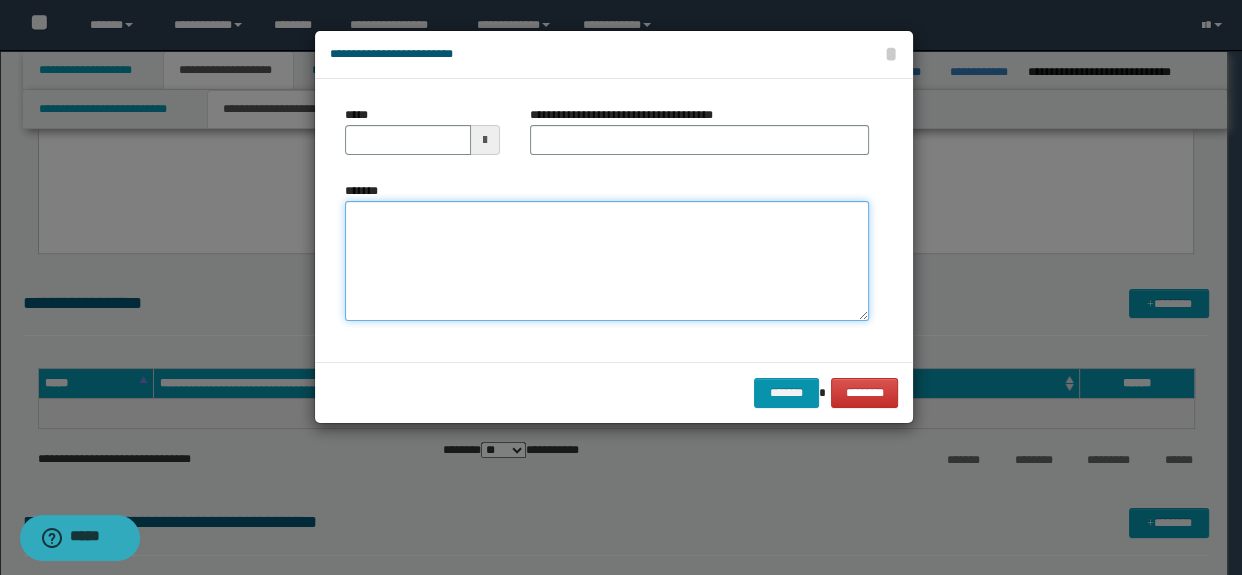 click on "*******" at bounding box center [607, 261] 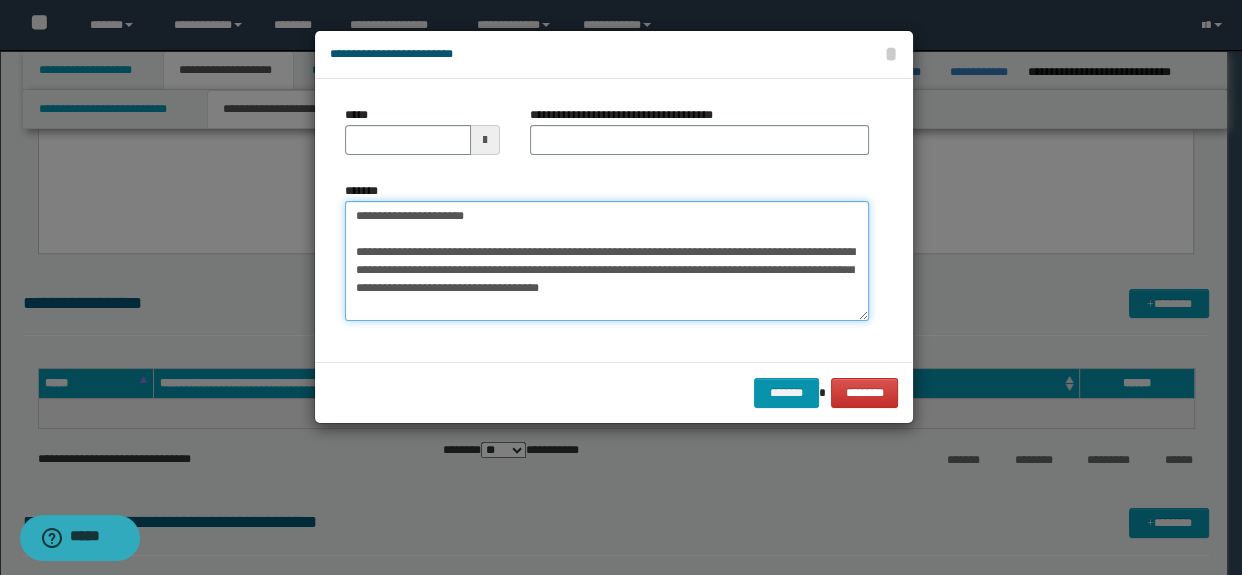 drag, startPoint x: 494, startPoint y: 208, endPoint x: 80, endPoint y: 179, distance: 415.01447 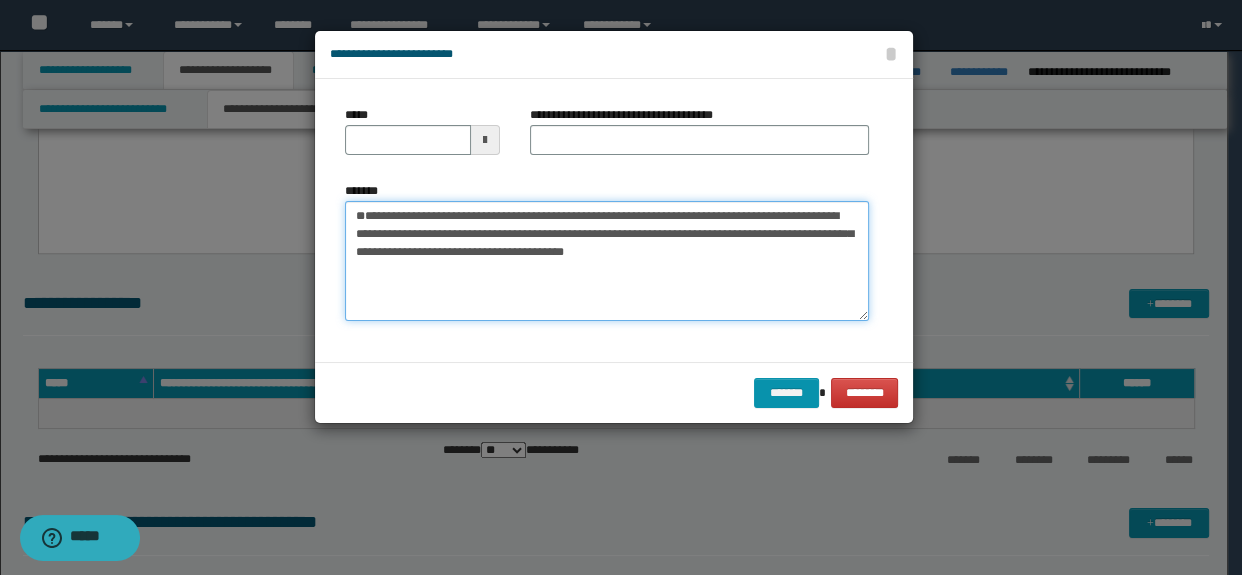 type 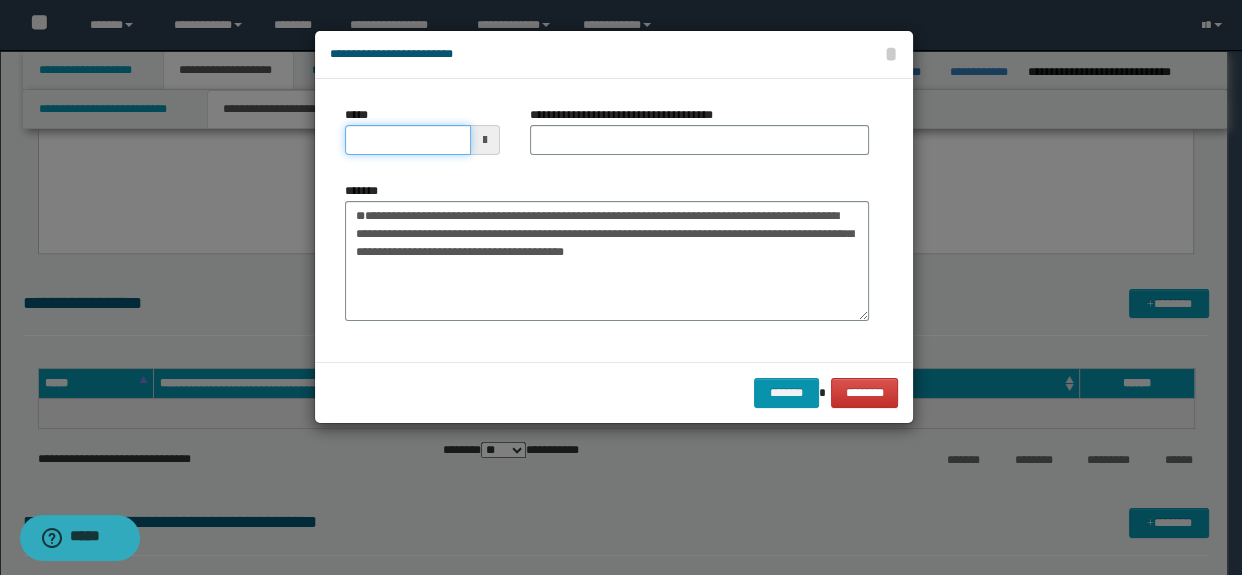click on "*****" at bounding box center (408, 140) 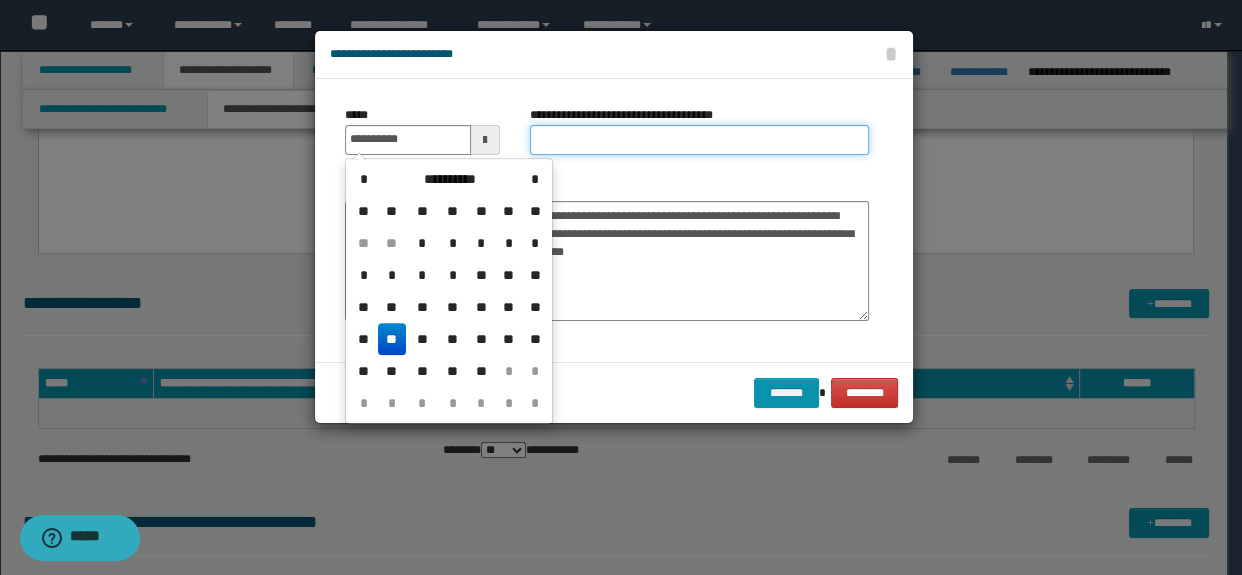 type on "**********" 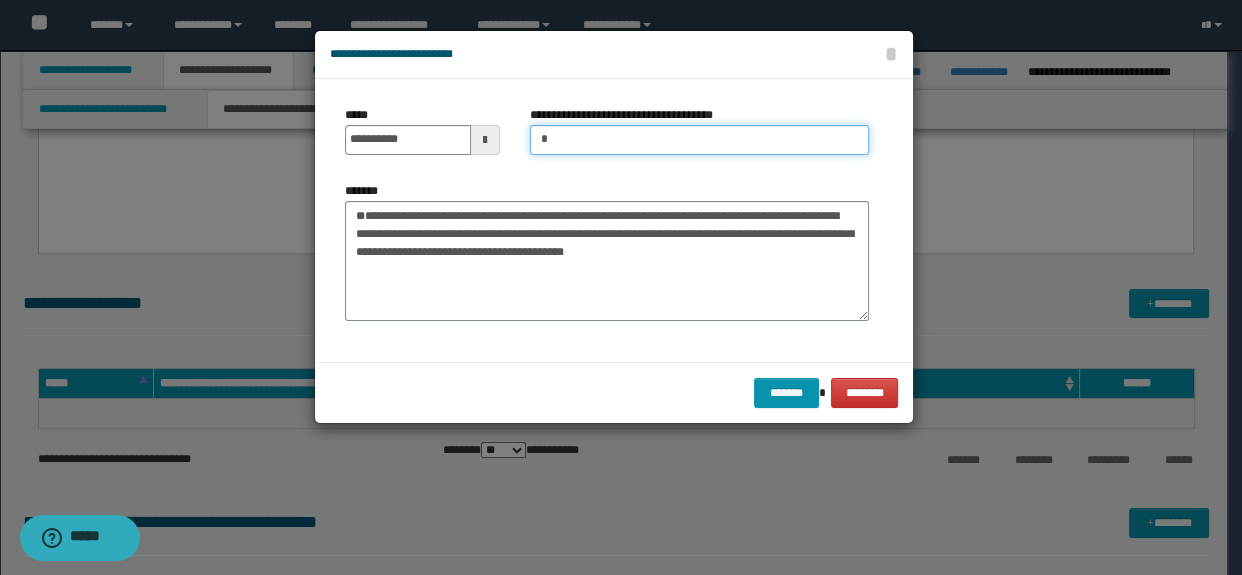 type on "*****" 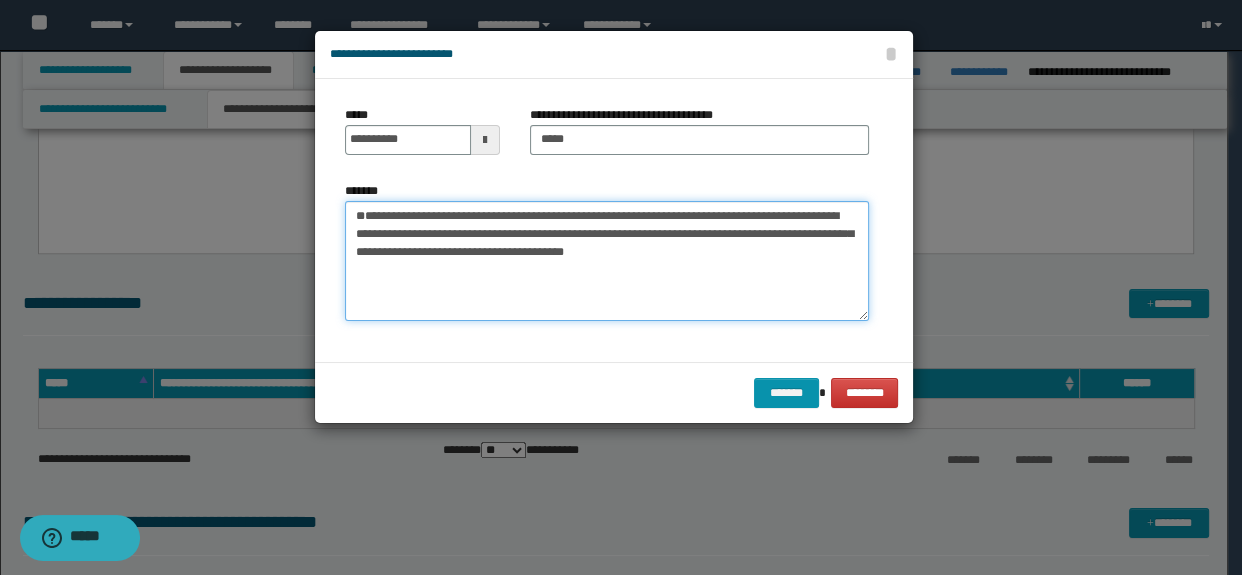 click on "**********" at bounding box center (607, 261) 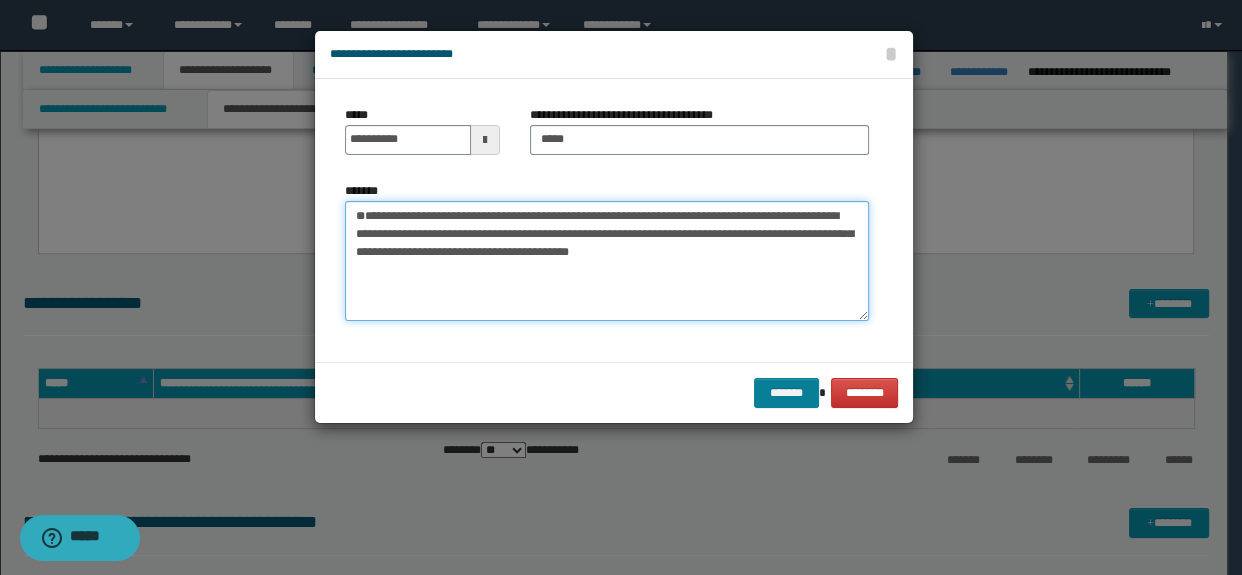 type on "**********" 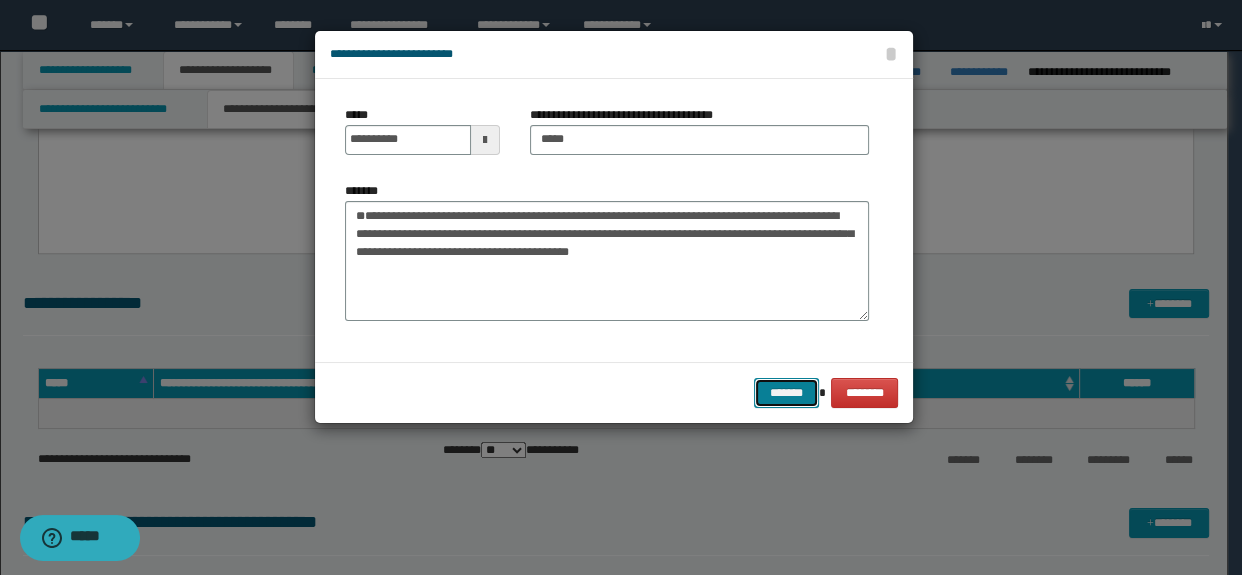click on "*******" at bounding box center (786, 393) 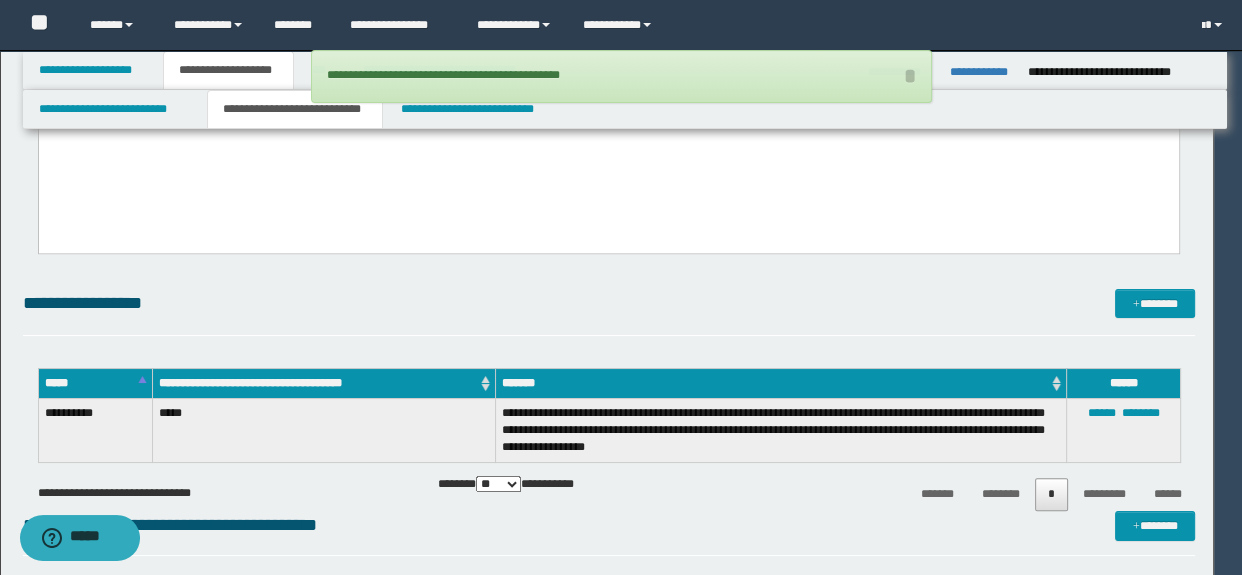 type 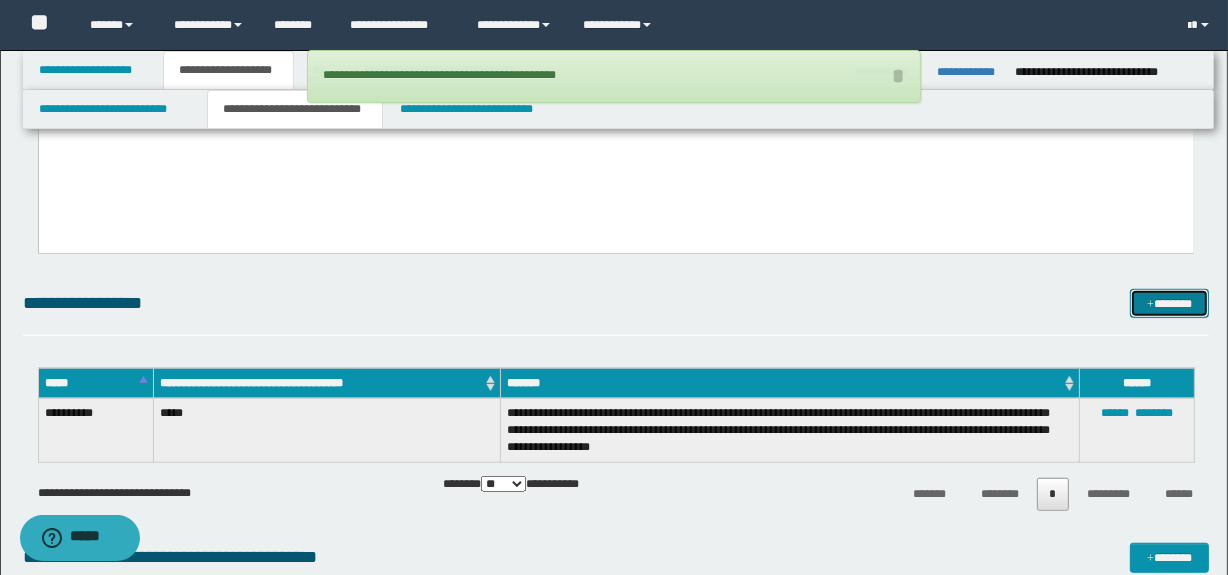 click on "*******" at bounding box center (1170, 304) 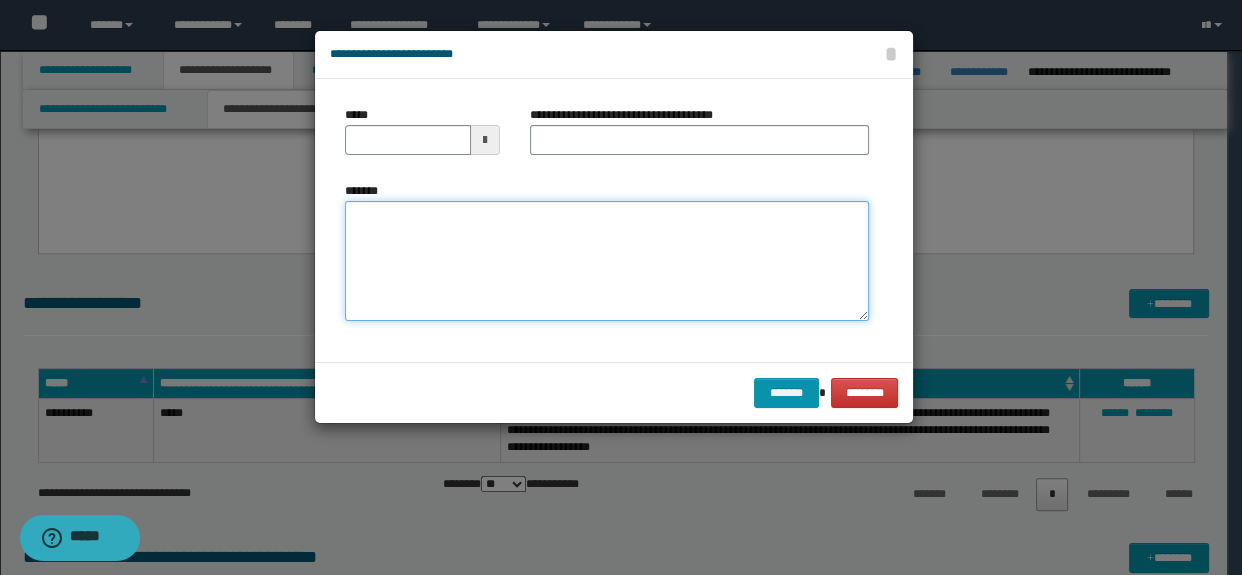 click on "*******" at bounding box center [607, 261] 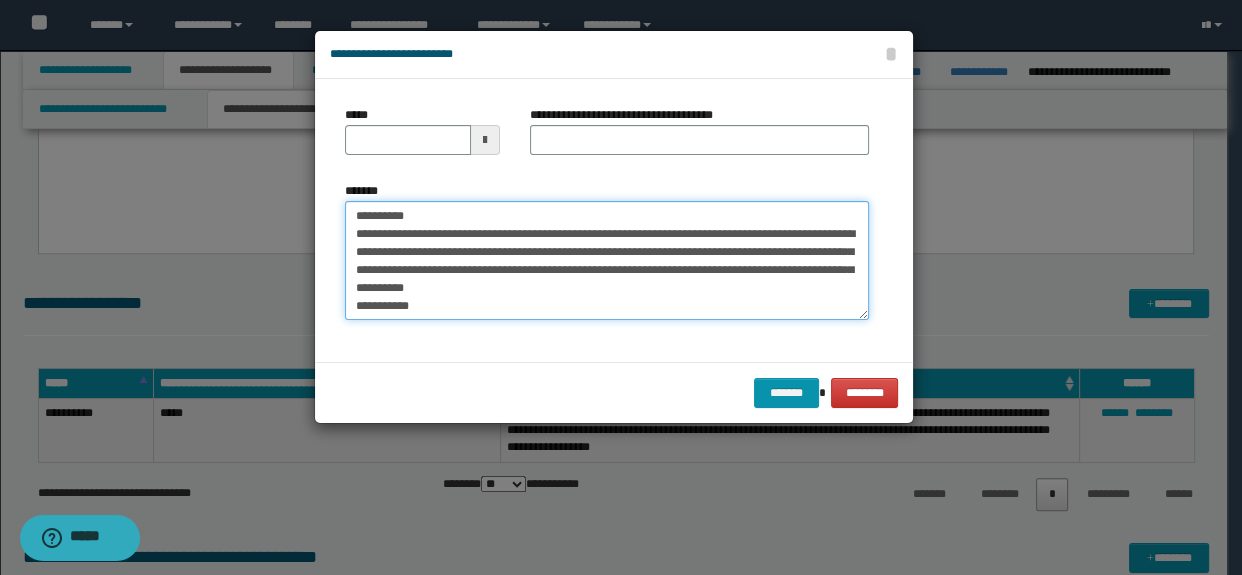 scroll, scrollTop: 0, scrollLeft: 0, axis: both 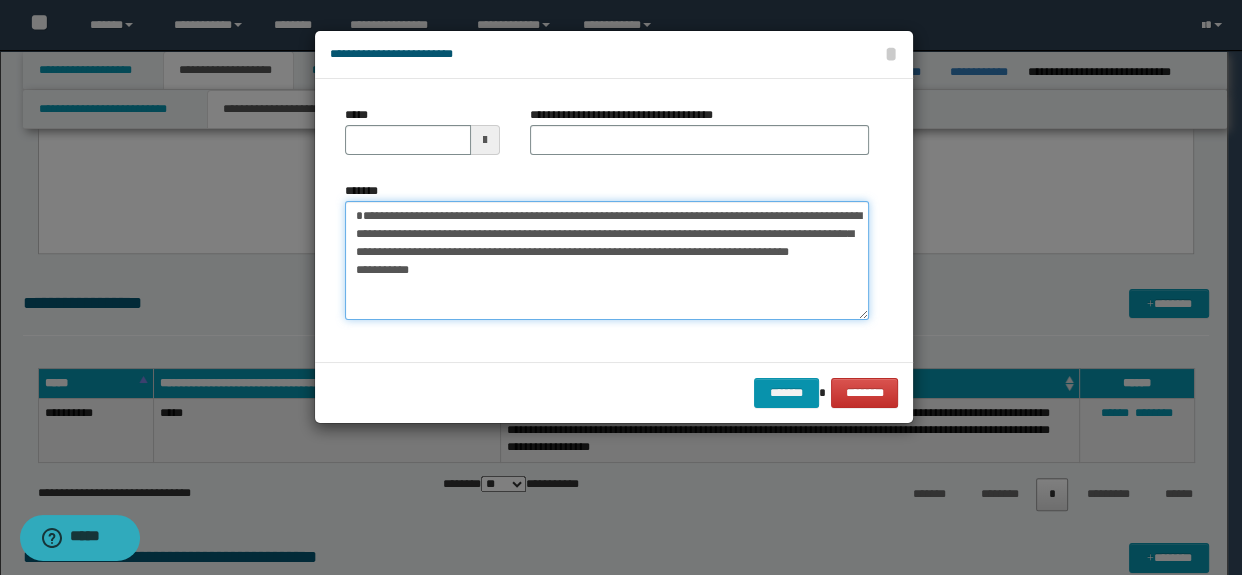 drag, startPoint x: 459, startPoint y: 234, endPoint x: 310, endPoint y: 205, distance: 151.79591 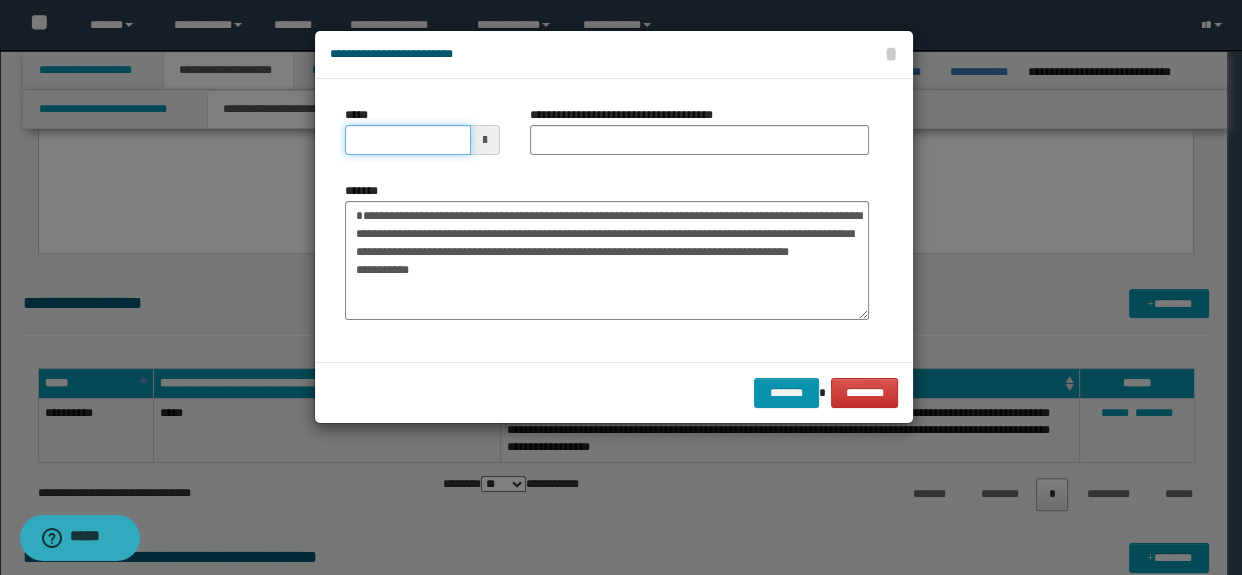 click on "*****" at bounding box center [408, 140] 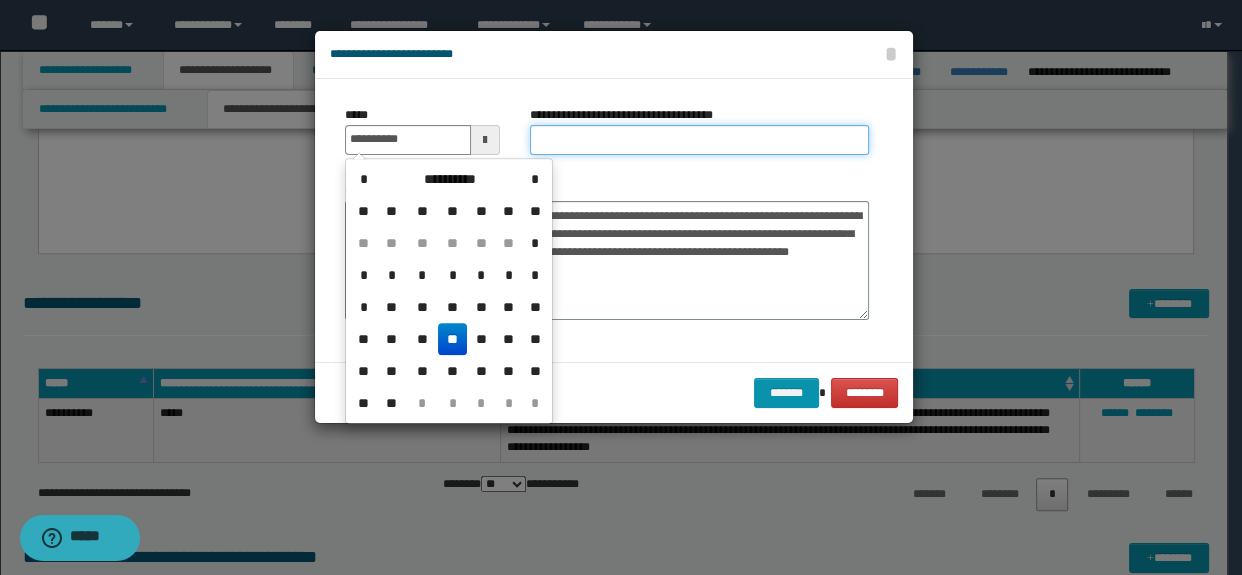 type on "**********" 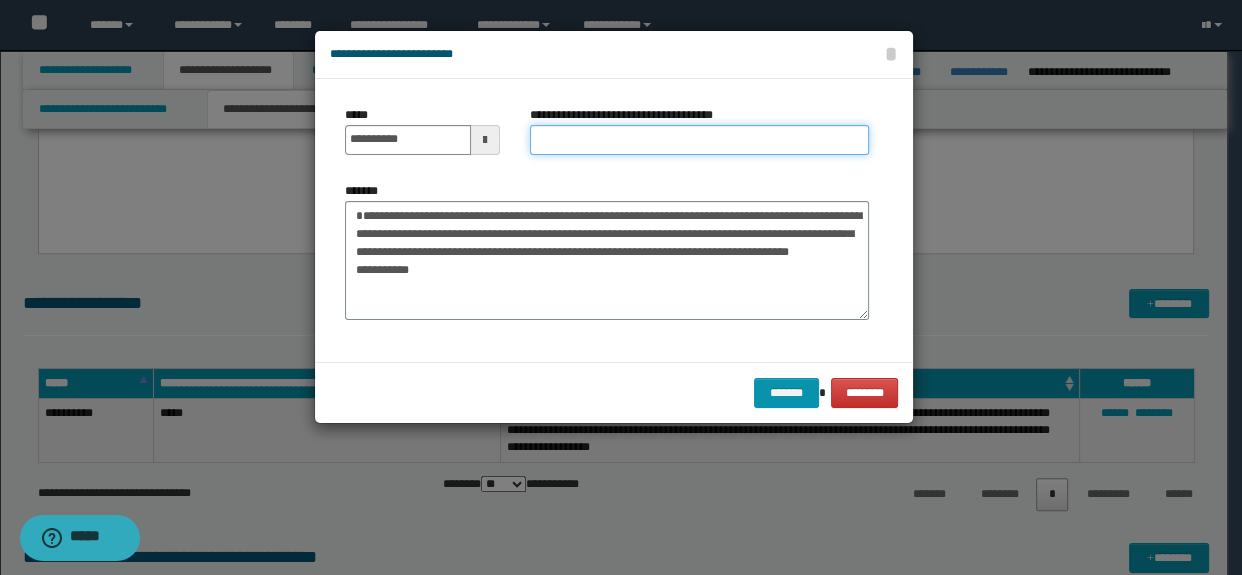 type on "*********" 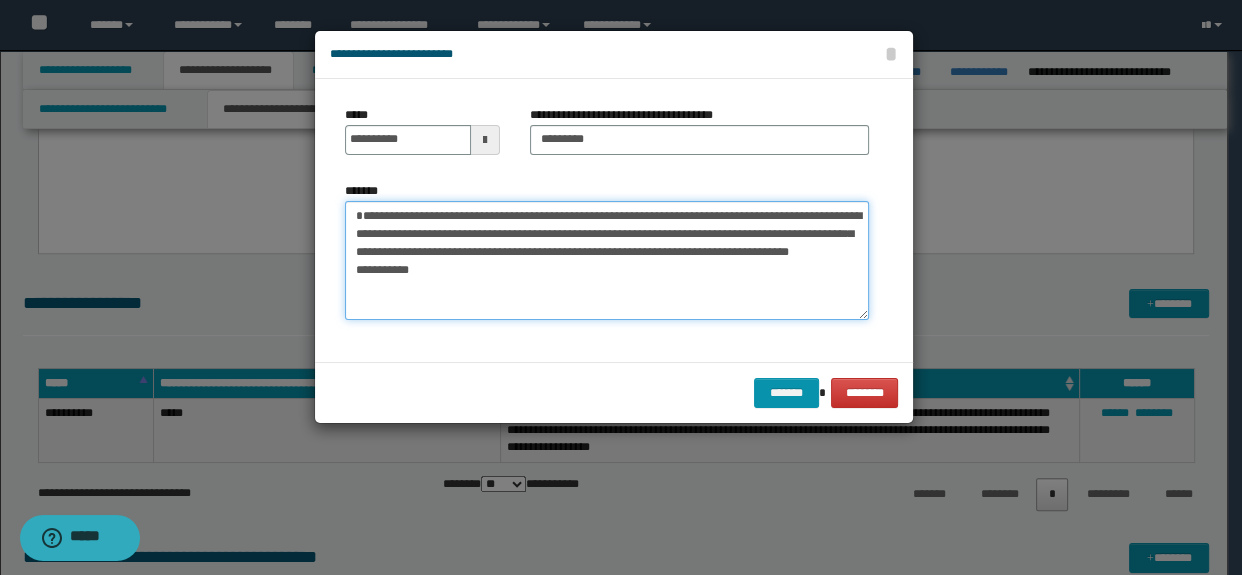 click on "**********" at bounding box center [607, 261] 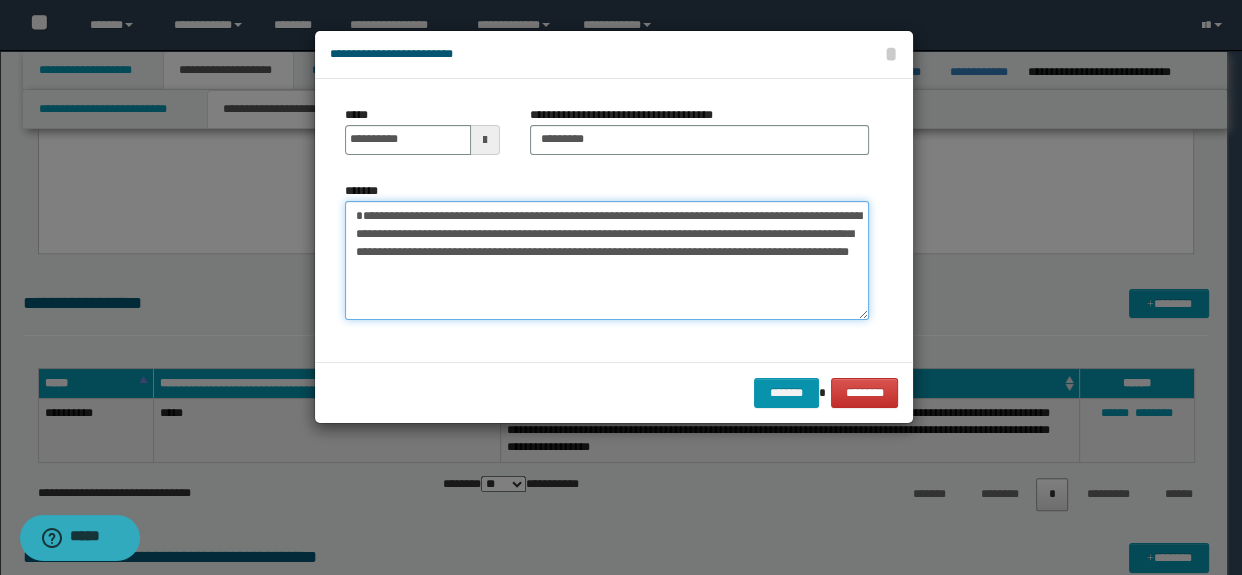 click on "**********" at bounding box center (607, 261) 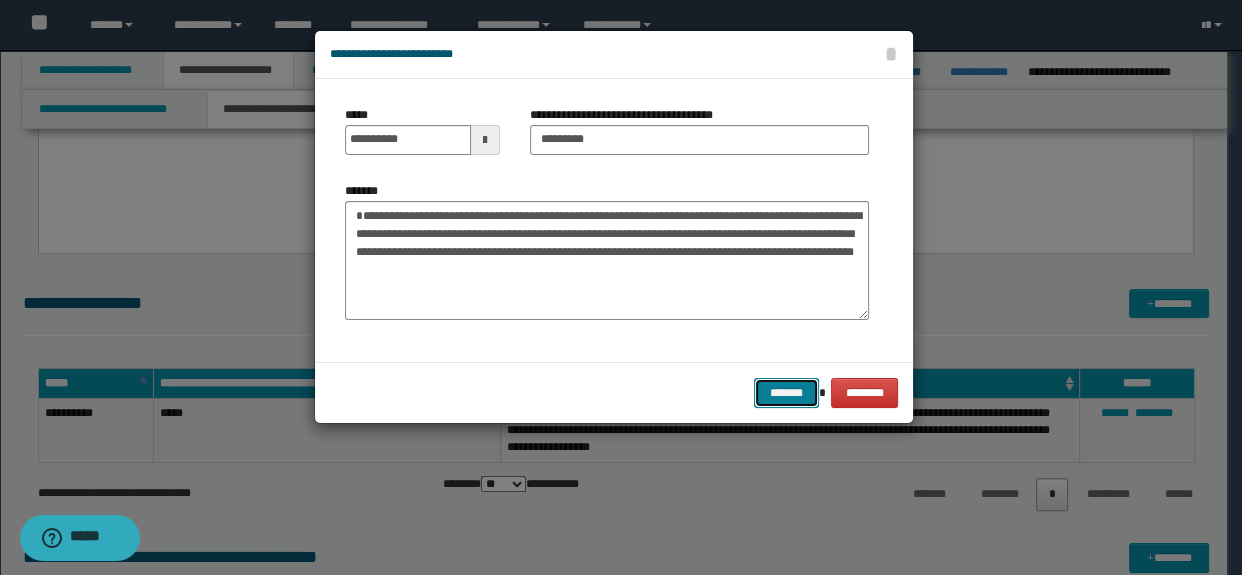 click on "*******" at bounding box center [786, 393] 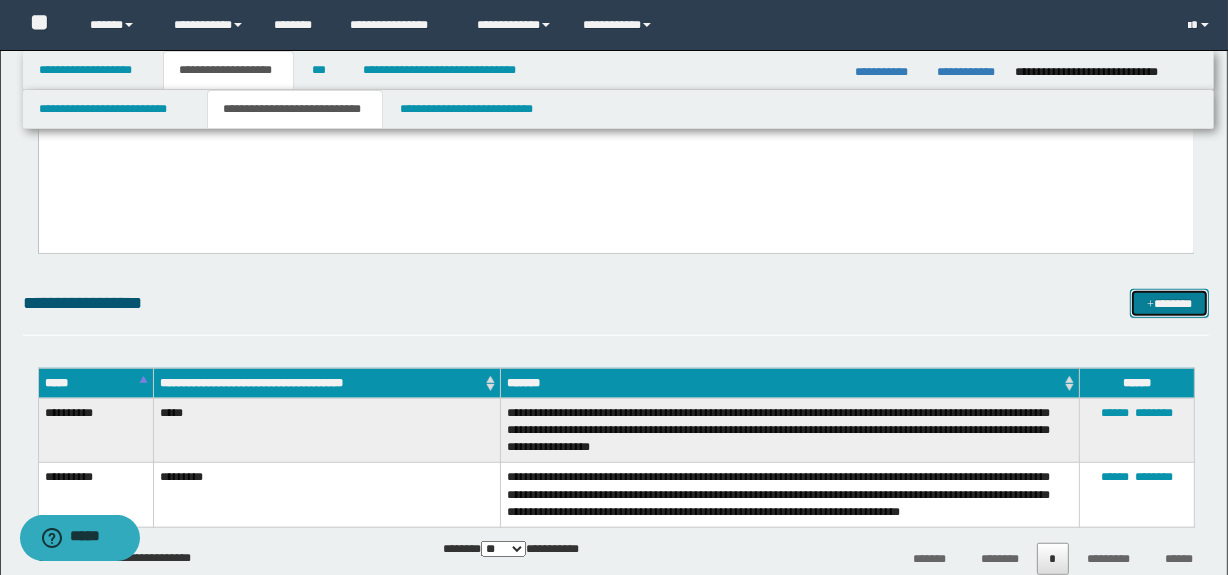click at bounding box center [1150, 305] 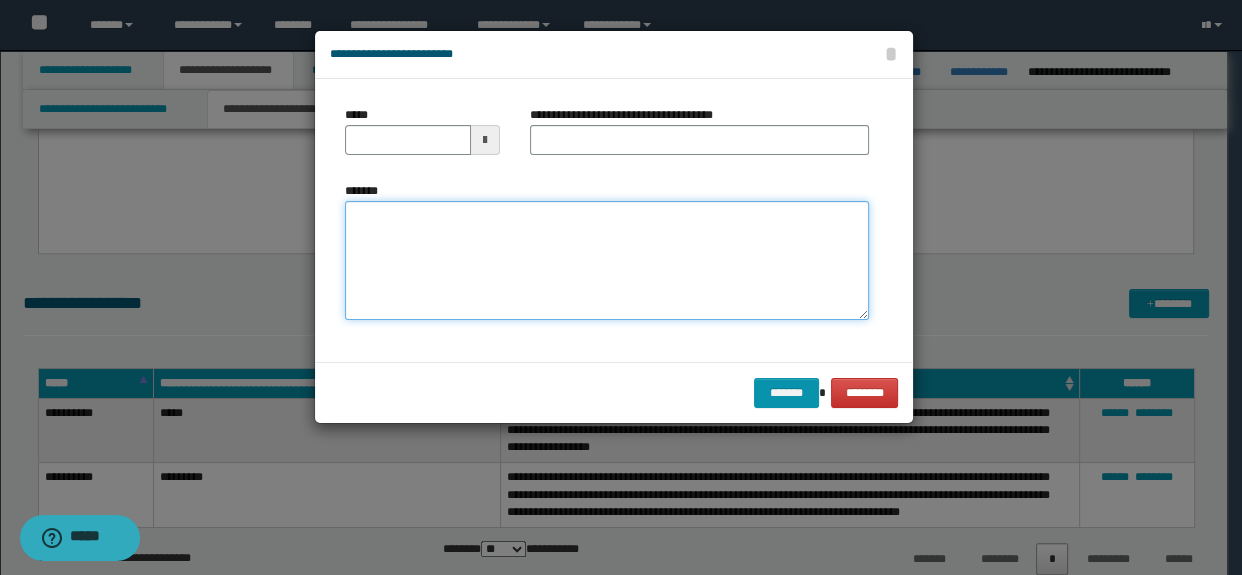 click on "*******" at bounding box center [607, 261] 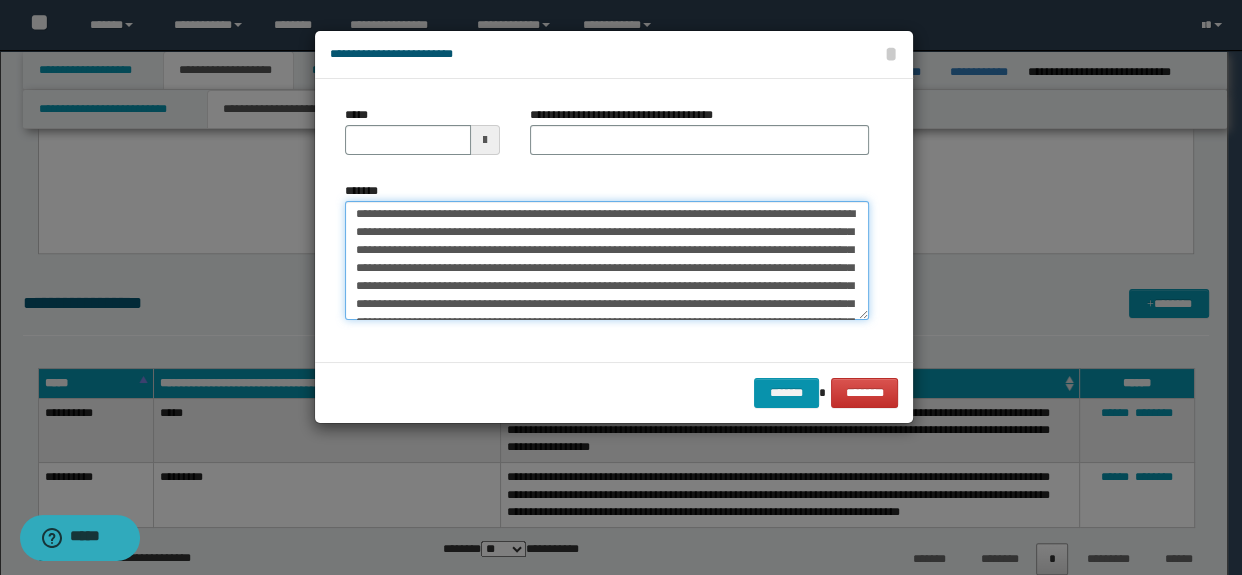 scroll, scrollTop: 0, scrollLeft: 0, axis: both 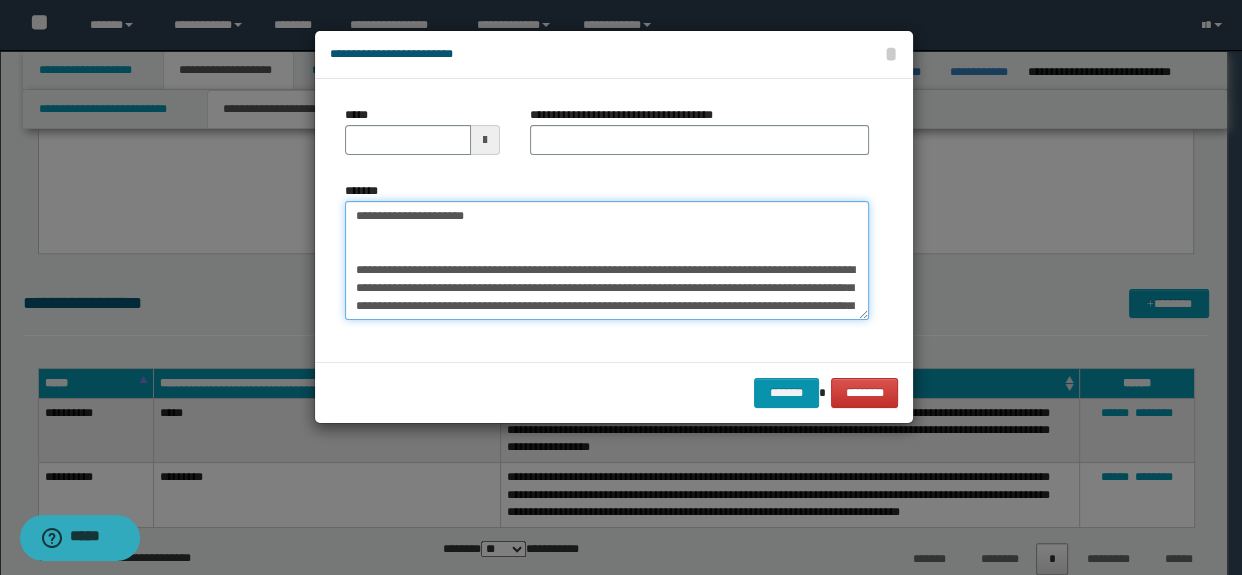 drag, startPoint x: 463, startPoint y: 221, endPoint x: 158, endPoint y: 213, distance: 305.1049 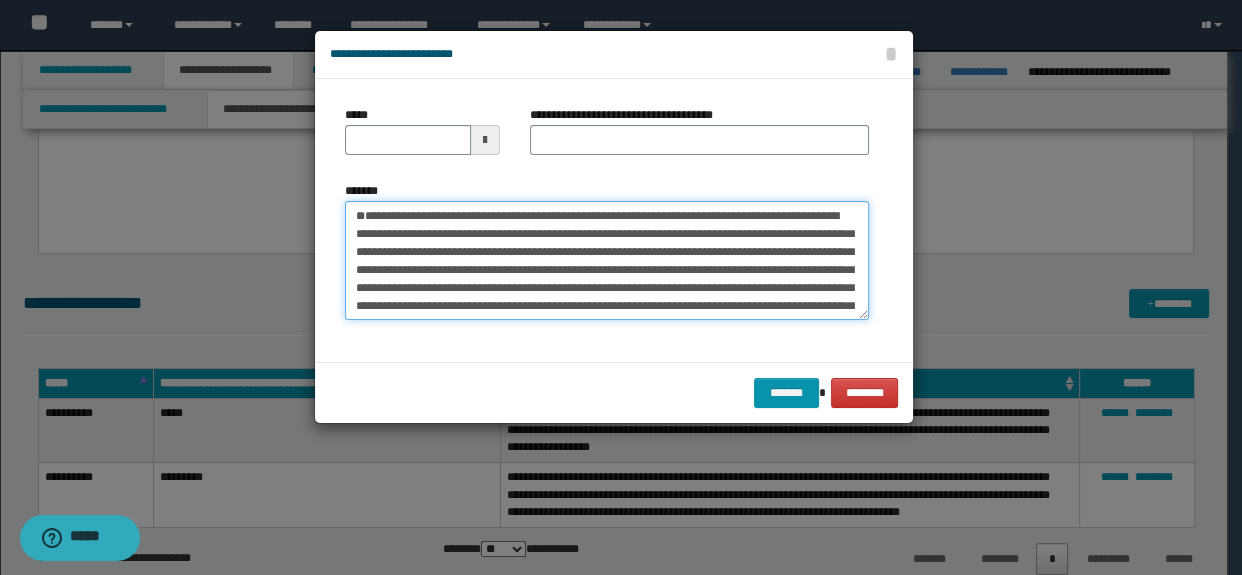 type on "**********" 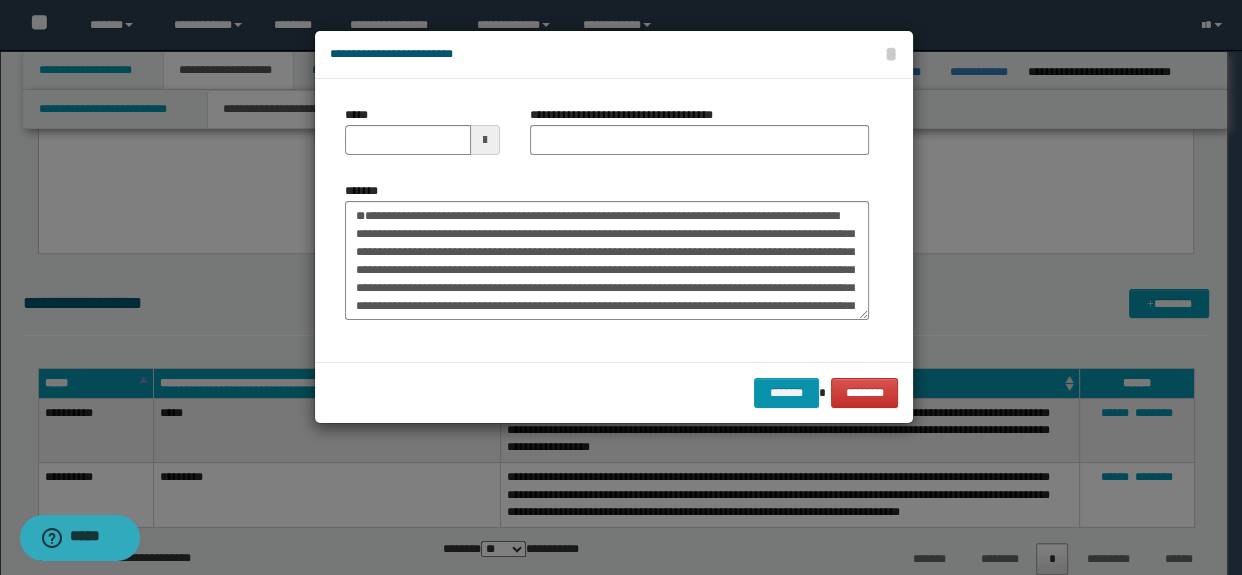click on "*****" at bounding box center (422, 138) 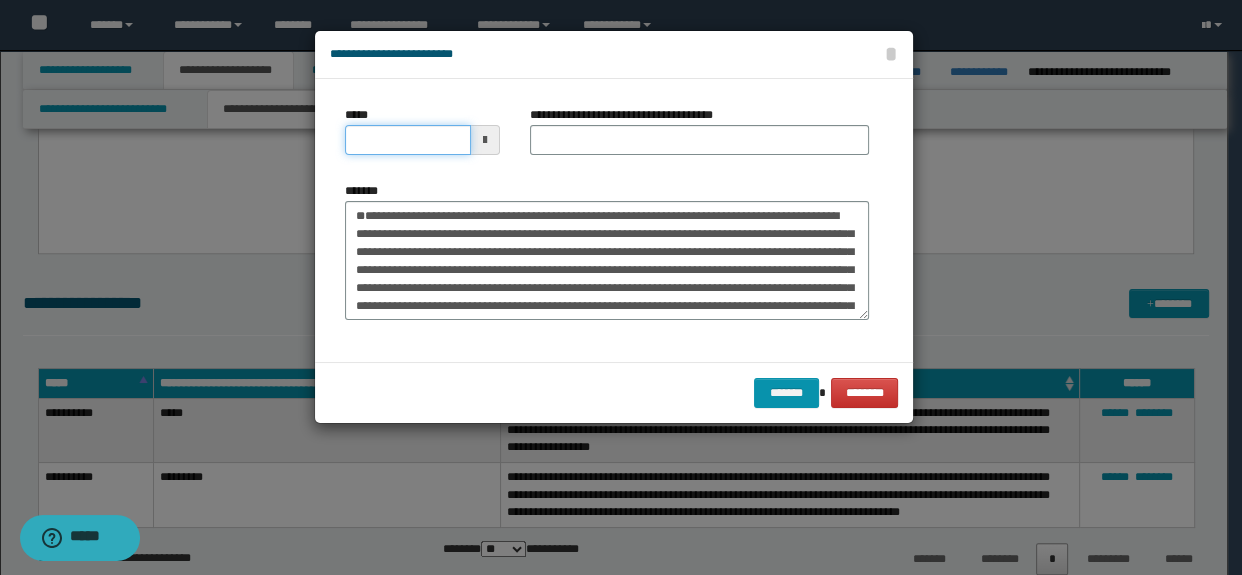 click on "*****" at bounding box center (408, 140) 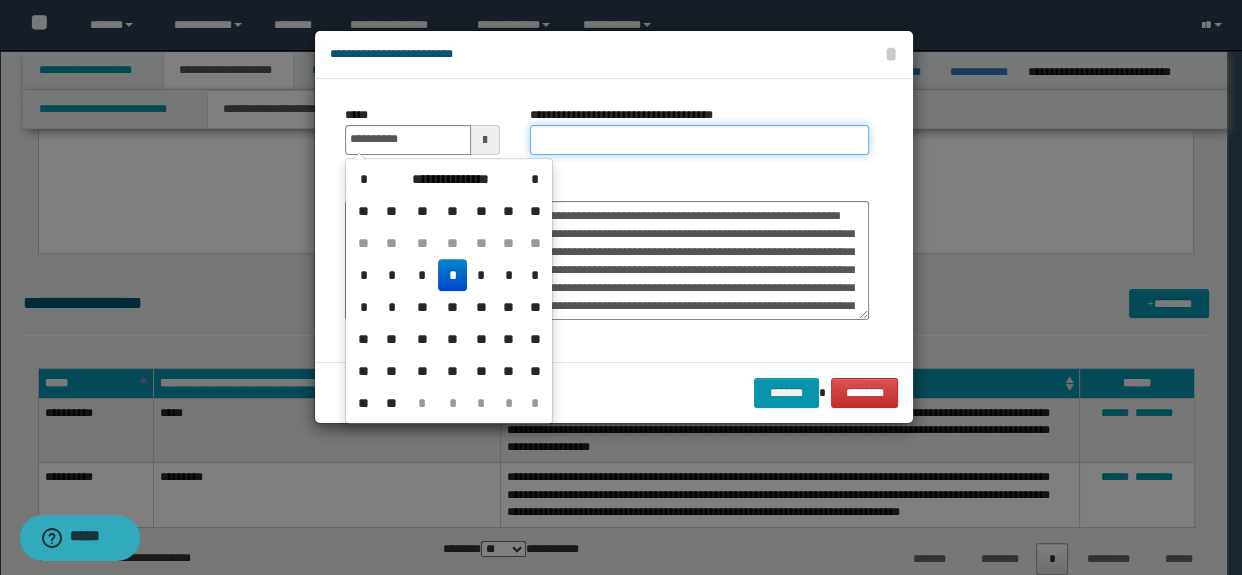 type on "**********" 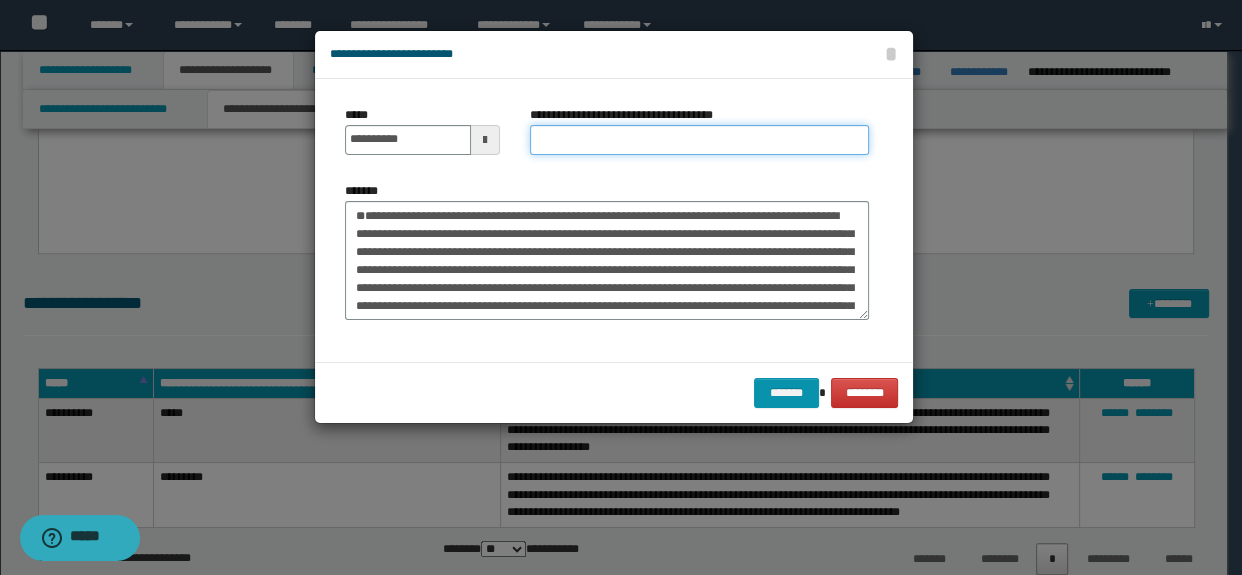type on "*********" 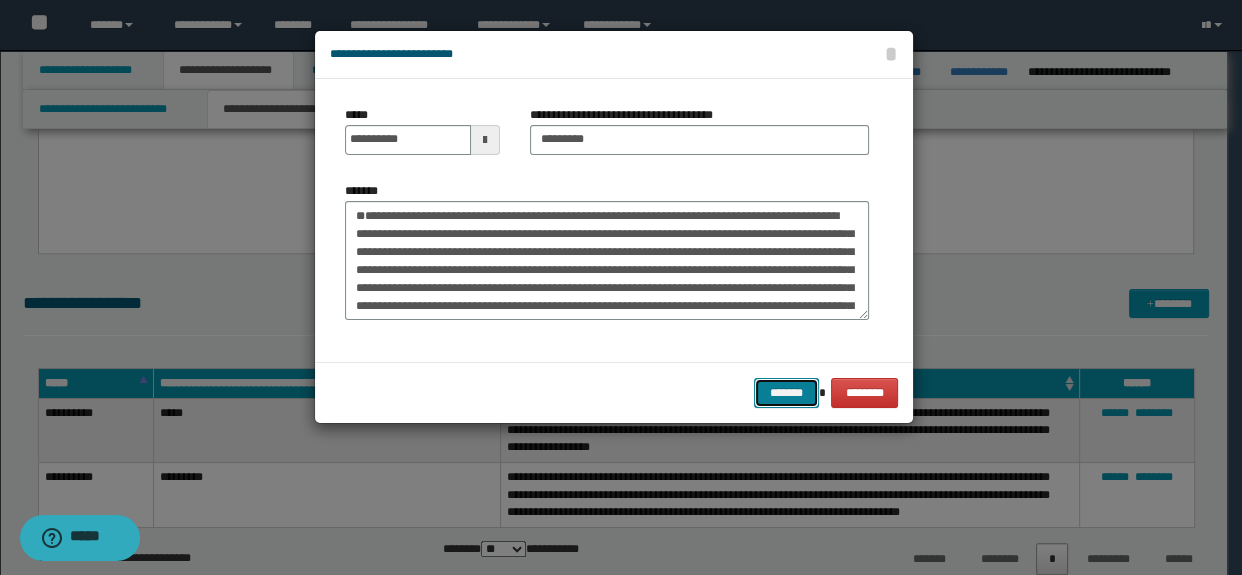 click on "*******" at bounding box center (786, 393) 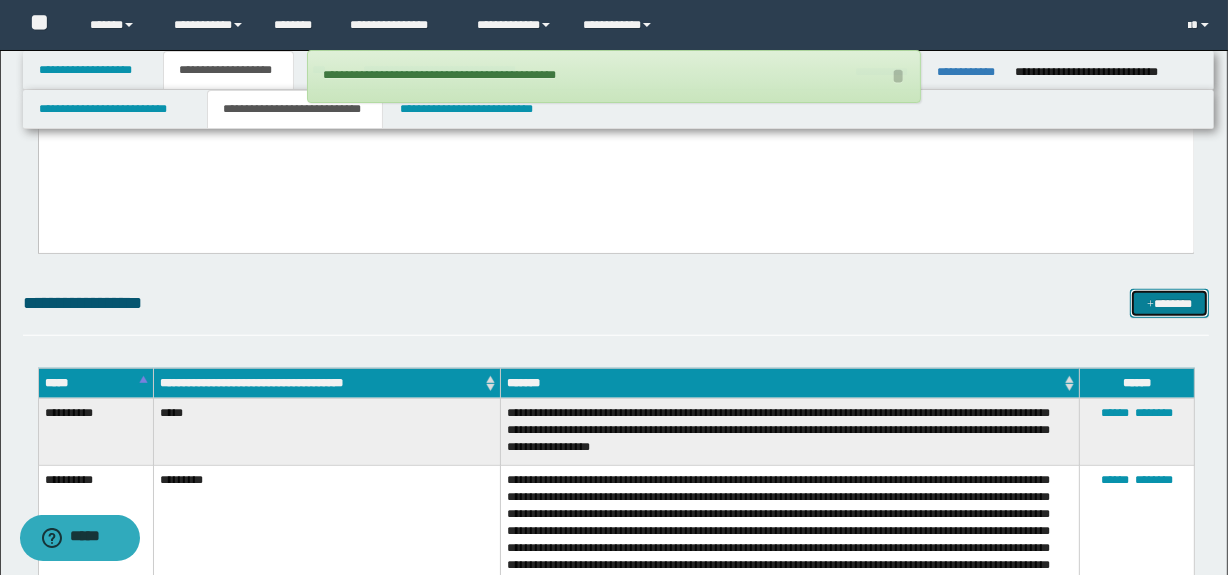 click on "*******" at bounding box center [1170, 304] 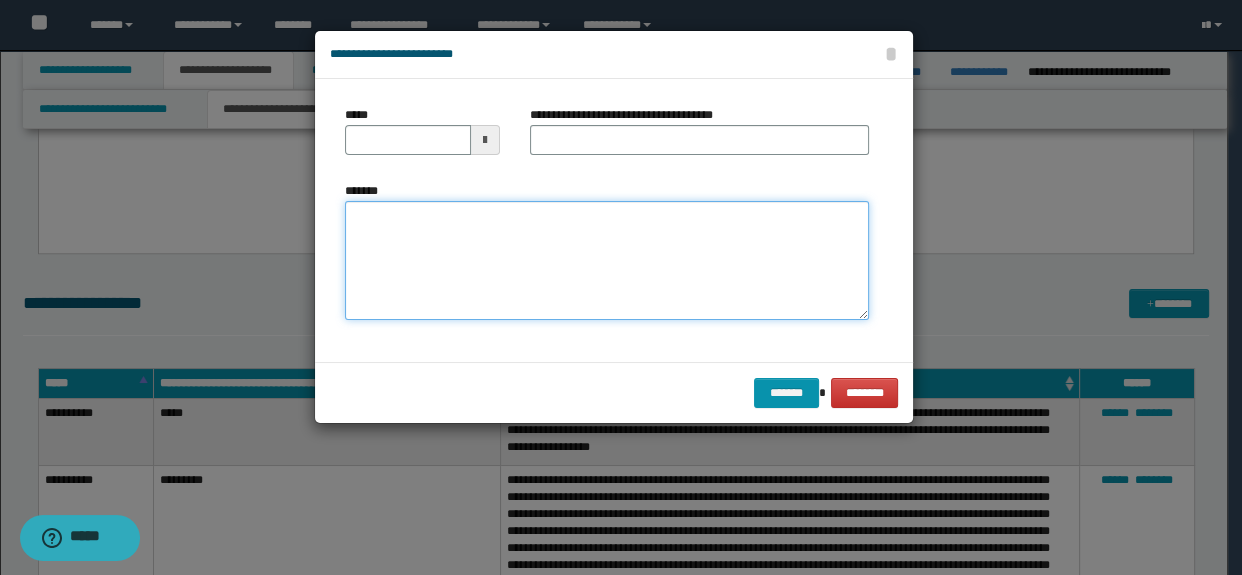 click on "*******" at bounding box center [607, 261] 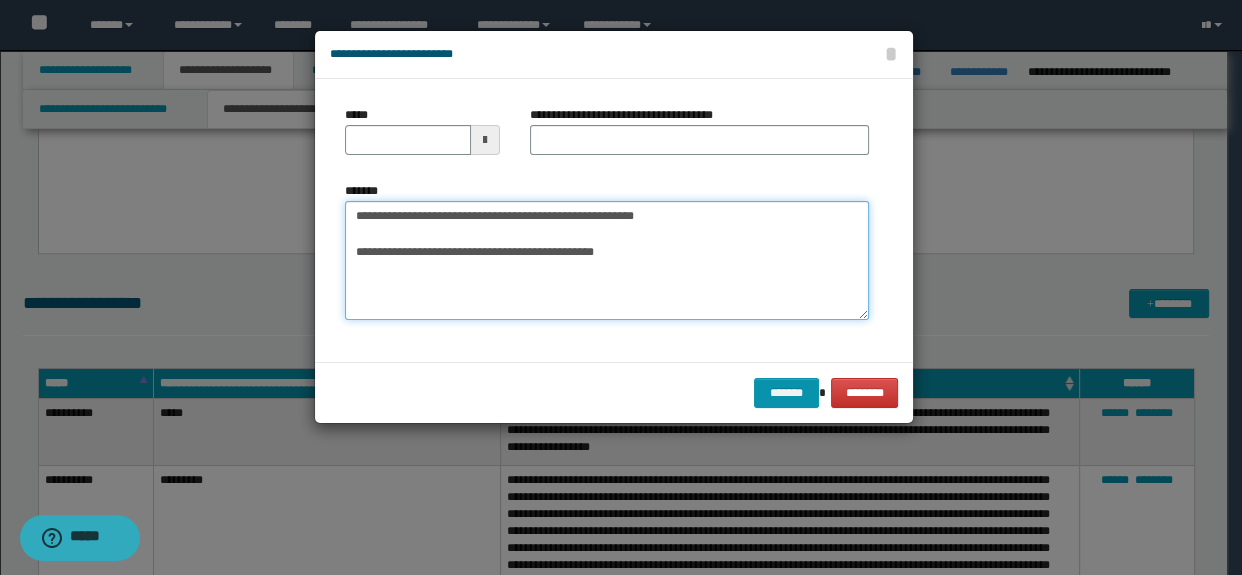 type on "**********" 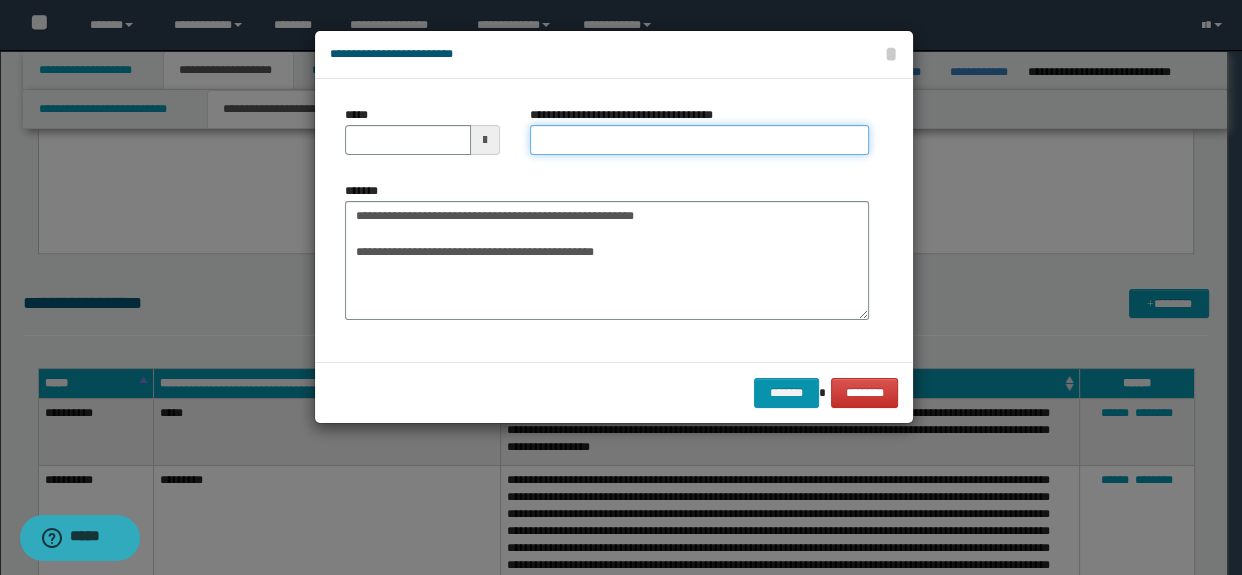 drag, startPoint x: 569, startPoint y: 135, endPoint x: 586, endPoint y: 135, distance: 17 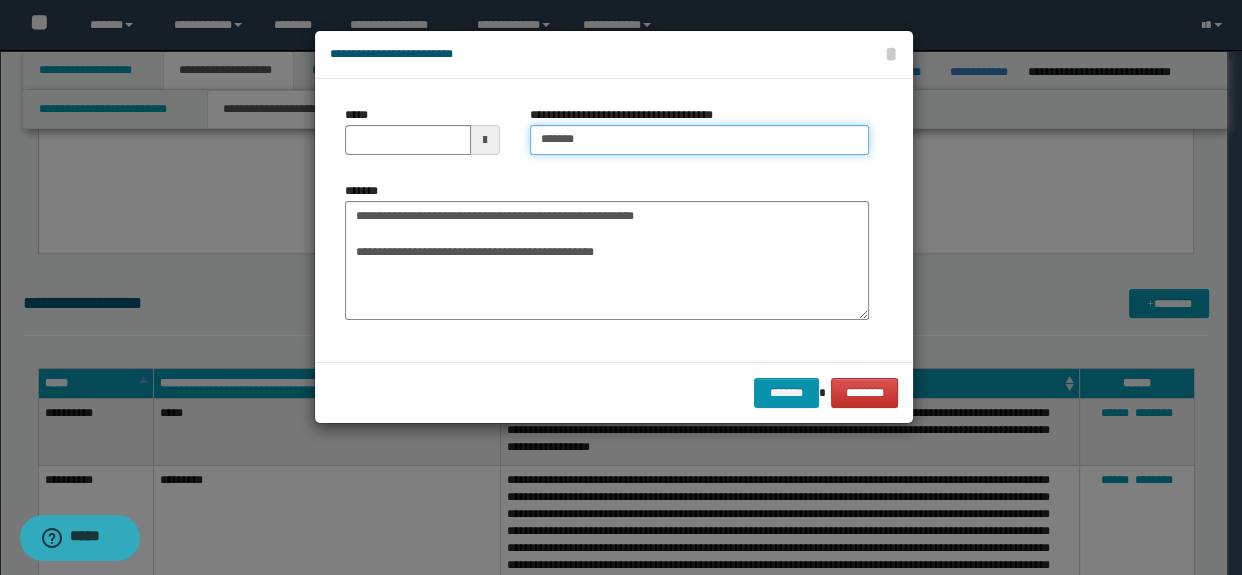 type on "**********" 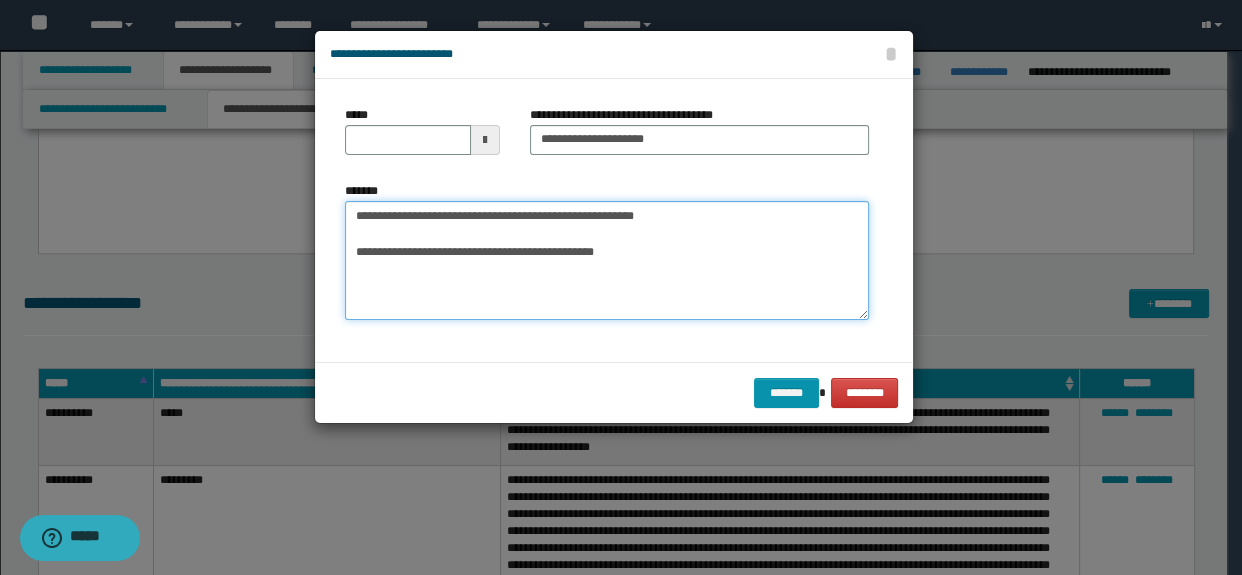 type on "**********" 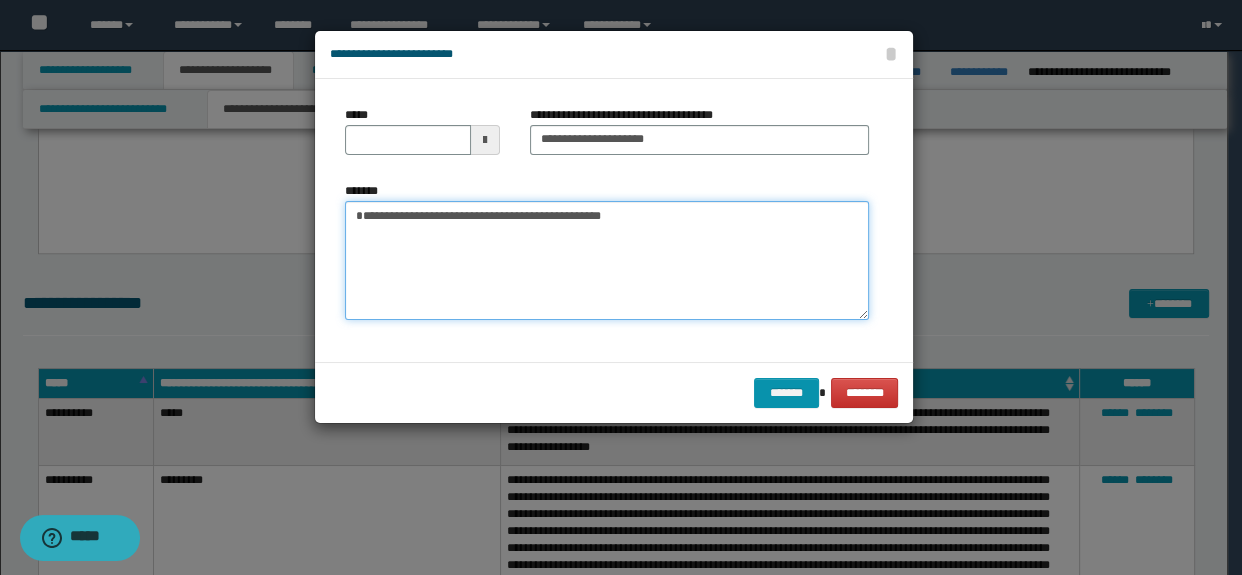 drag, startPoint x: 717, startPoint y: 237, endPoint x: 170, endPoint y: 208, distance: 547.7682 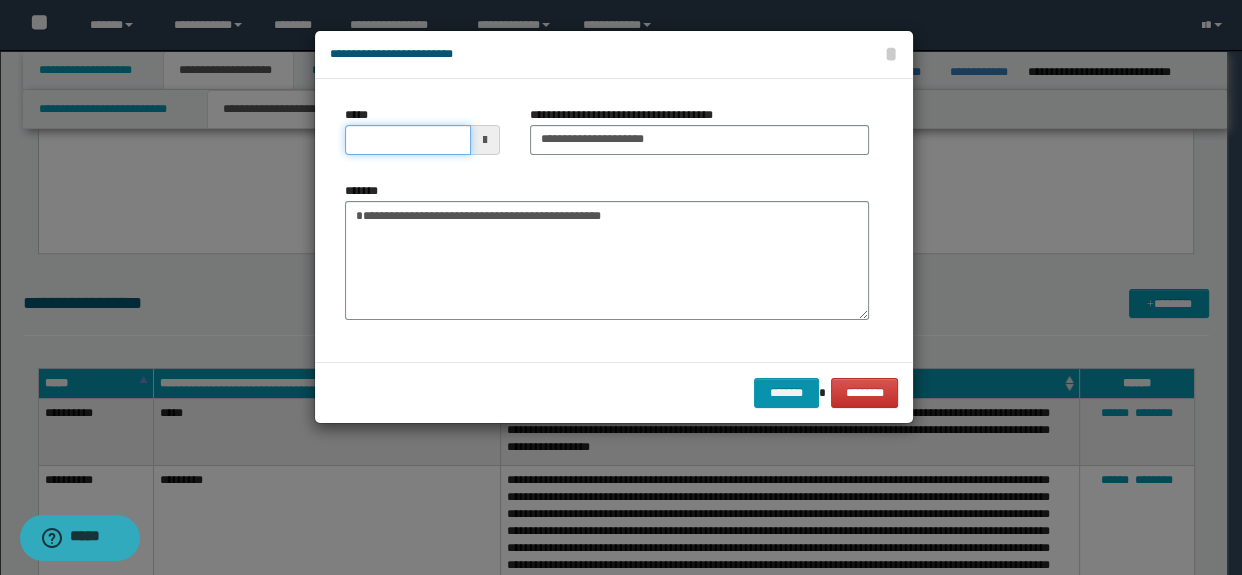 click on "*****" at bounding box center (408, 140) 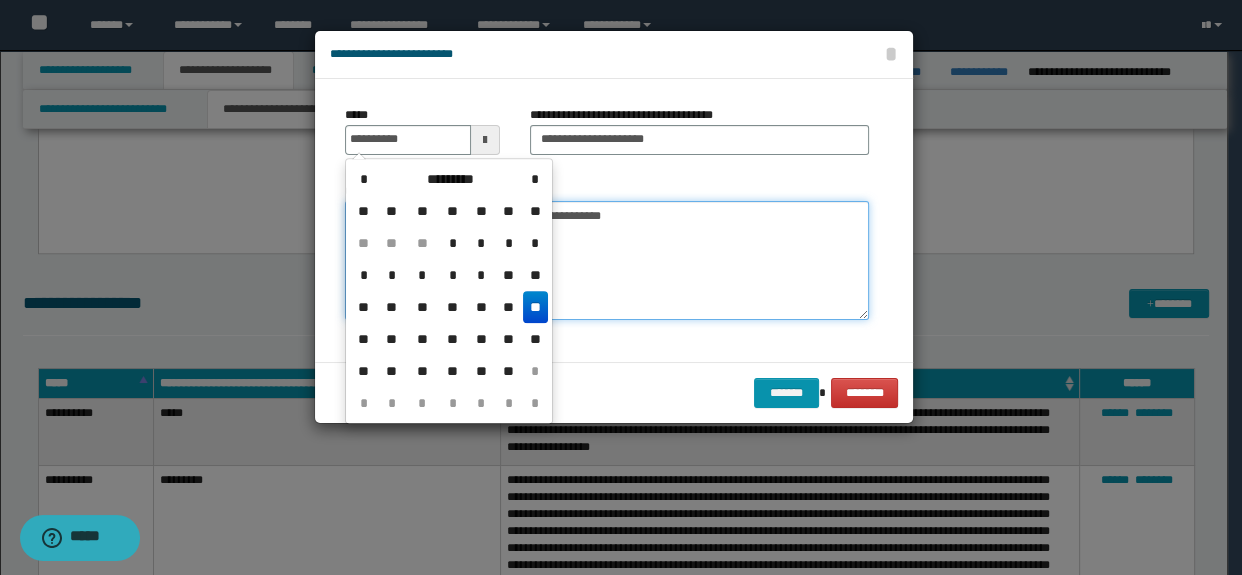 type on "**********" 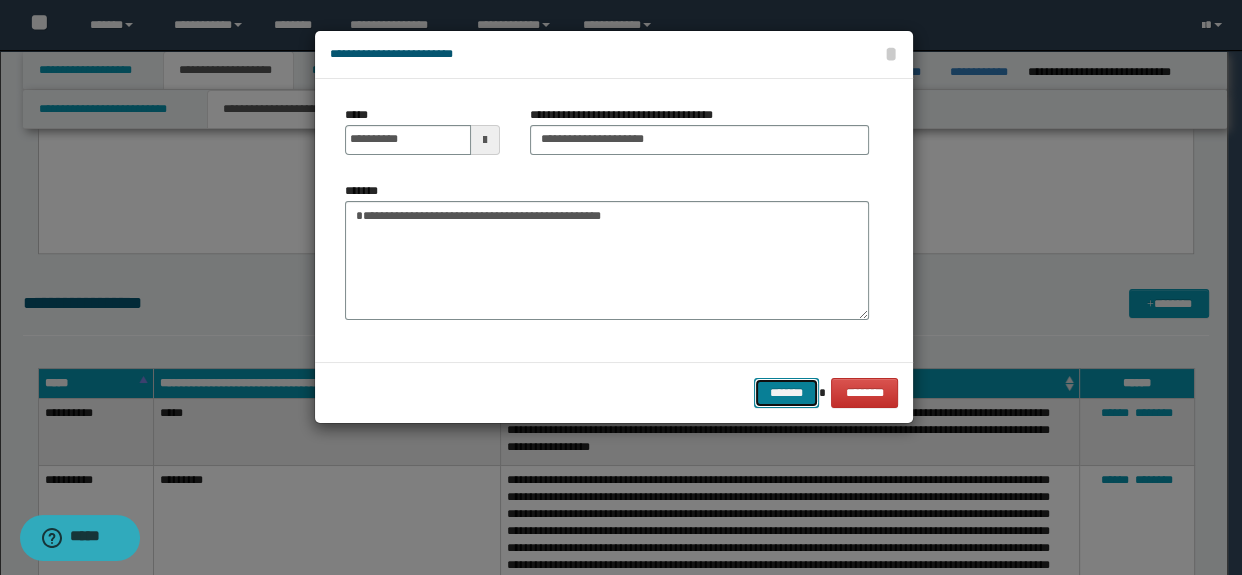 click on "*******" at bounding box center (786, 393) 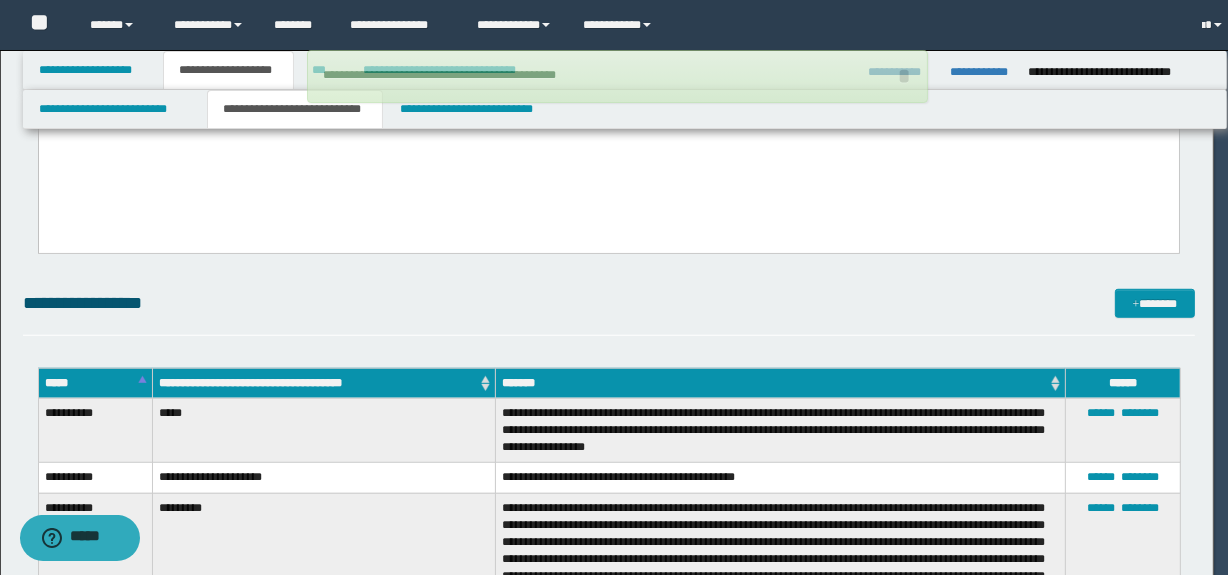 type 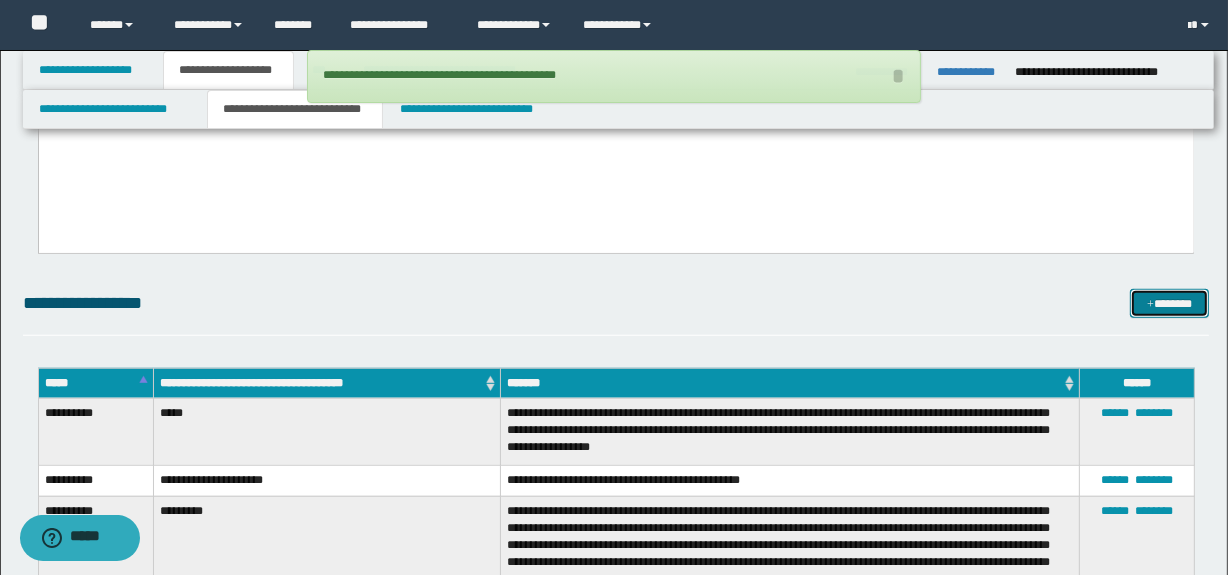 click on "*******" at bounding box center (1170, 304) 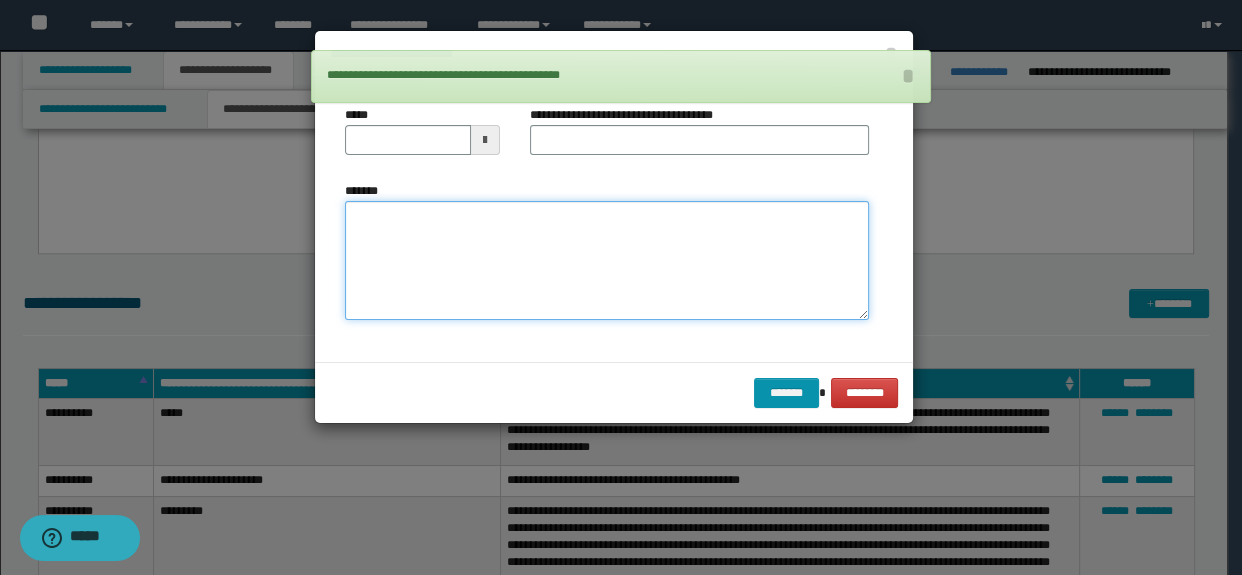 click on "*******" at bounding box center (607, 261) 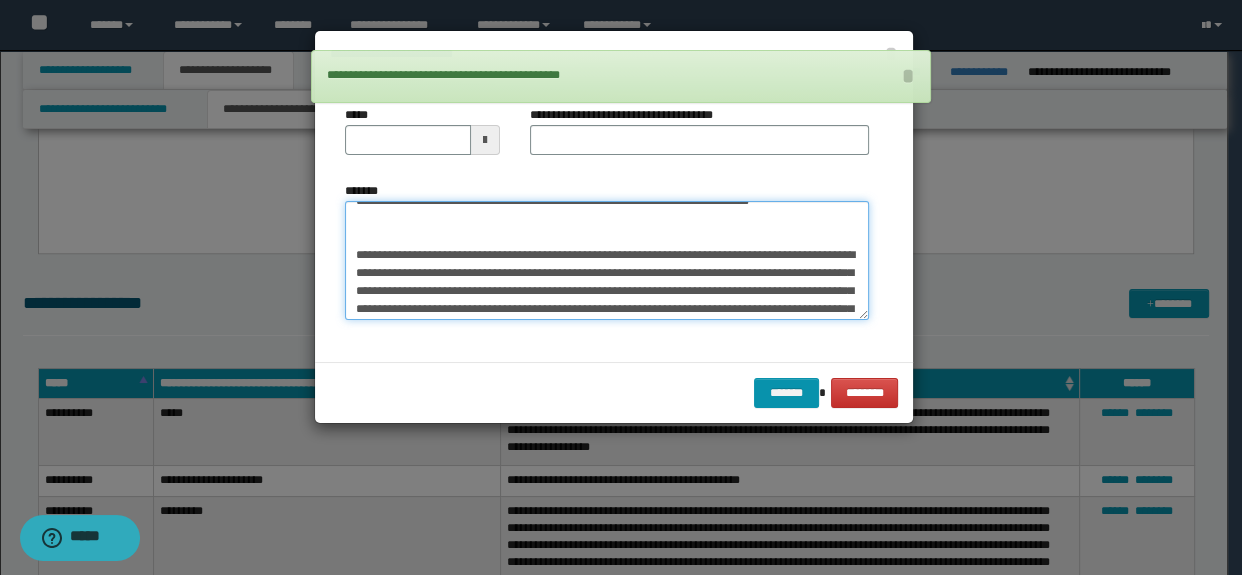 scroll, scrollTop: 0, scrollLeft: 0, axis: both 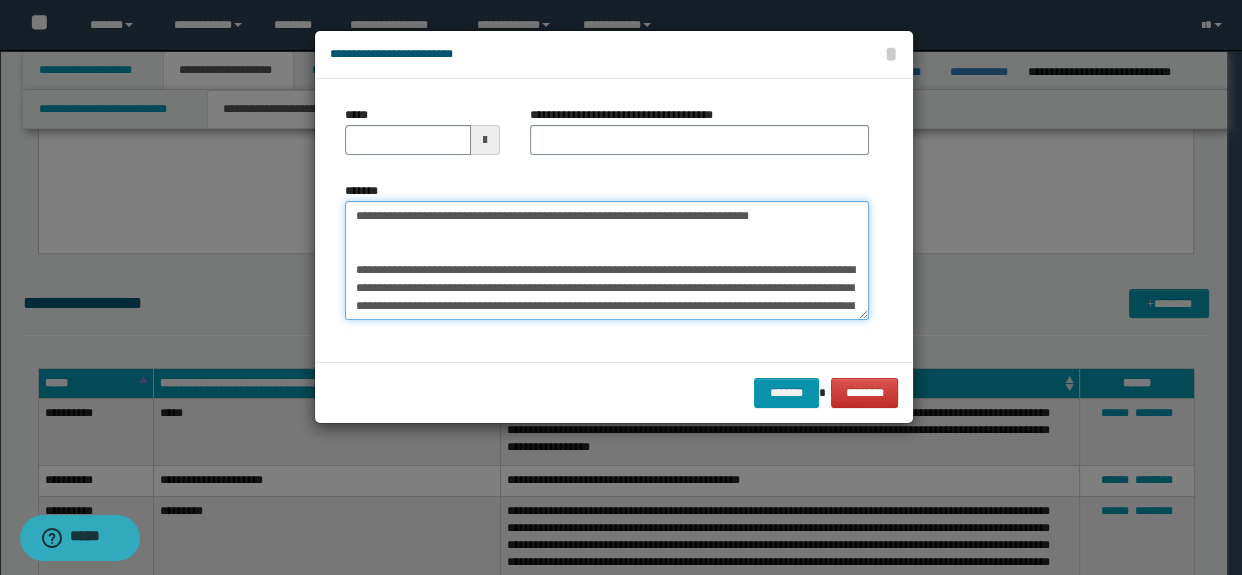 type on "**********" 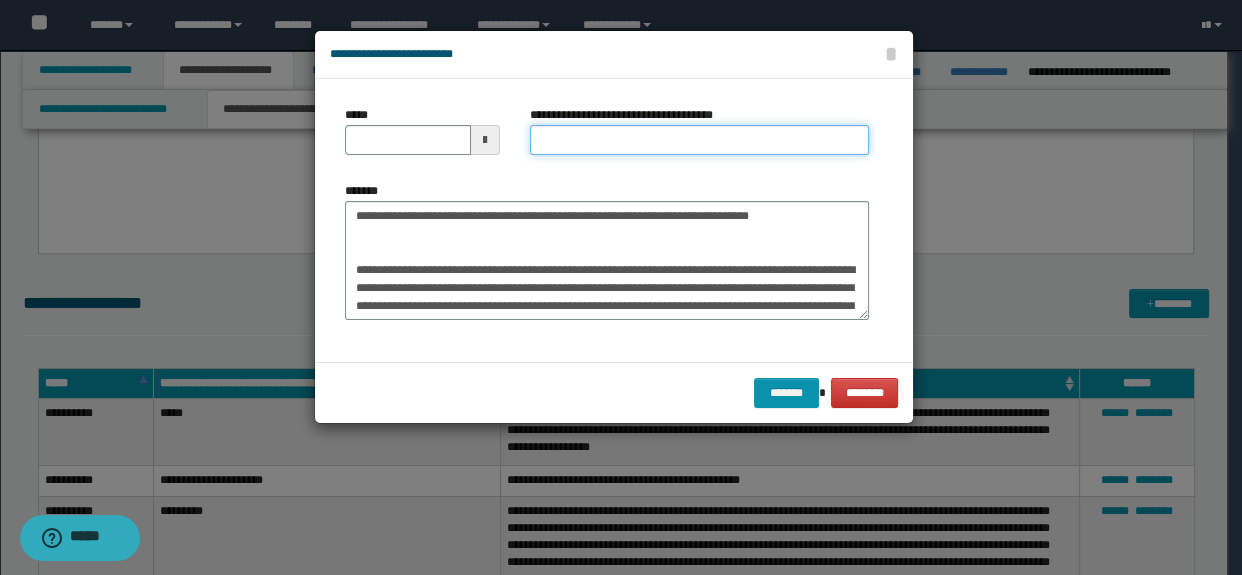 click on "**********" at bounding box center (700, 140) 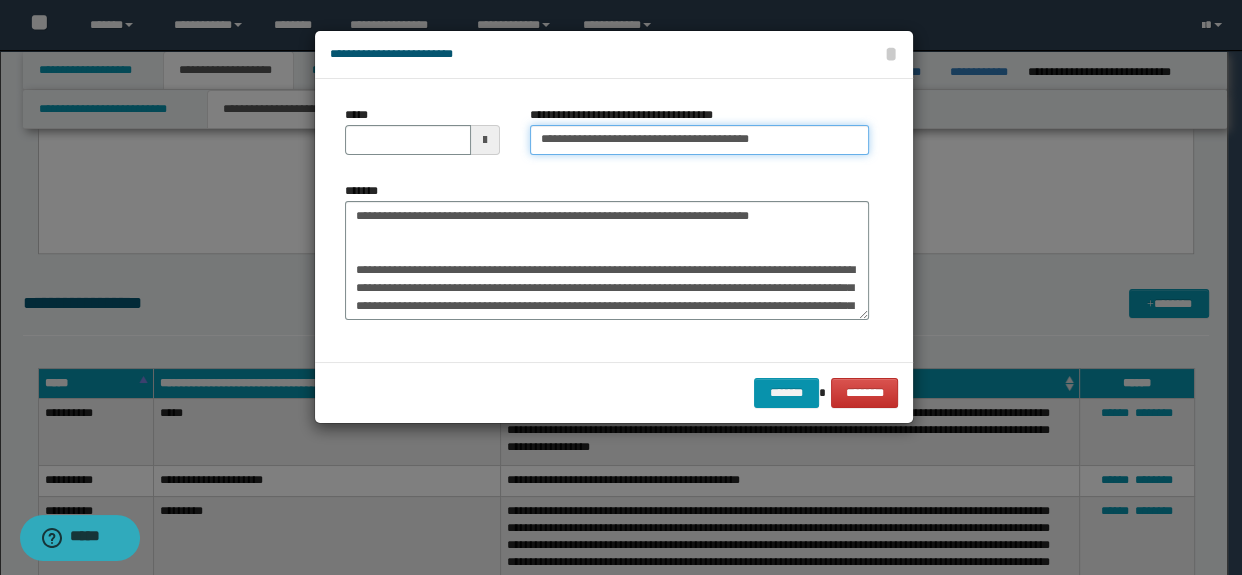 drag, startPoint x: 819, startPoint y: 137, endPoint x: 752, endPoint y: 137, distance: 67 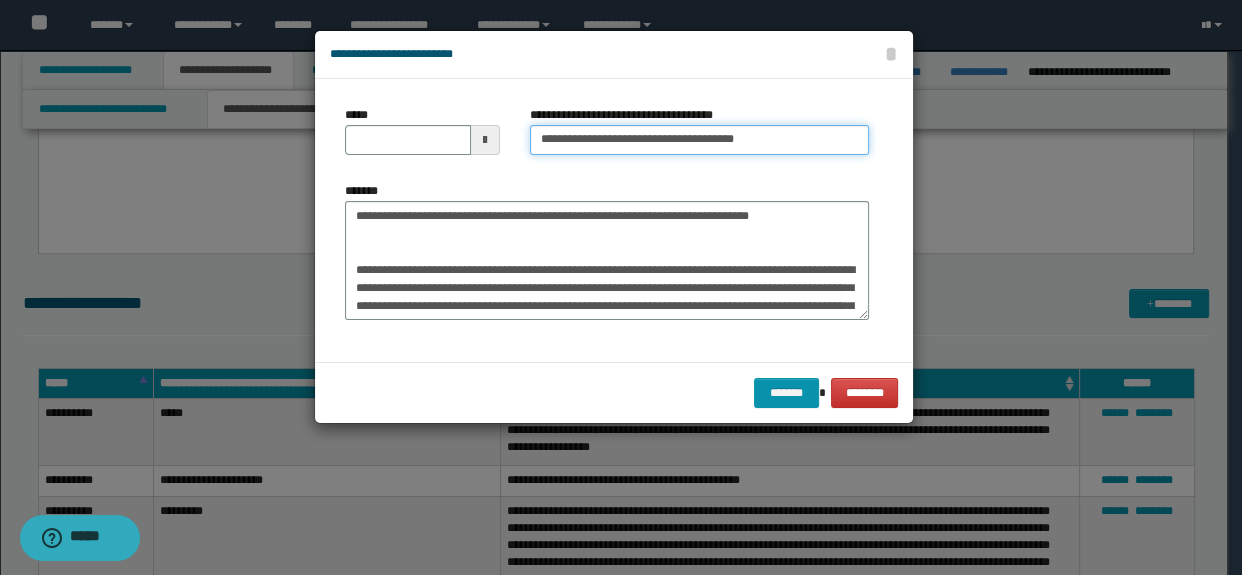 type on "**********" 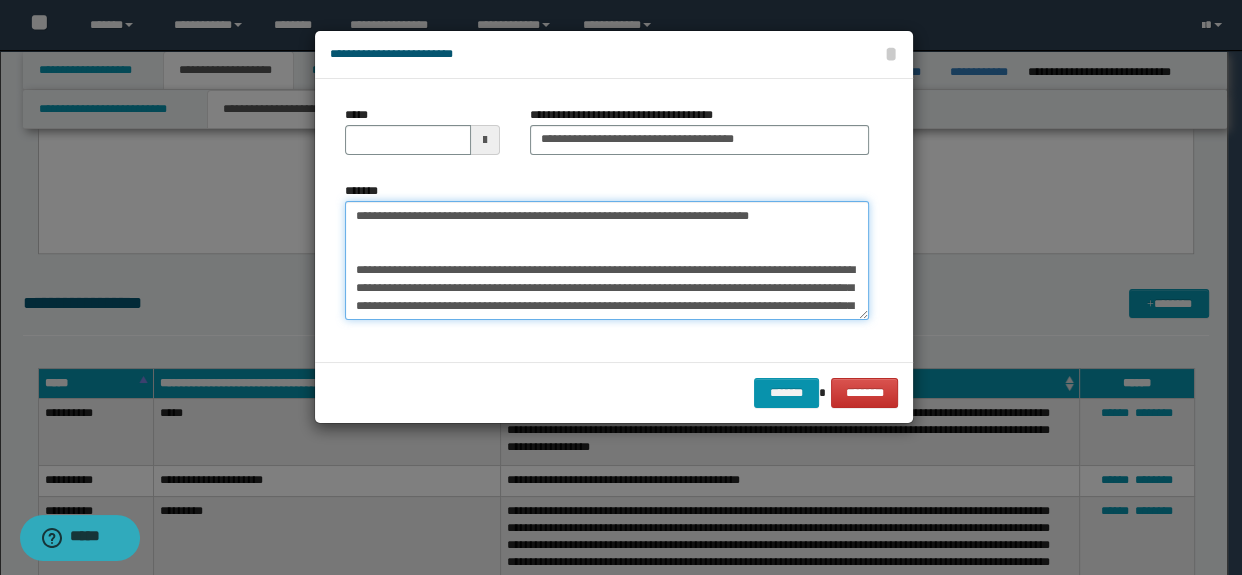 click on "**********" at bounding box center (607, 261) 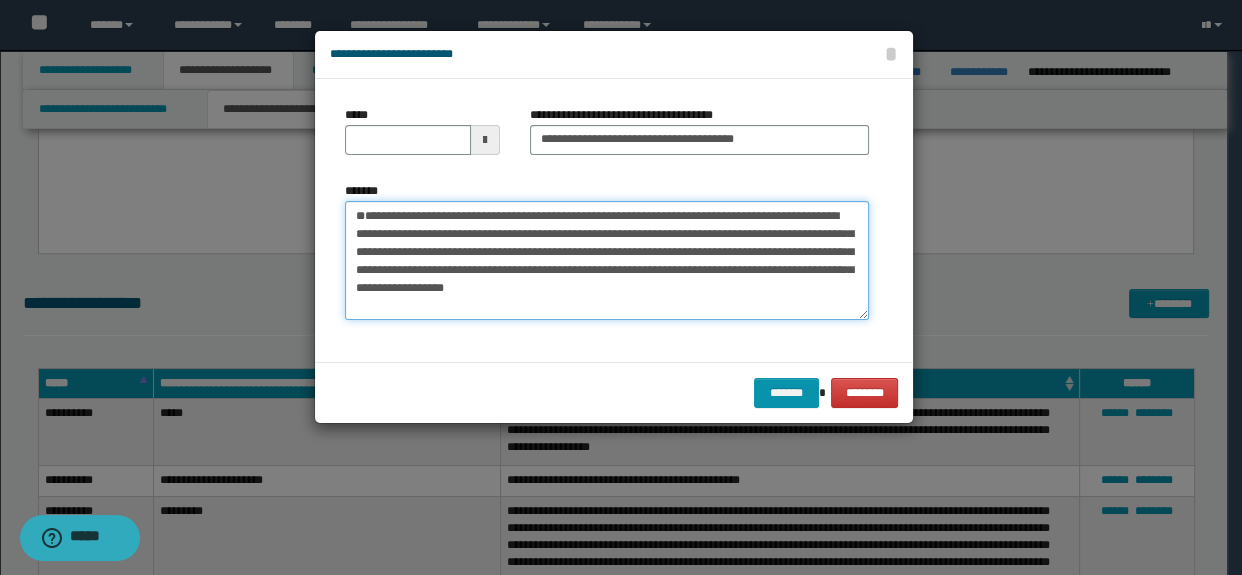 type 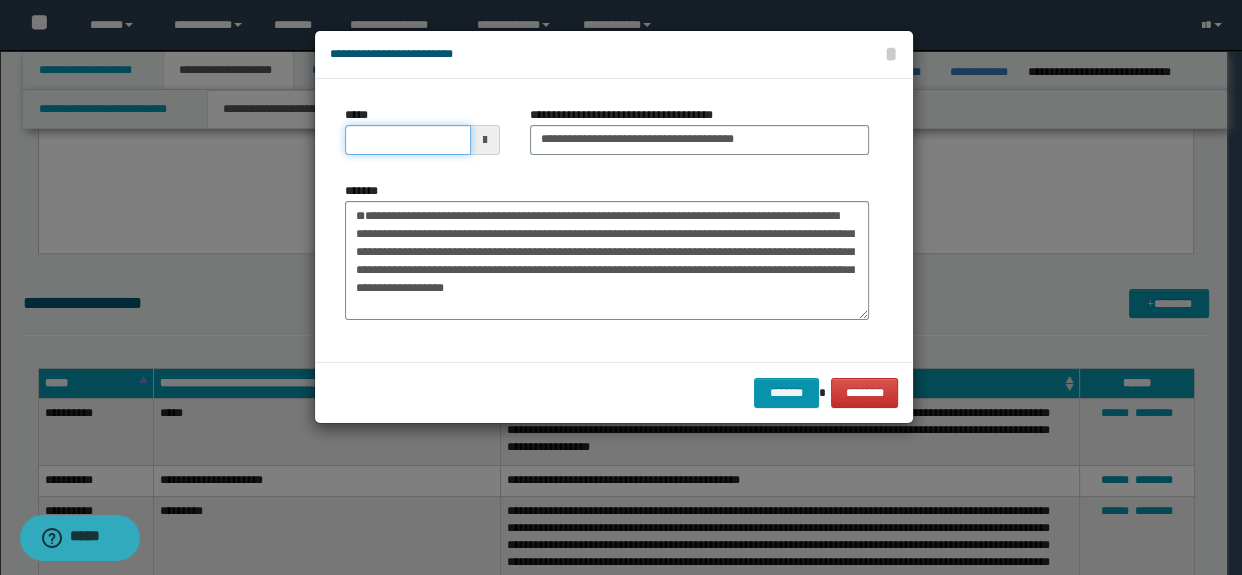 click on "*****" at bounding box center (408, 140) 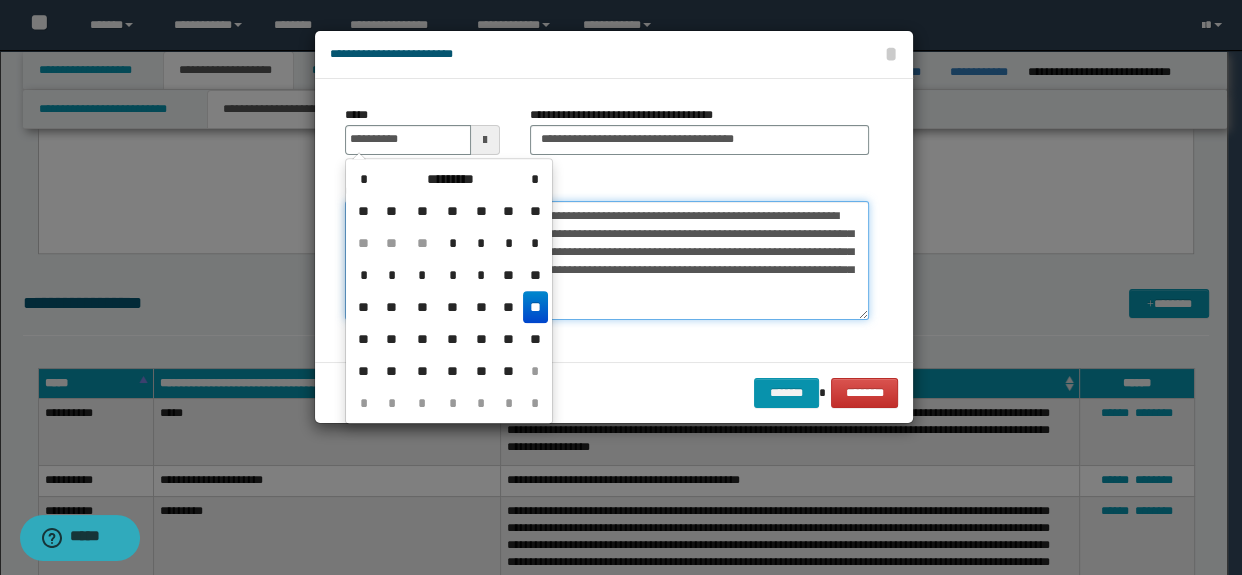 type on "**********" 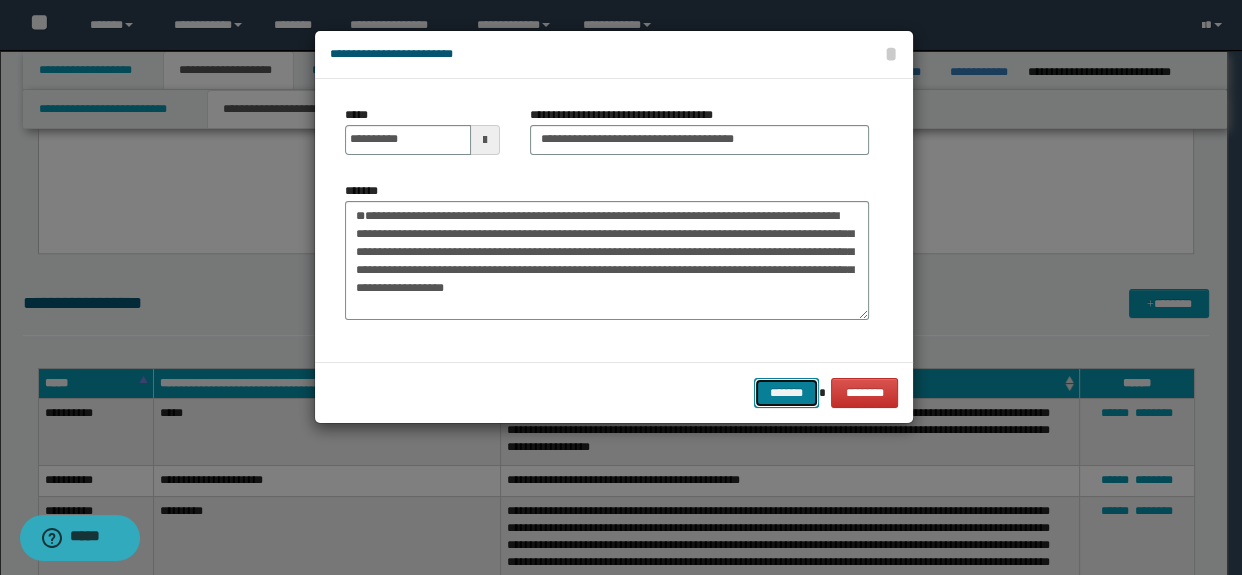 click on "*******" at bounding box center [786, 393] 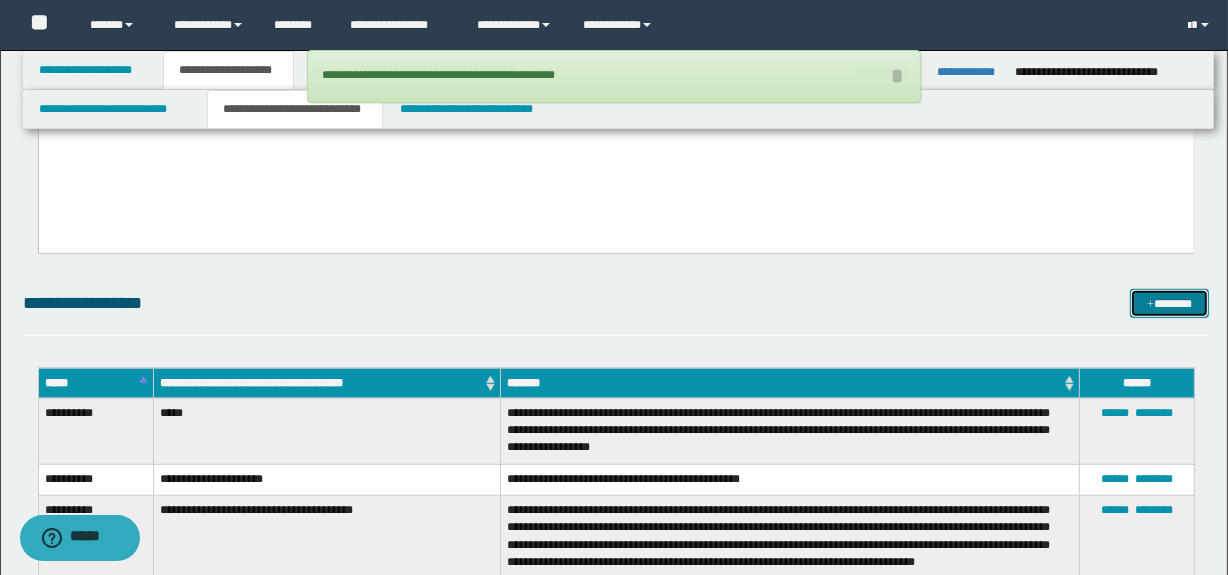 click on "*******" at bounding box center (1170, 304) 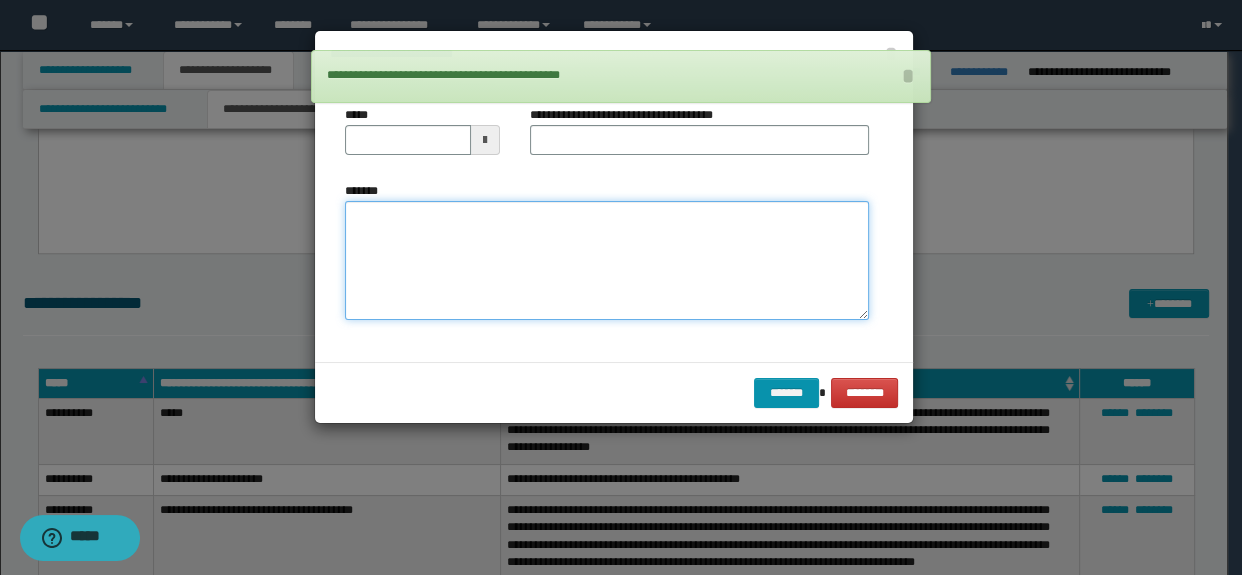 click on "*******" at bounding box center (607, 261) 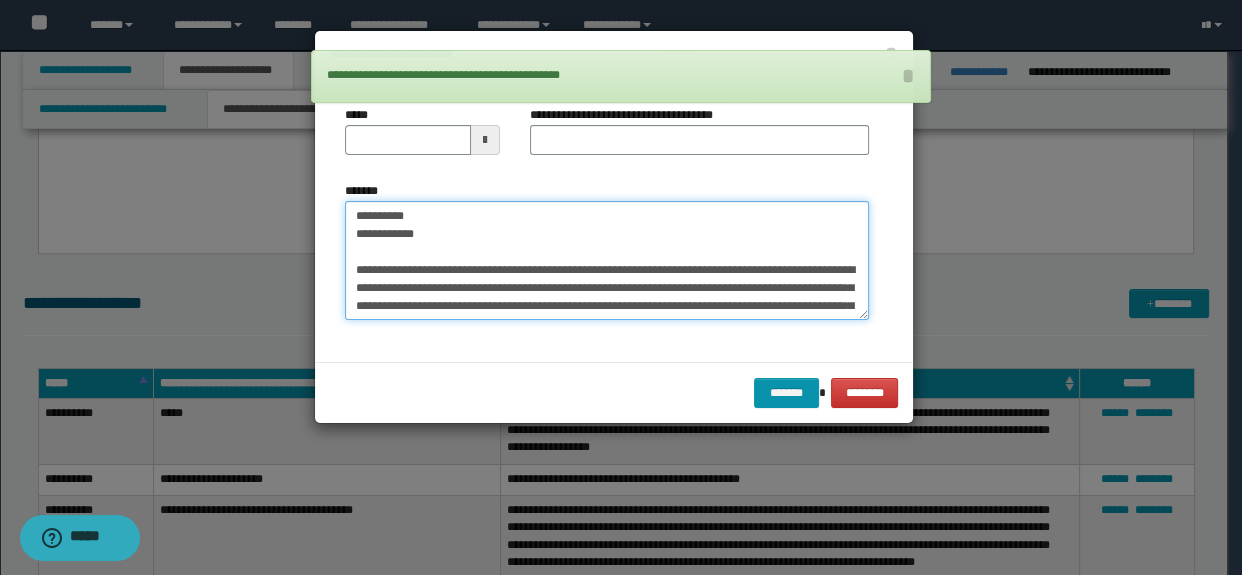 scroll, scrollTop: 930, scrollLeft: 0, axis: vertical 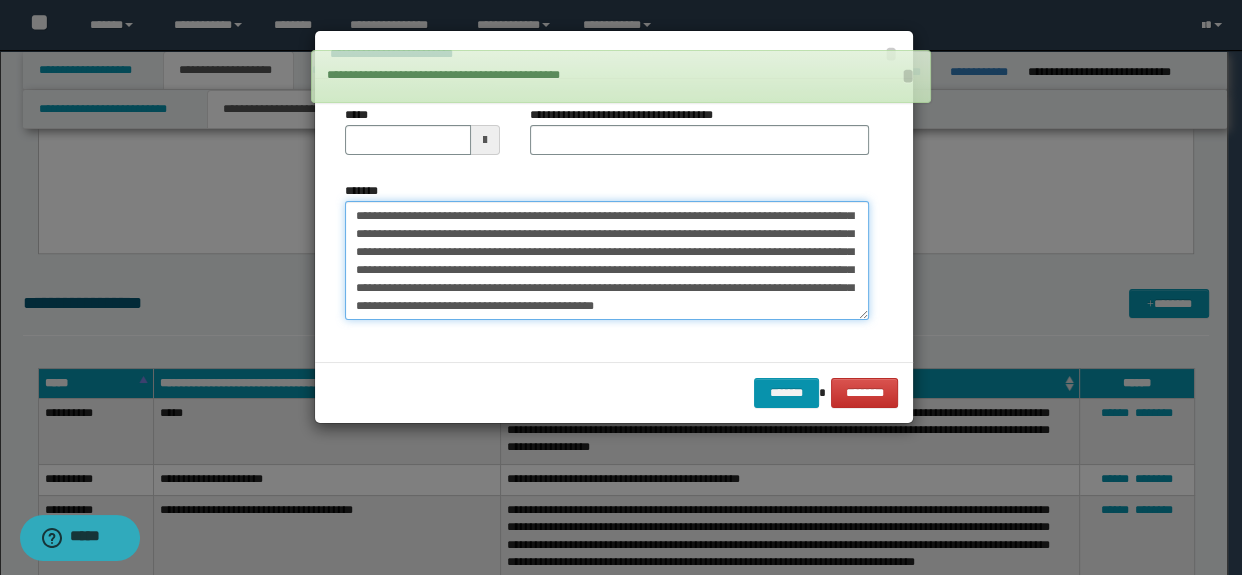 type on "**********" 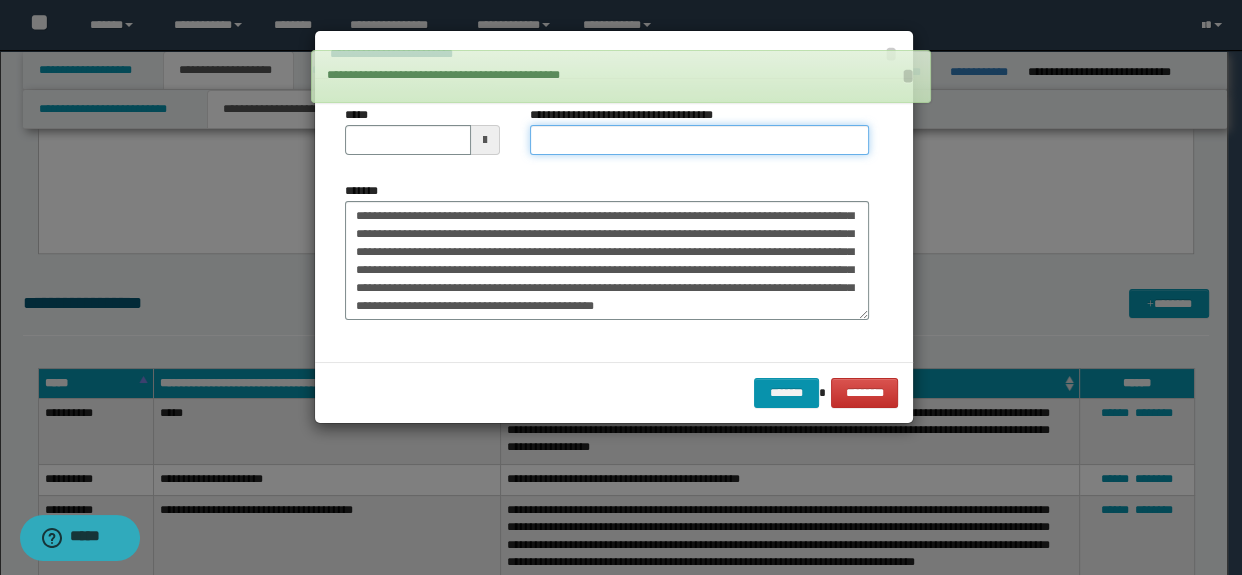 click on "**********" at bounding box center (700, 140) 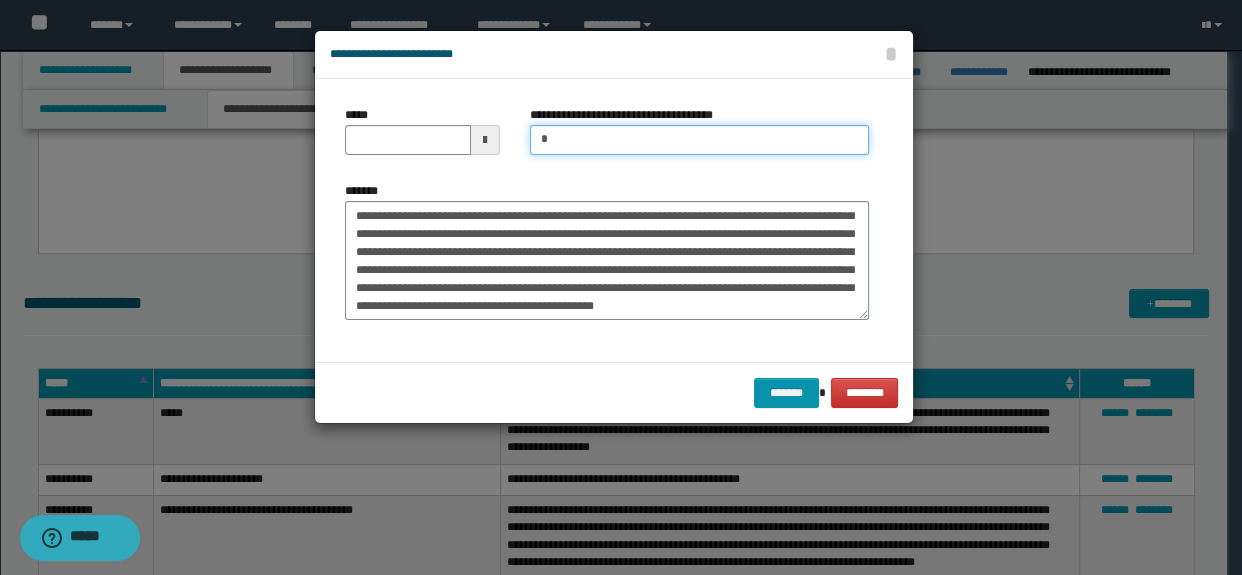 type on "**********" 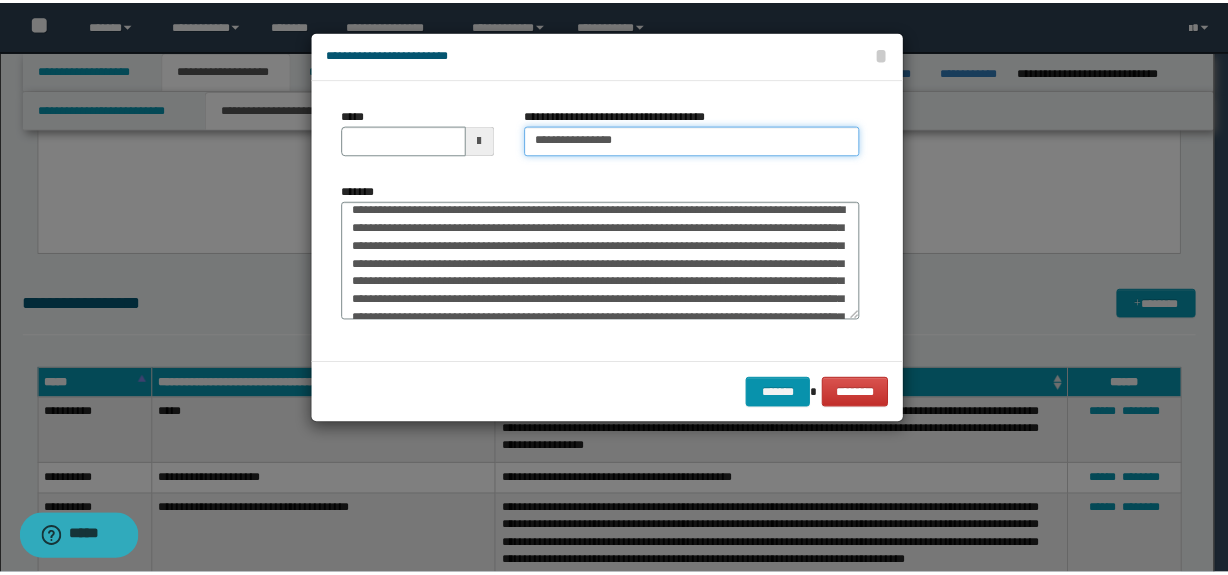scroll, scrollTop: 0, scrollLeft: 0, axis: both 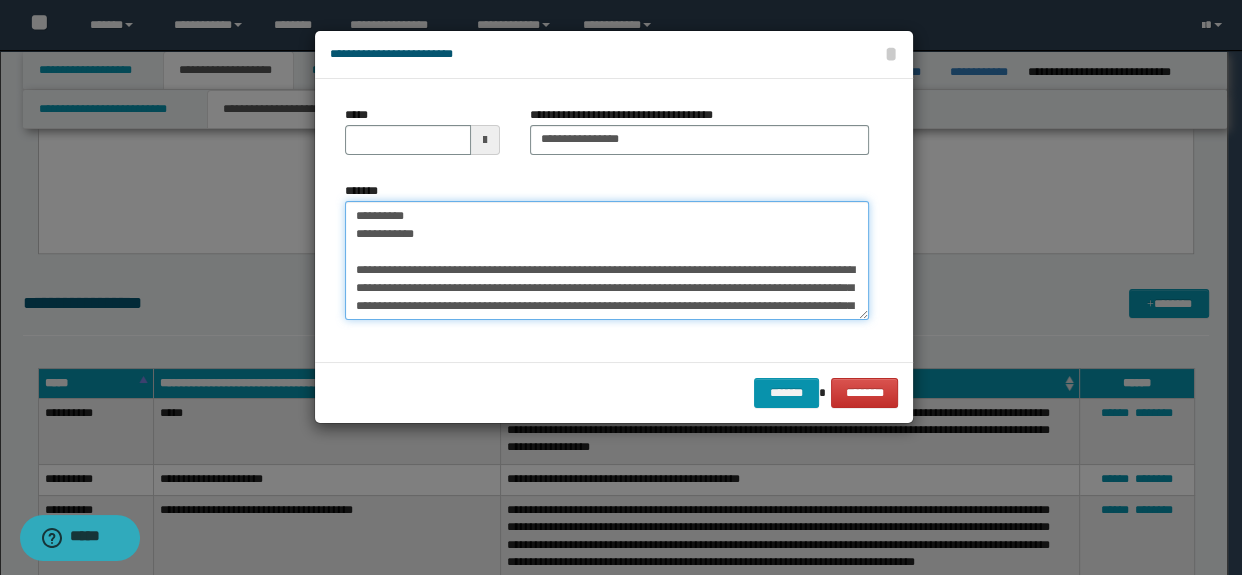 drag, startPoint x: 486, startPoint y: 240, endPoint x: 223, endPoint y: 160, distance: 274.89816 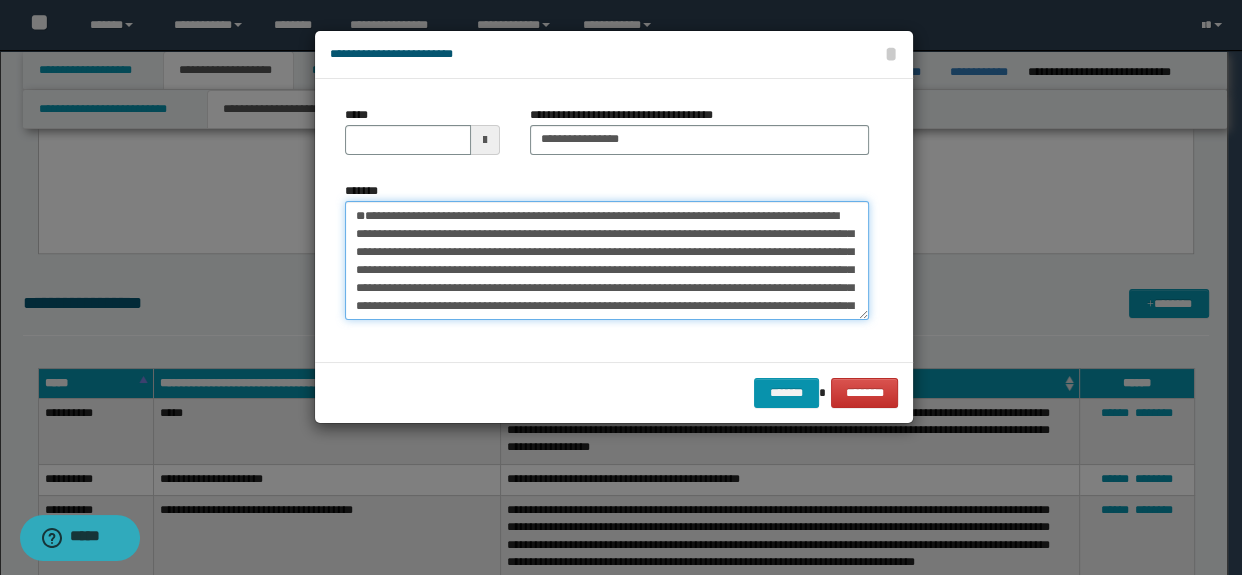 type 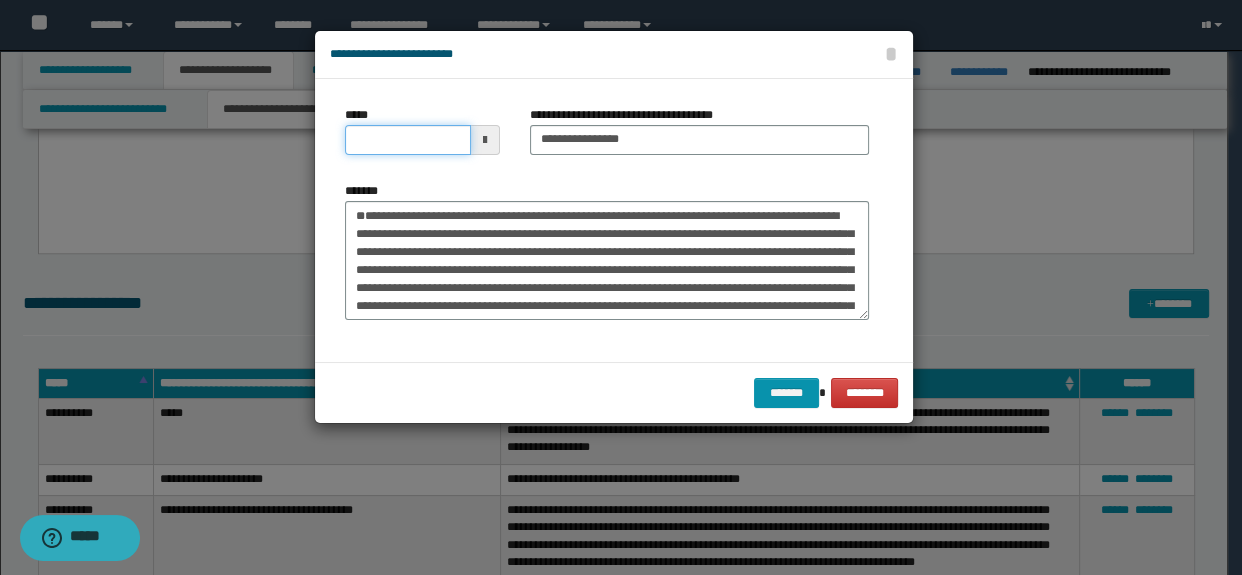 click on "*****" at bounding box center [408, 140] 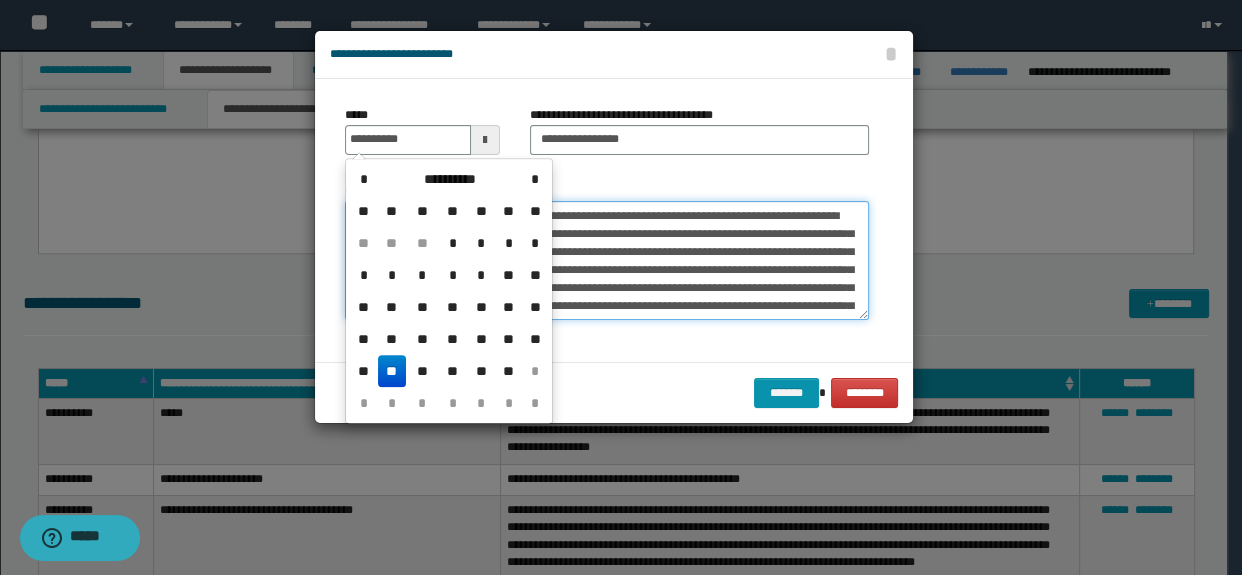 type on "**********" 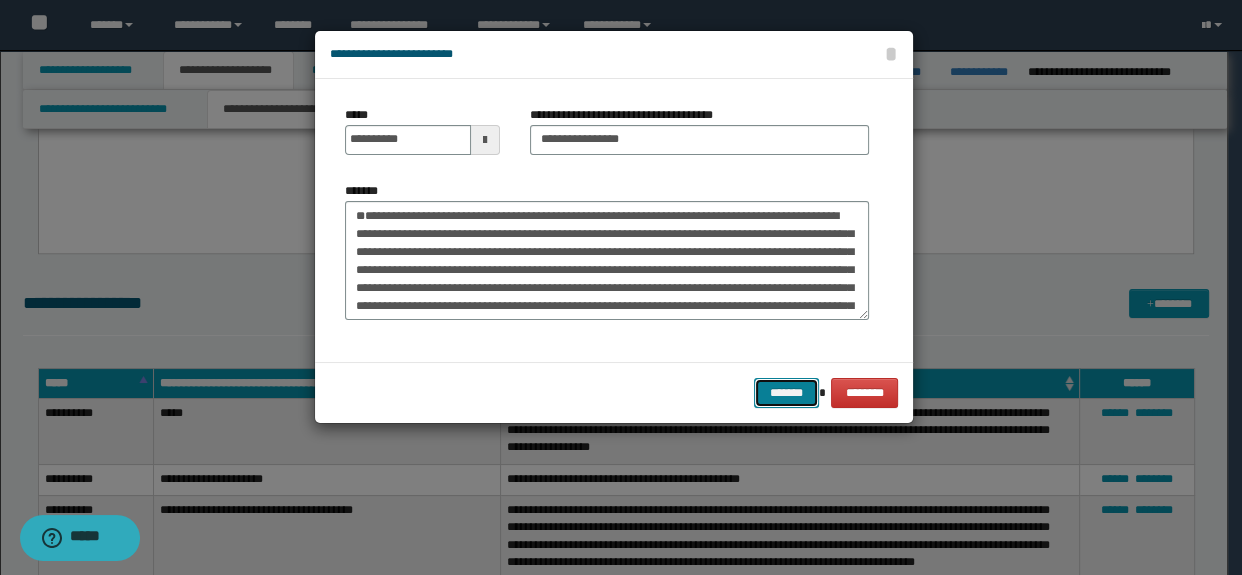 click on "*******" at bounding box center (786, 393) 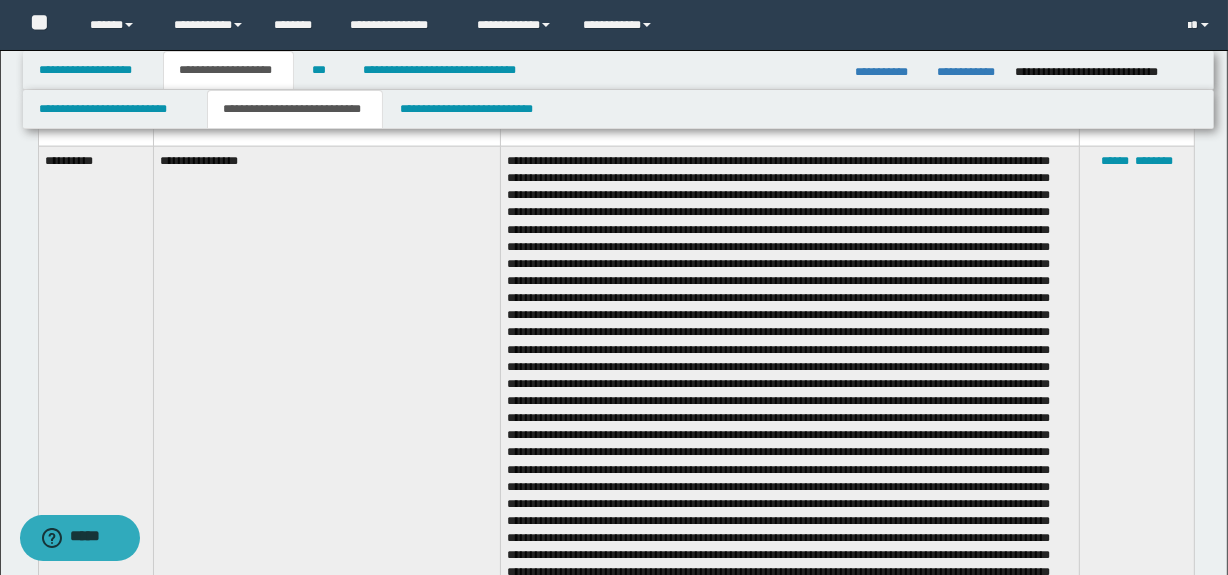 scroll, scrollTop: 1703, scrollLeft: 0, axis: vertical 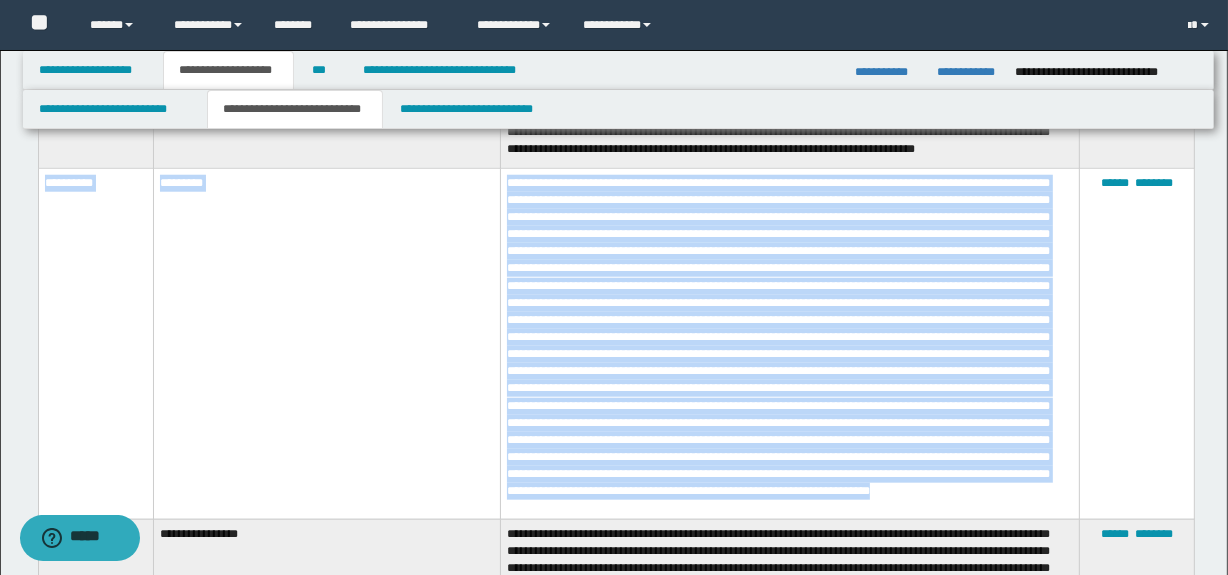 drag, startPoint x: 800, startPoint y: 500, endPoint x: 44, endPoint y: 178, distance: 821.7177 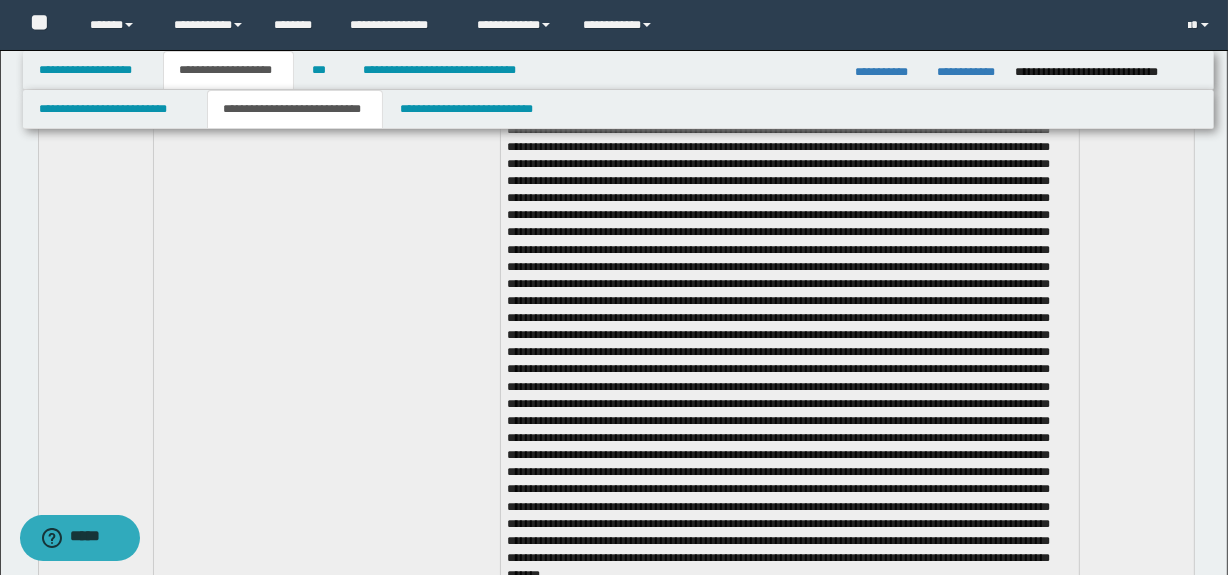 scroll, scrollTop: 3463, scrollLeft: 0, axis: vertical 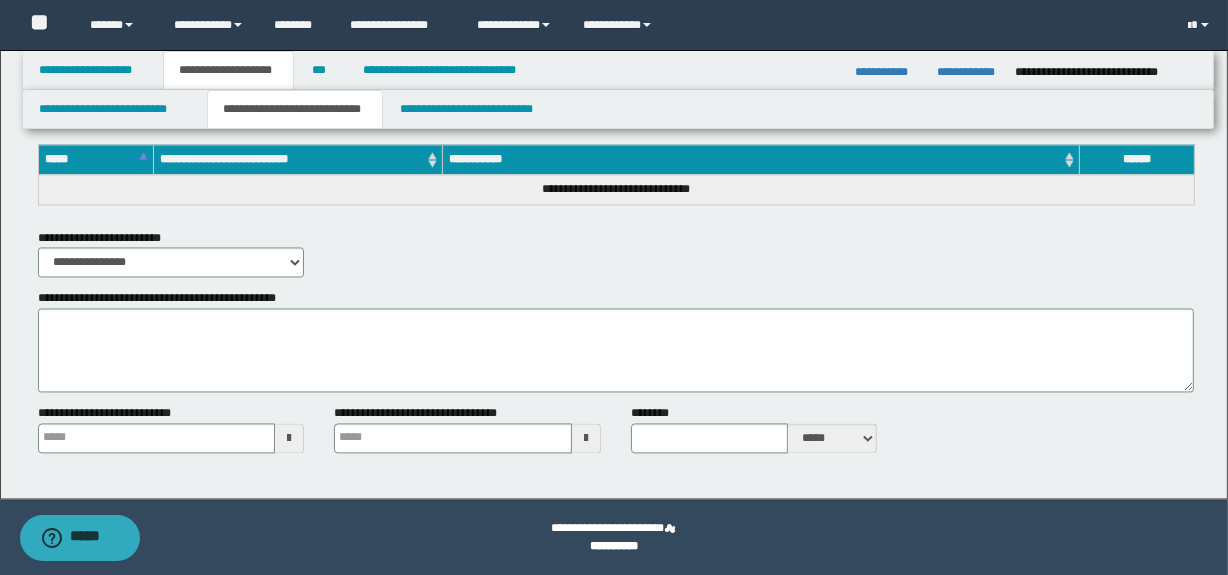 type 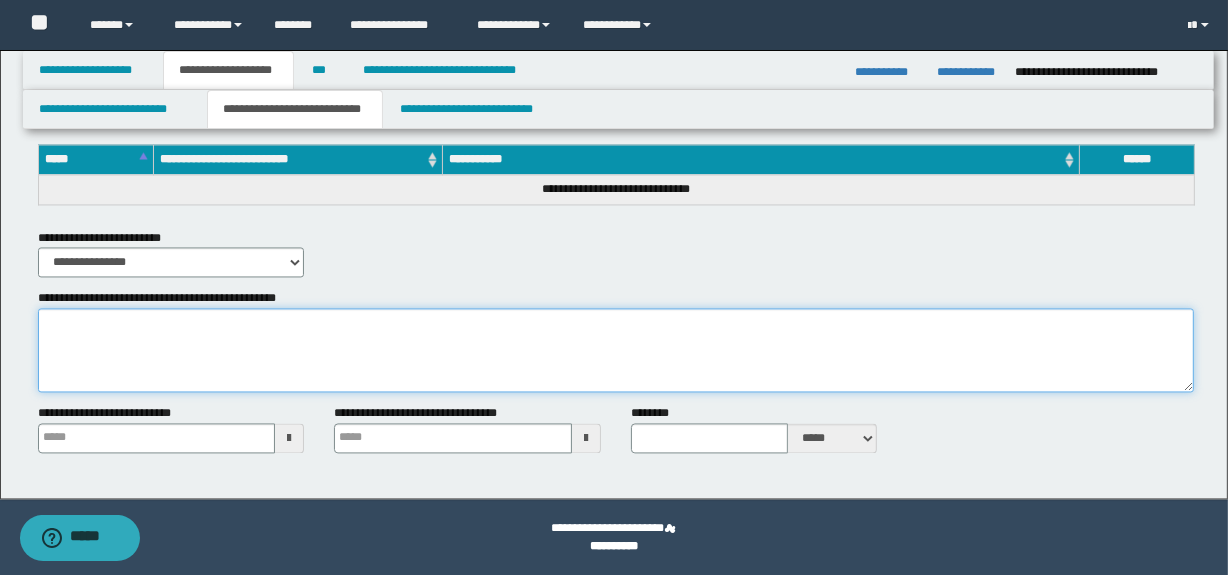 click on "**********" at bounding box center [616, 350] 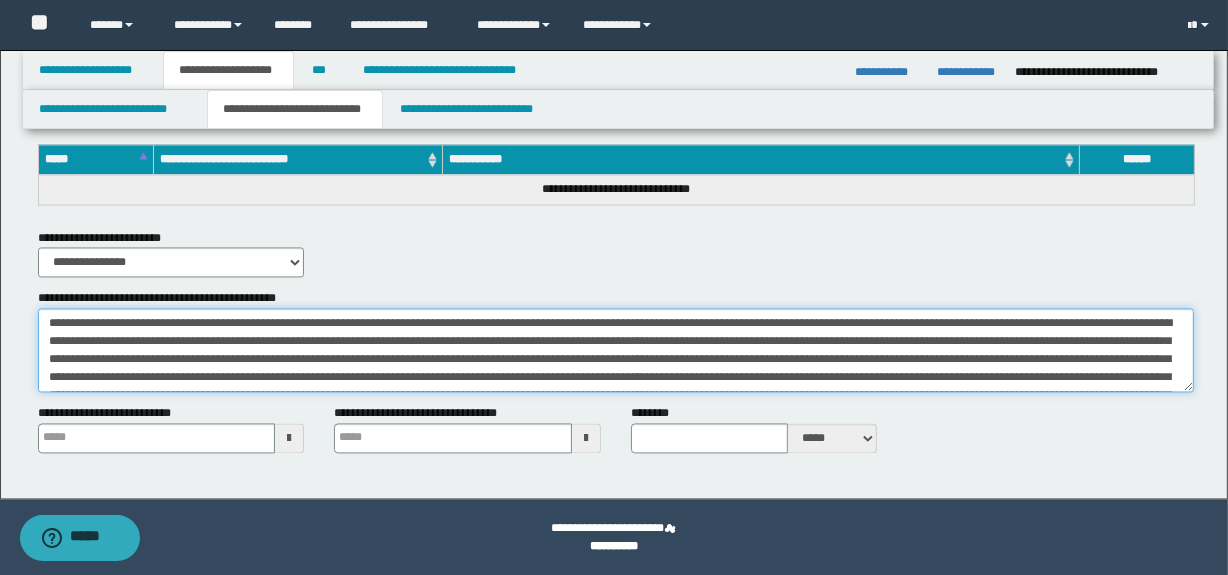 scroll, scrollTop: 101, scrollLeft: 0, axis: vertical 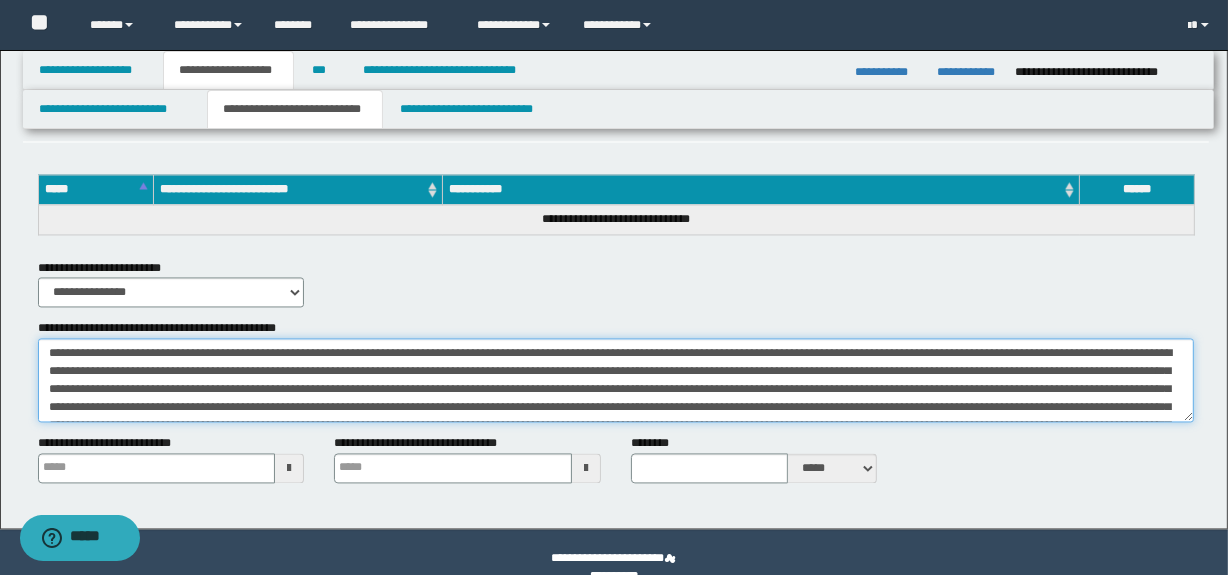 drag, startPoint x: 125, startPoint y: 352, endPoint x: 136, endPoint y: 352, distance: 11 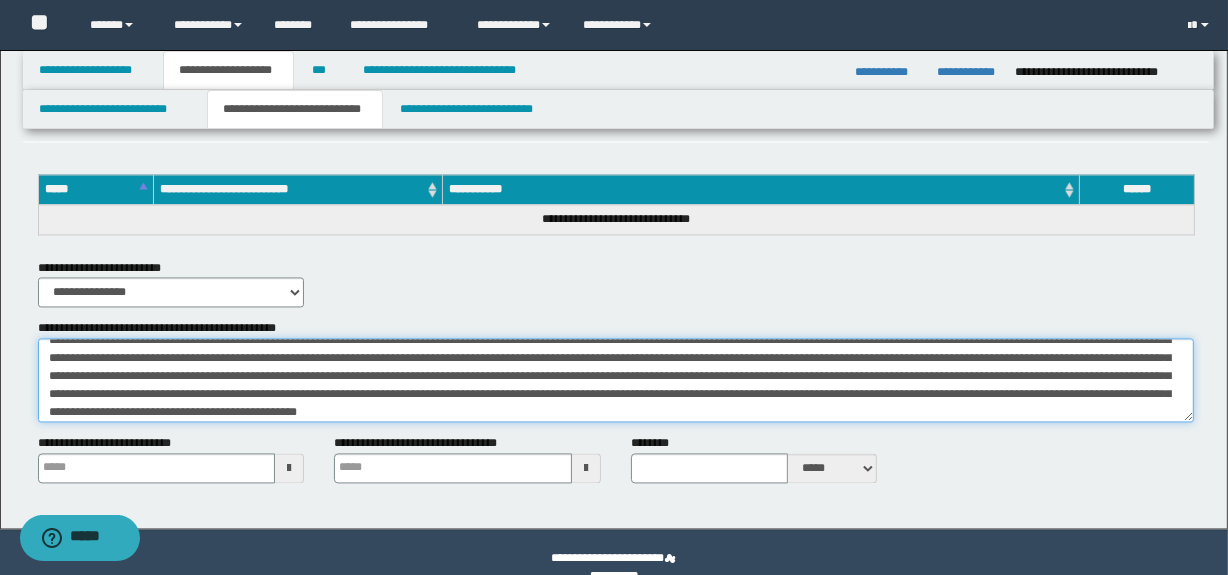 scroll, scrollTop: 108, scrollLeft: 0, axis: vertical 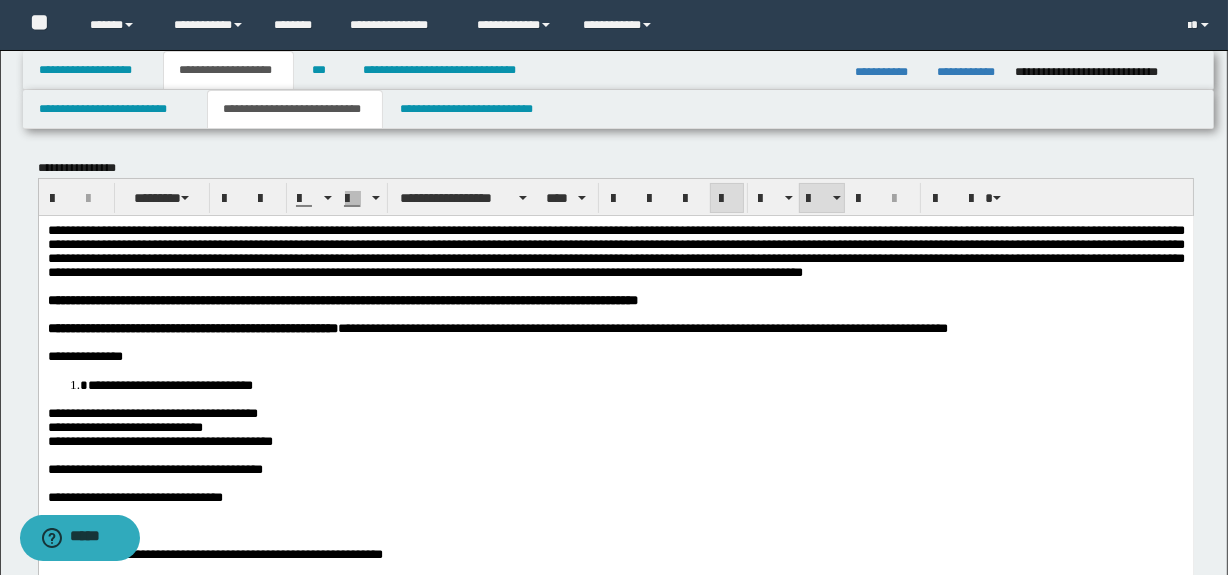type on "**********" 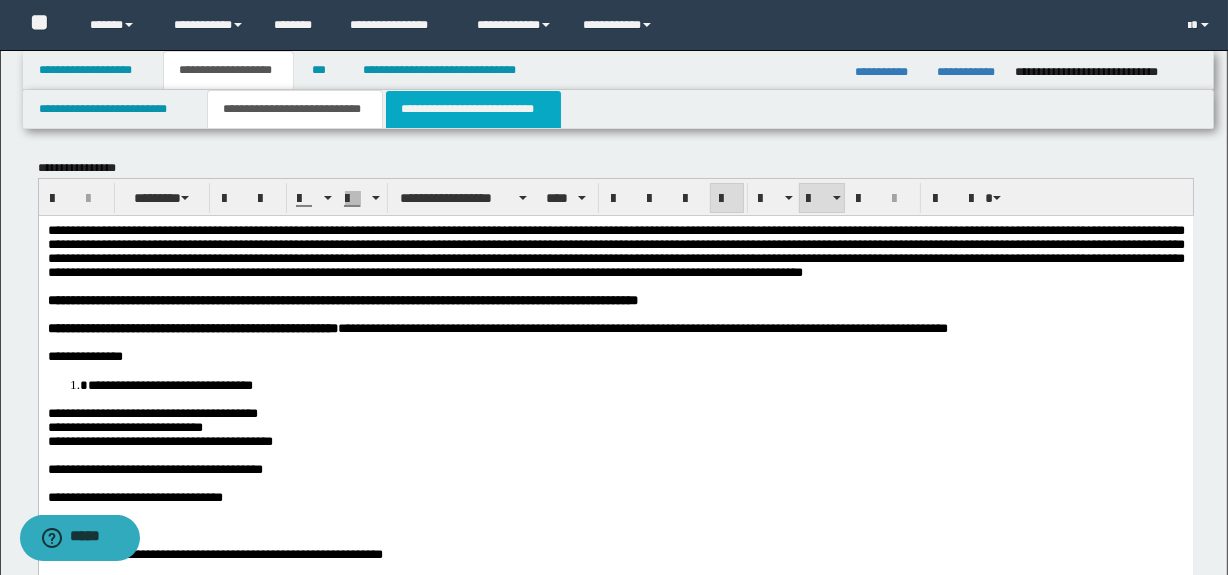 click on "**********" at bounding box center [473, 109] 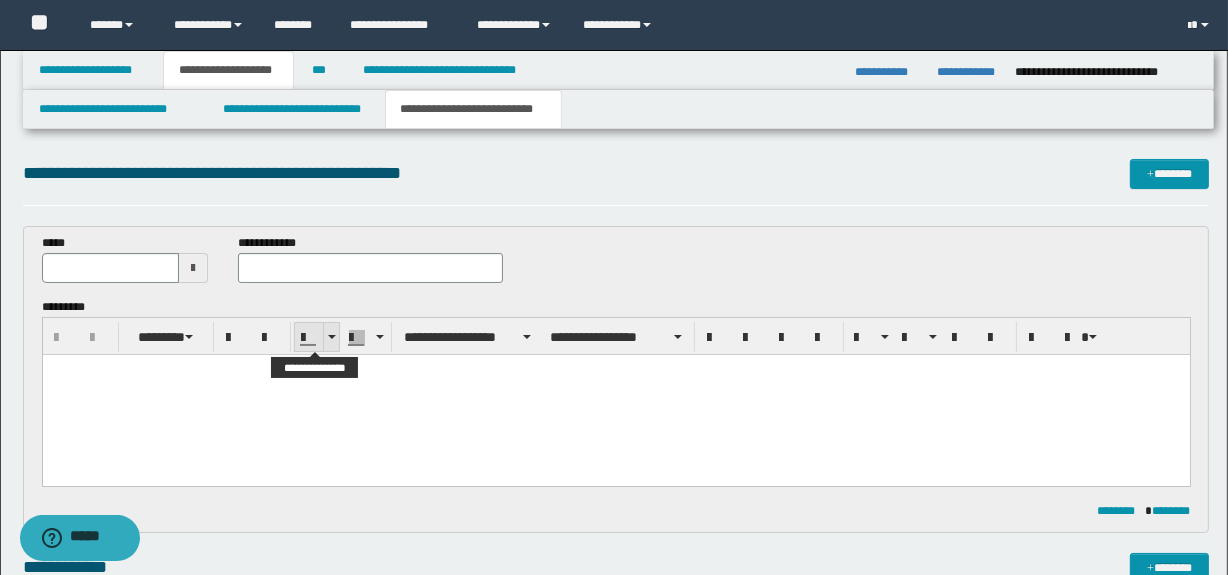 scroll, scrollTop: 0, scrollLeft: 0, axis: both 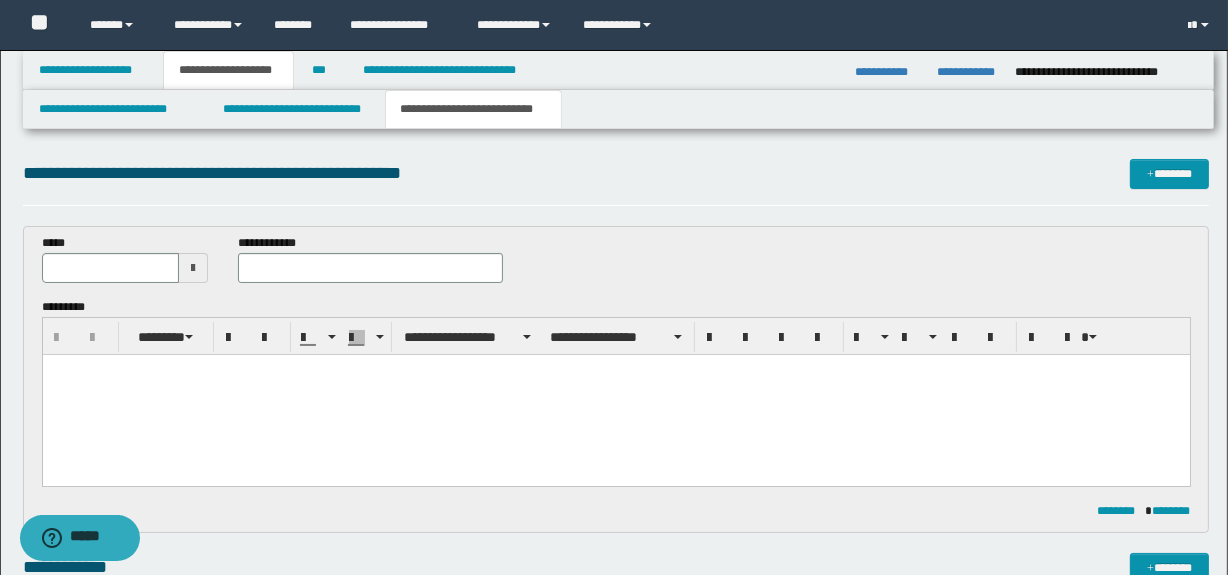 click at bounding box center (615, 395) 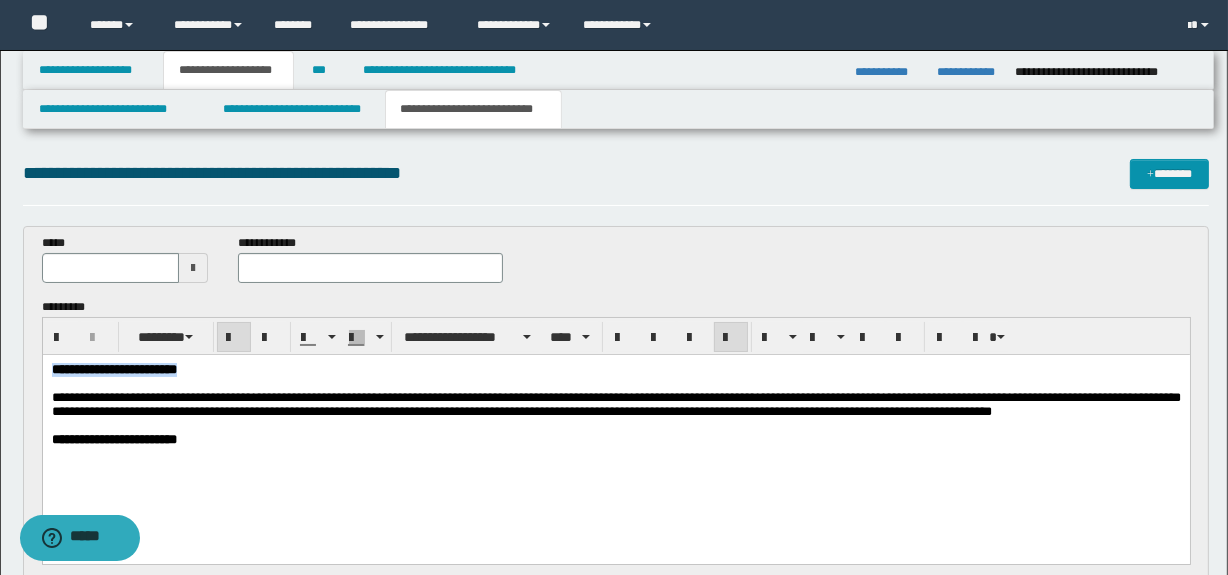 drag, startPoint x: 285, startPoint y: 363, endPoint x: 228, endPoint y: 686, distance: 327.99084 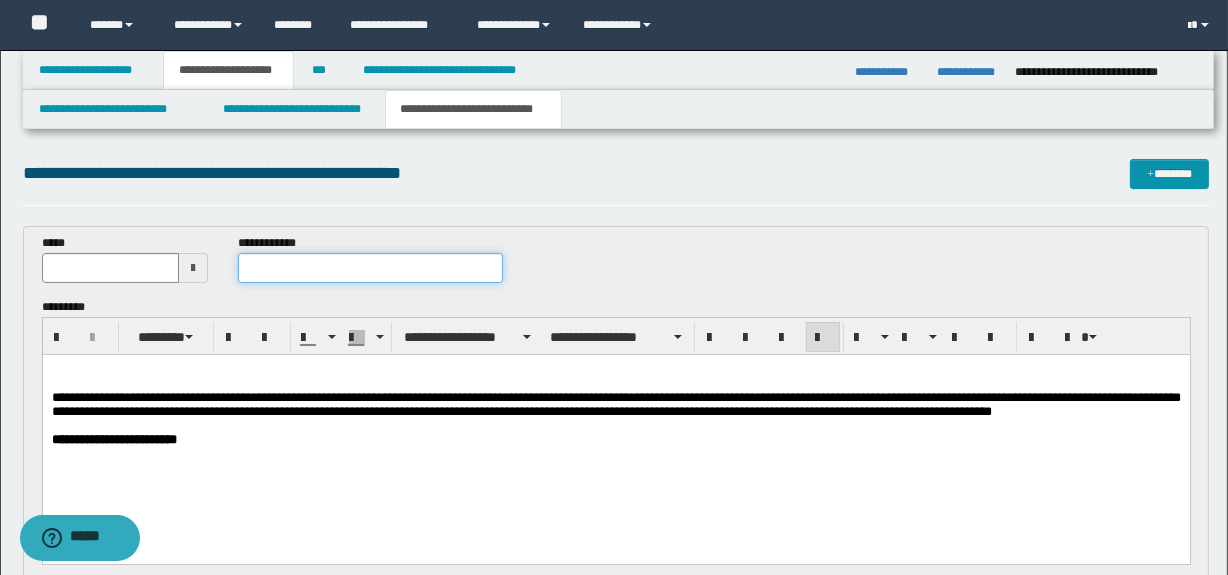 click at bounding box center [370, 268] 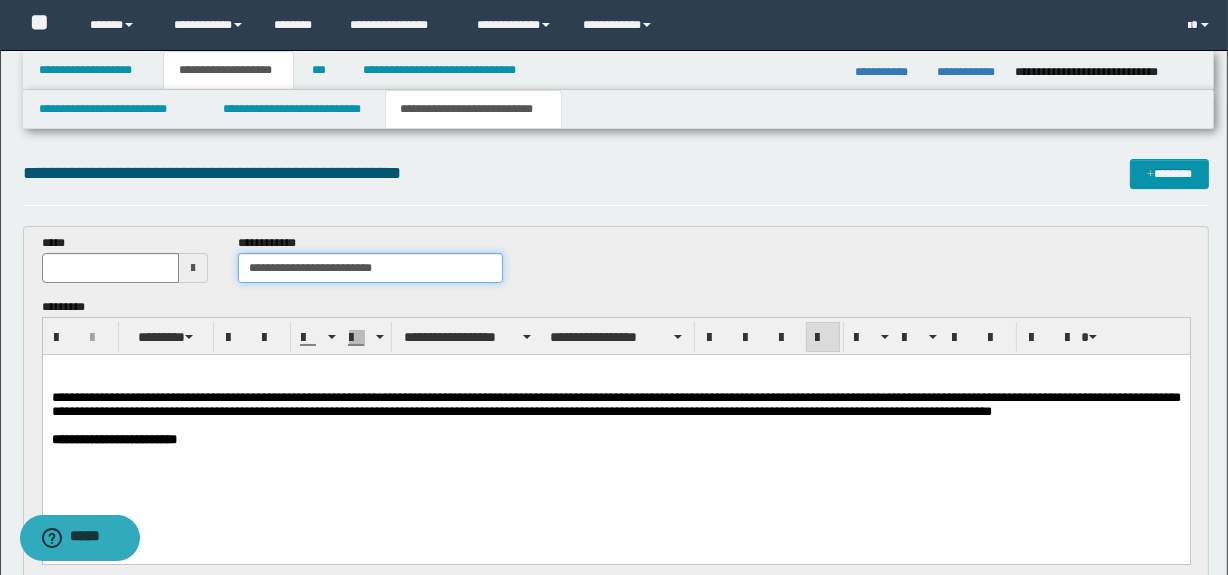 type 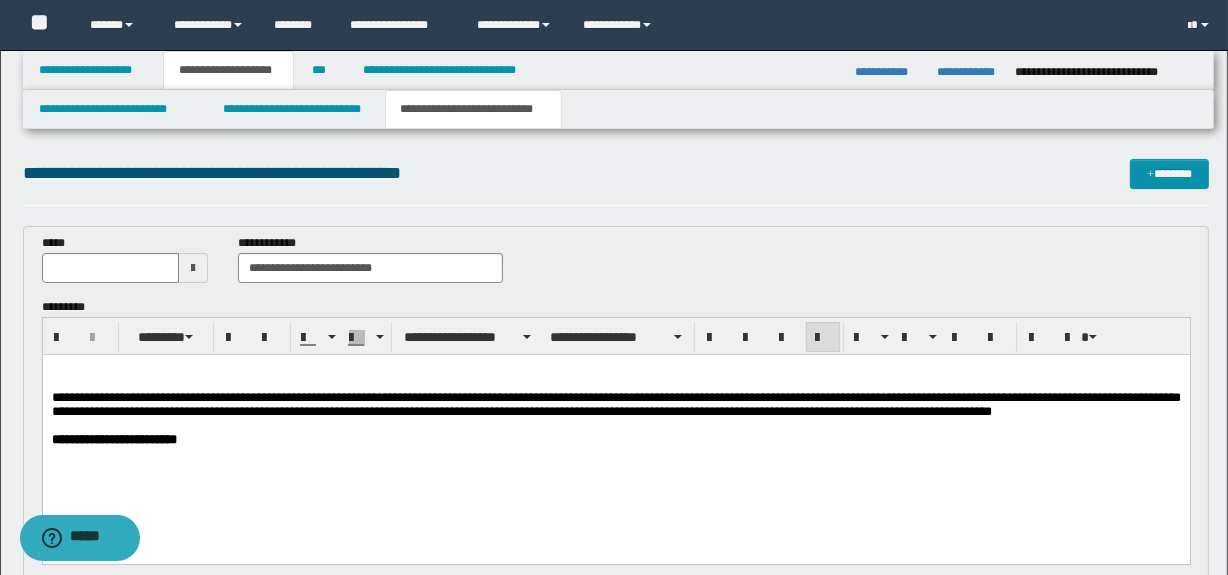 click at bounding box center (193, 268) 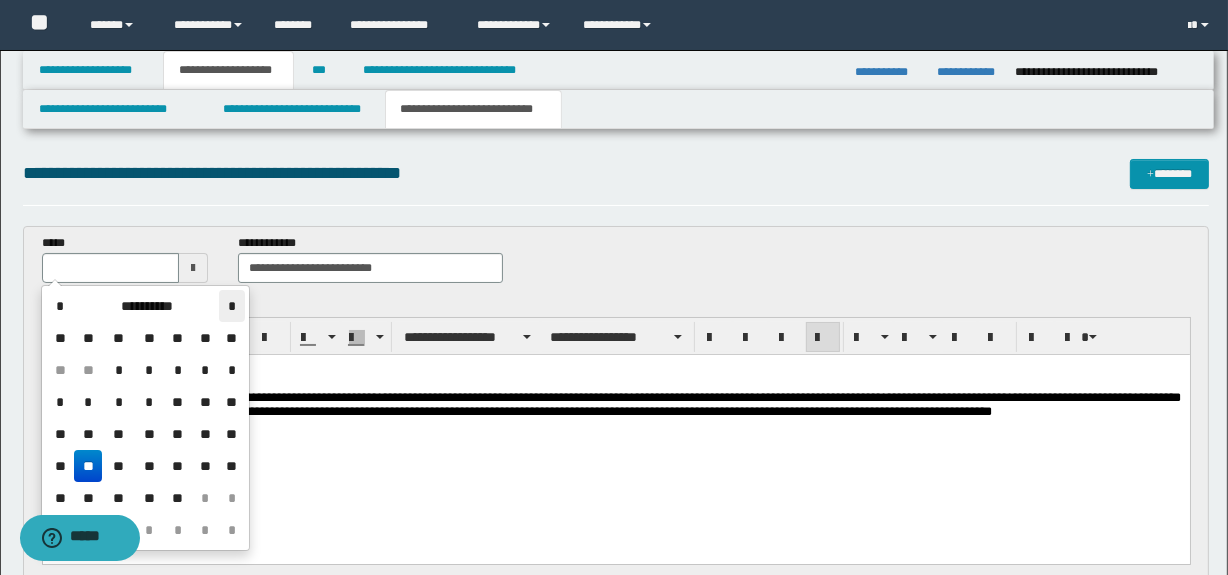 click on "*" at bounding box center [231, 306] 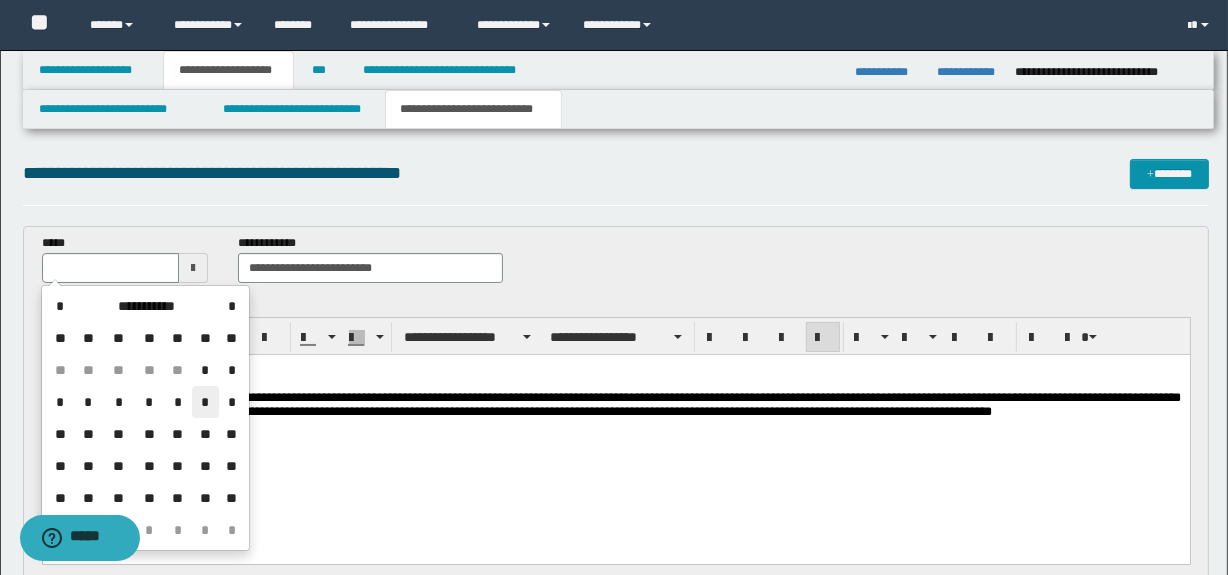 drag, startPoint x: 200, startPoint y: 399, endPoint x: 233, endPoint y: 50, distance: 350.5567 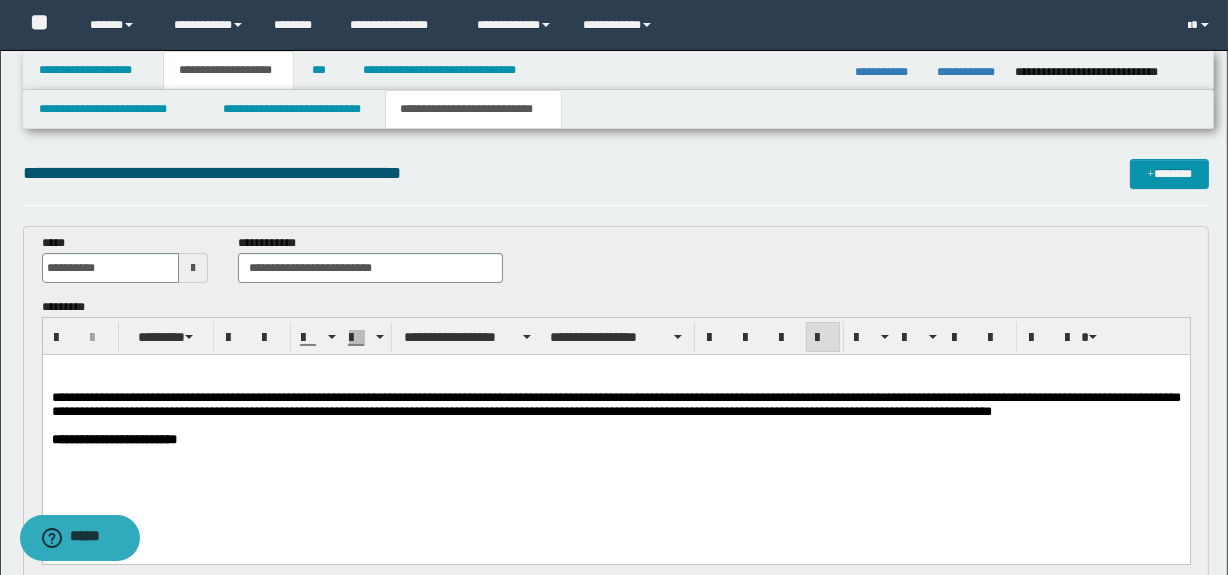 click on "**********" at bounding box center [615, 430] 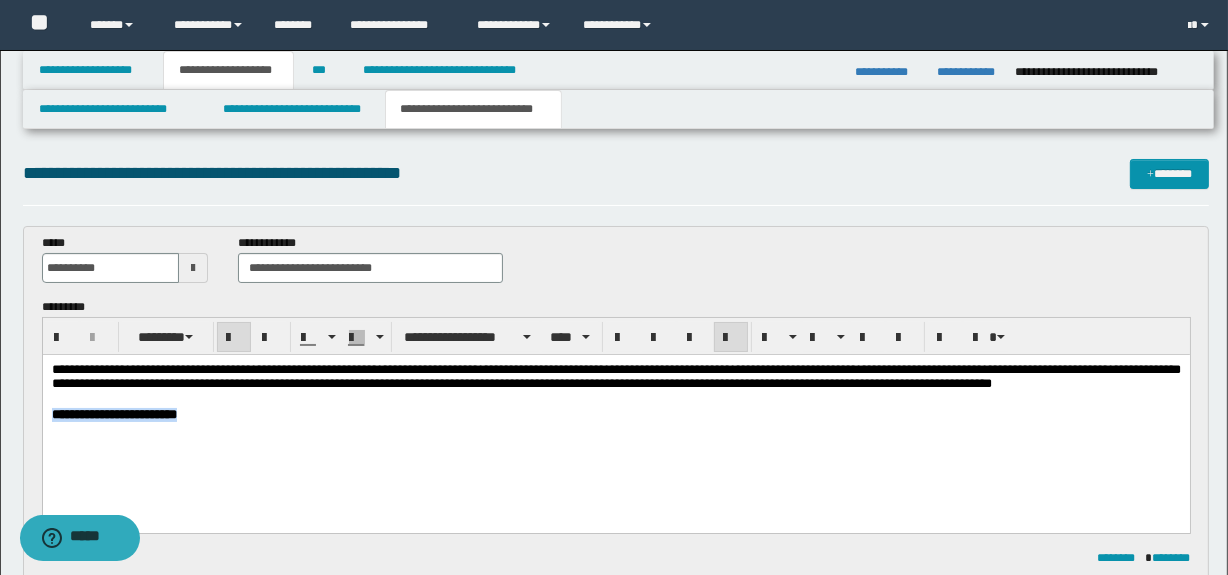 drag, startPoint x: 274, startPoint y: 413, endPoint x: 74, endPoint y: 774, distance: 412.69965 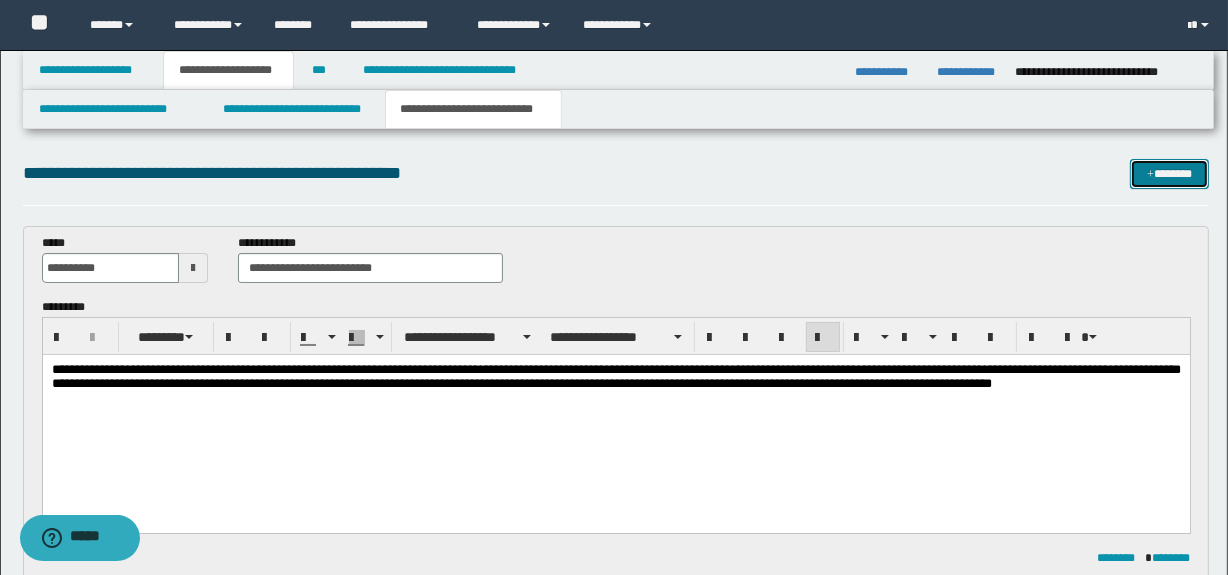 click on "*******" at bounding box center [1170, 174] 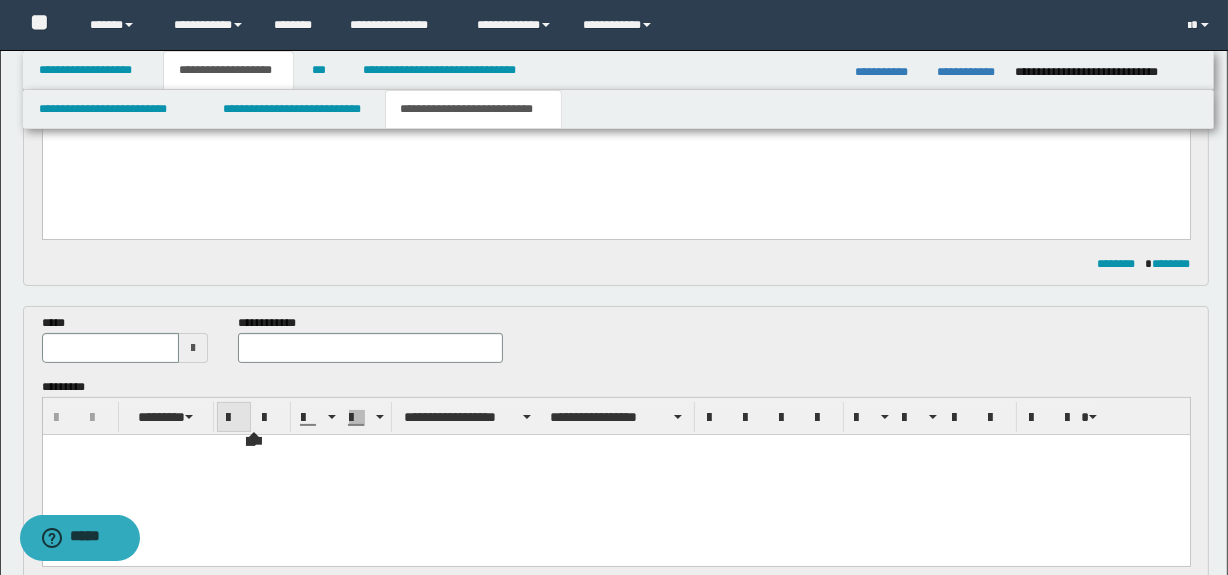 scroll, scrollTop: 254, scrollLeft: 0, axis: vertical 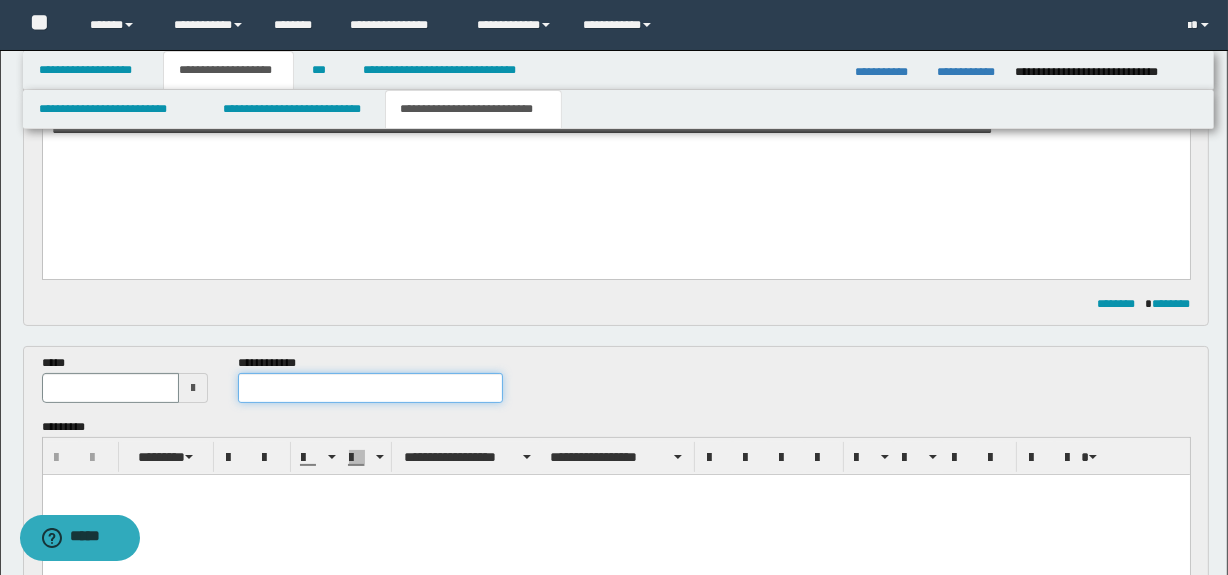 click at bounding box center [370, 388] 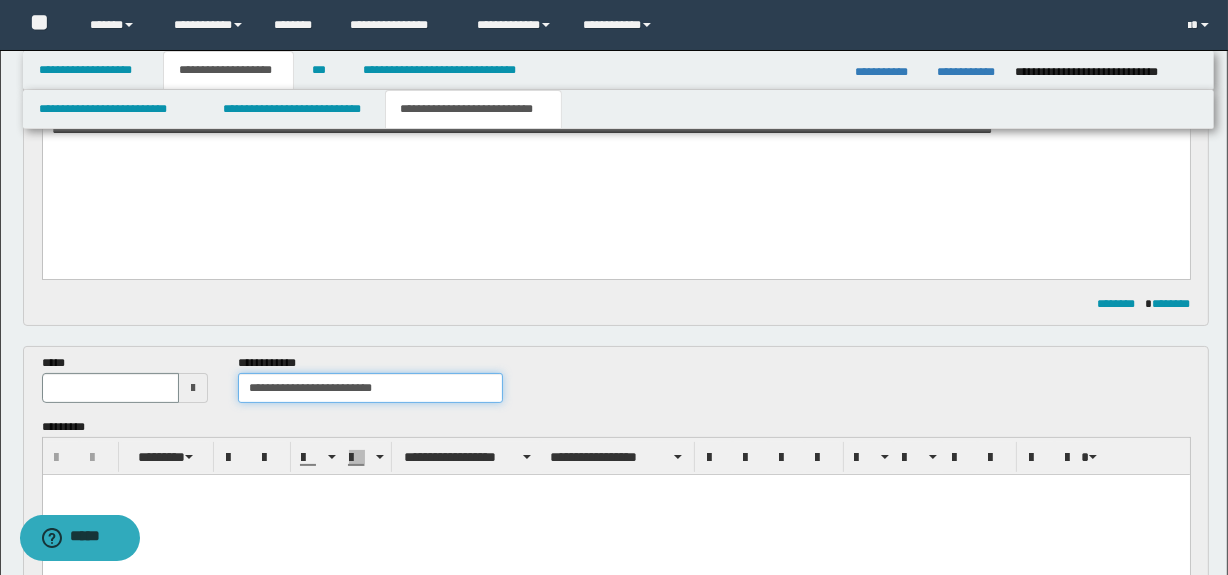 type 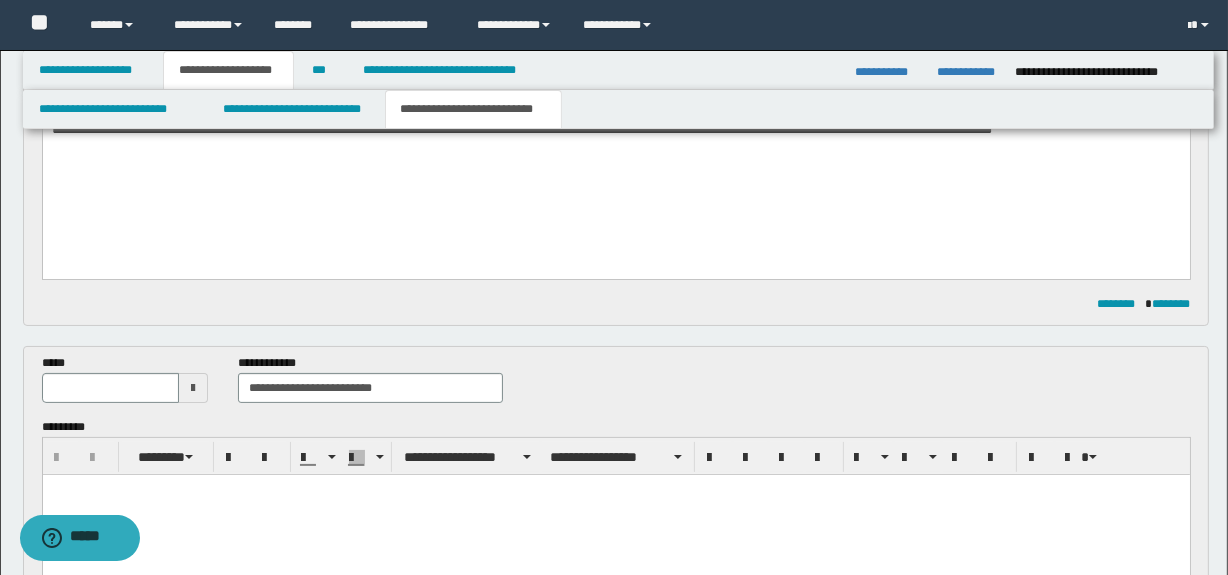 click at bounding box center [193, 388] 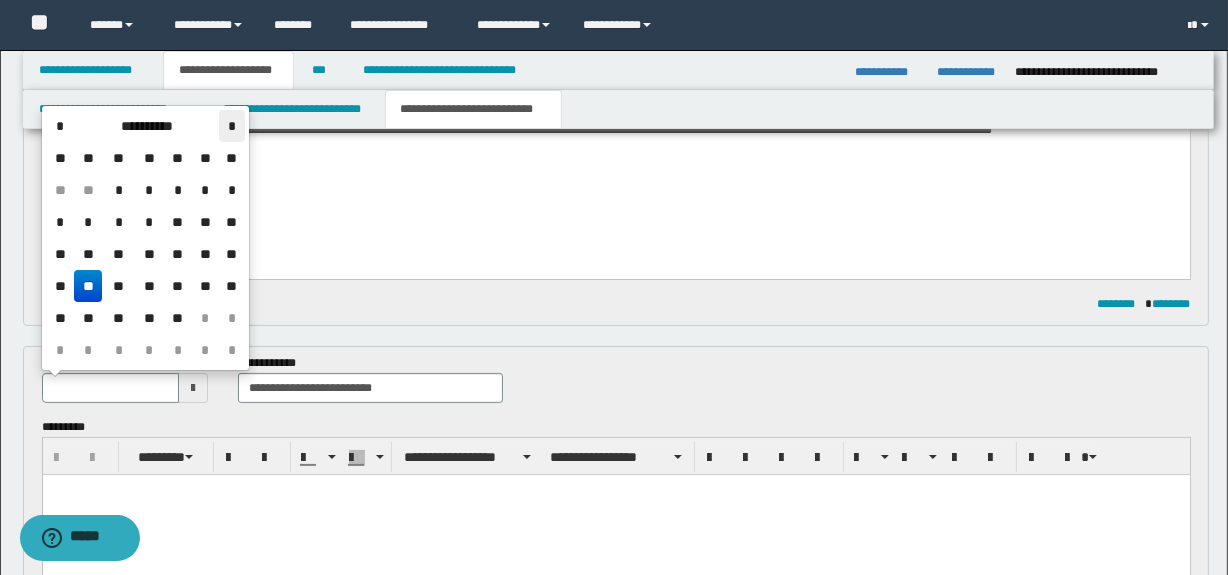 click on "*" at bounding box center (231, 126) 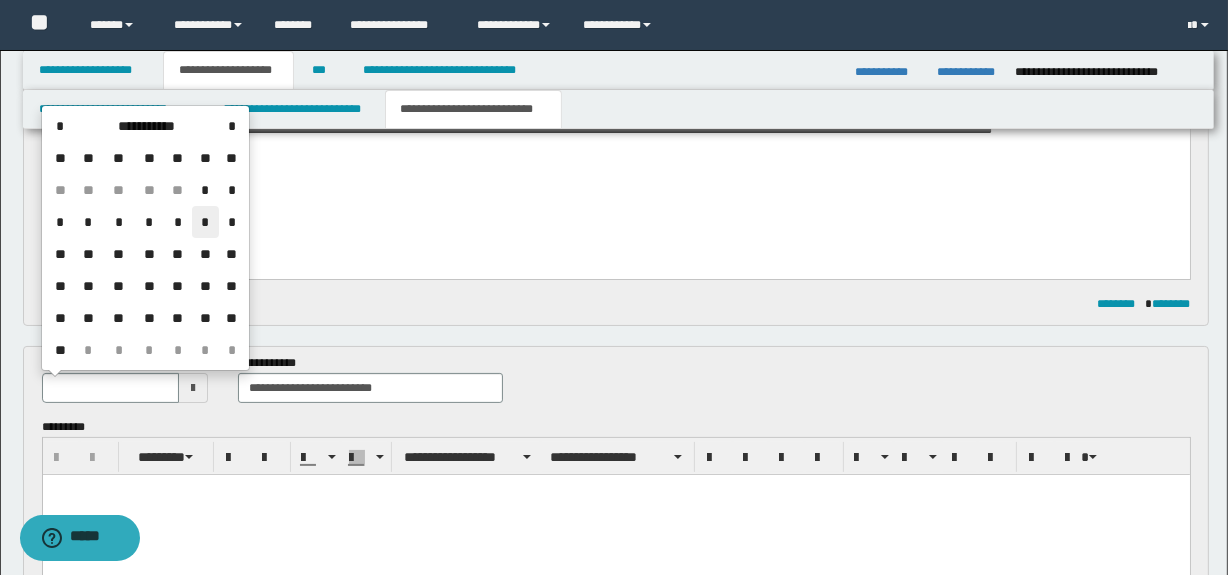 click on "*" at bounding box center [206, 222] 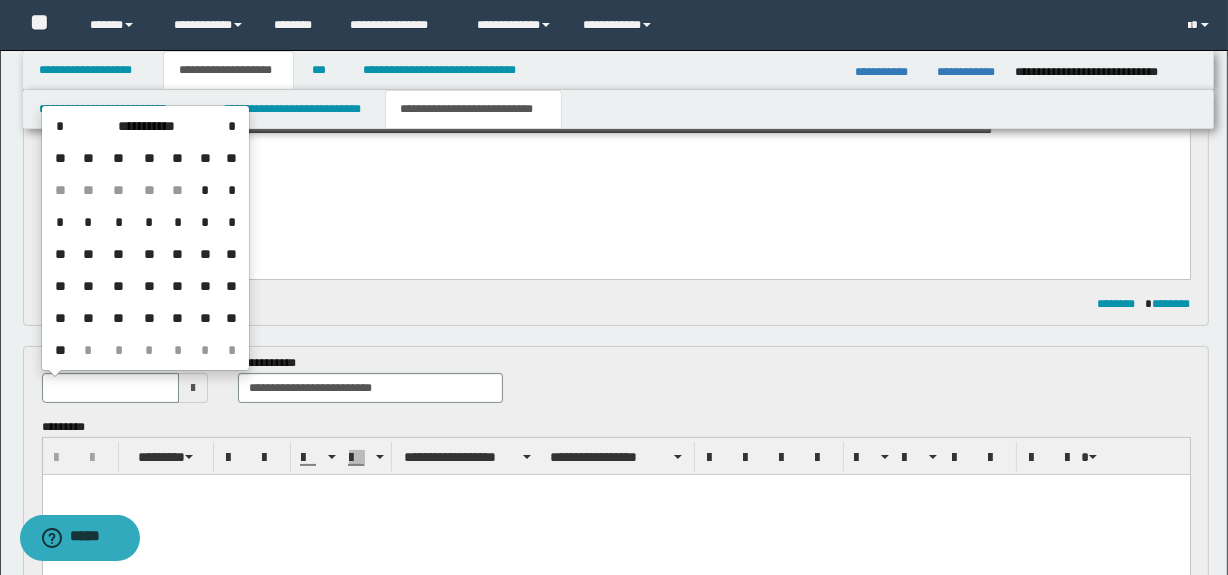 type on "**********" 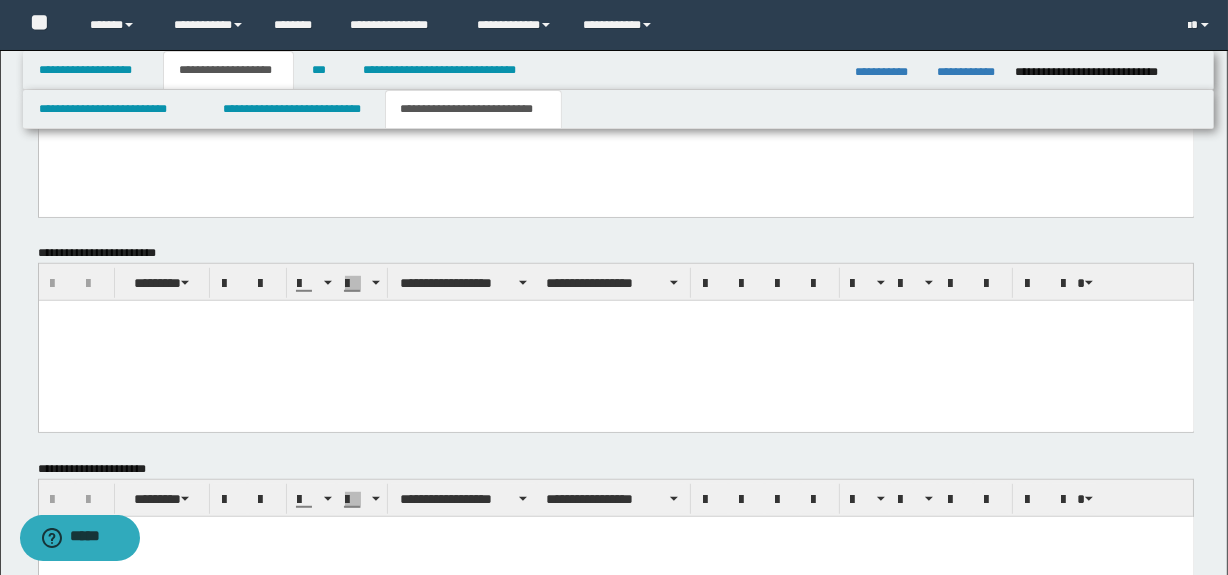 scroll, scrollTop: 1310, scrollLeft: 0, axis: vertical 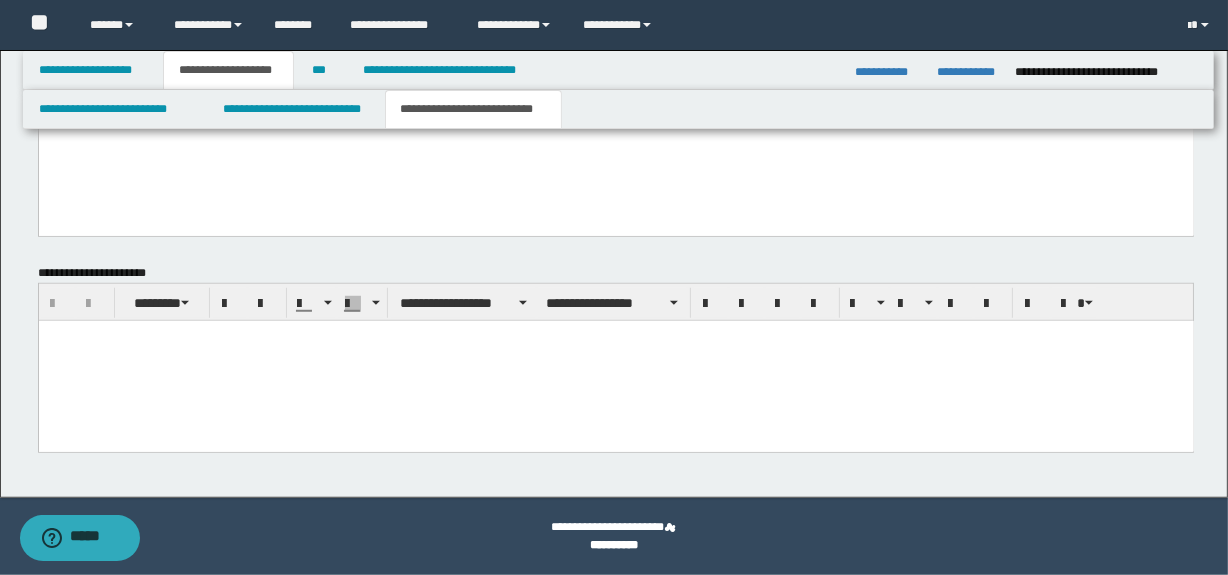 click at bounding box center [615, 360] 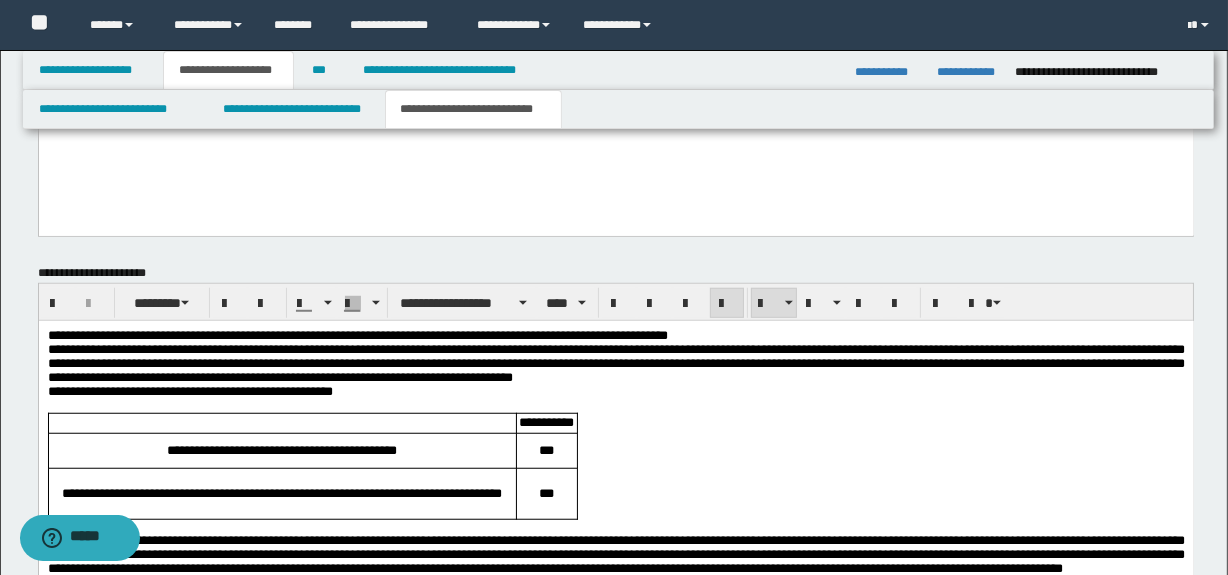 click on "**********" at bounding box center [615, 335] 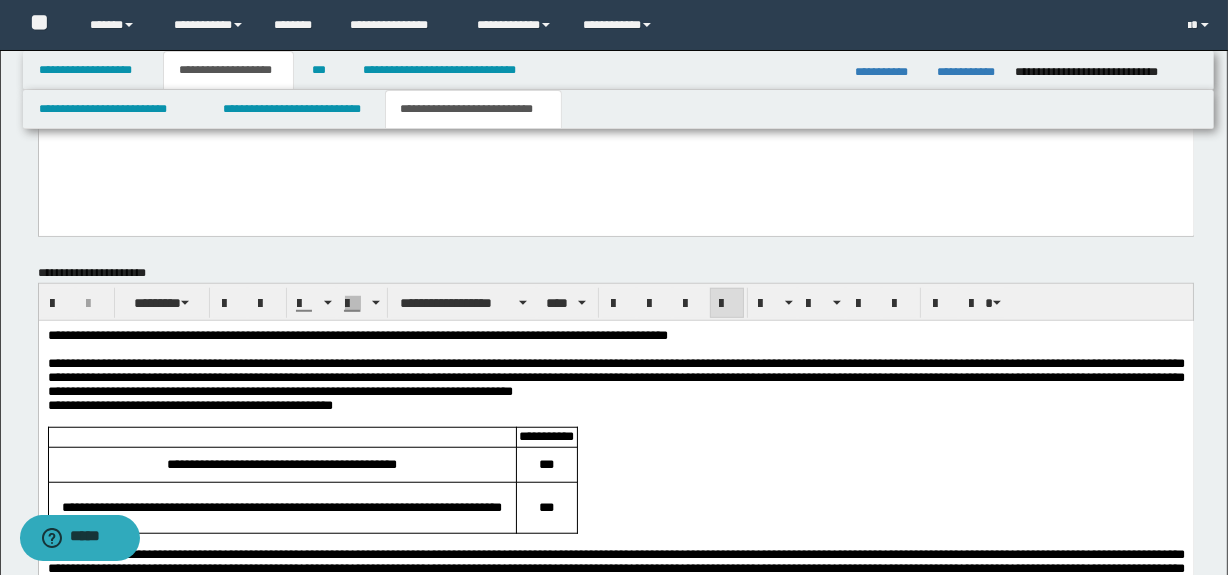 drag, startPoint x: 712, startPoint y: 421, endPoint x: 712, endPoint y: 396, distance: 25 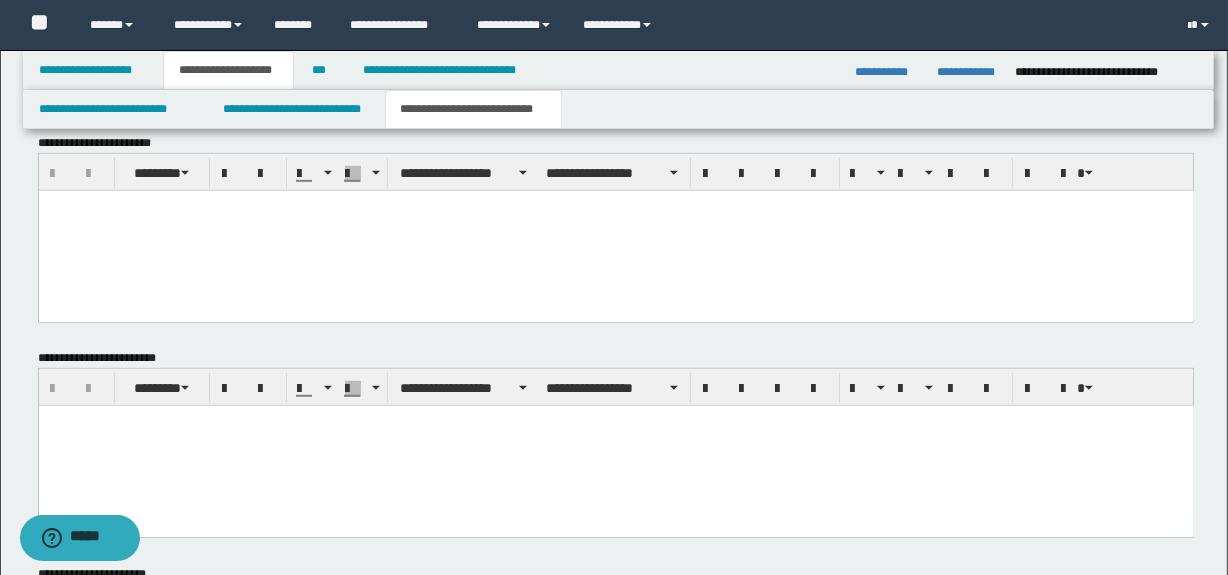 scroll, scrollTop: 946, scrollLeft: 0, axis: vertical 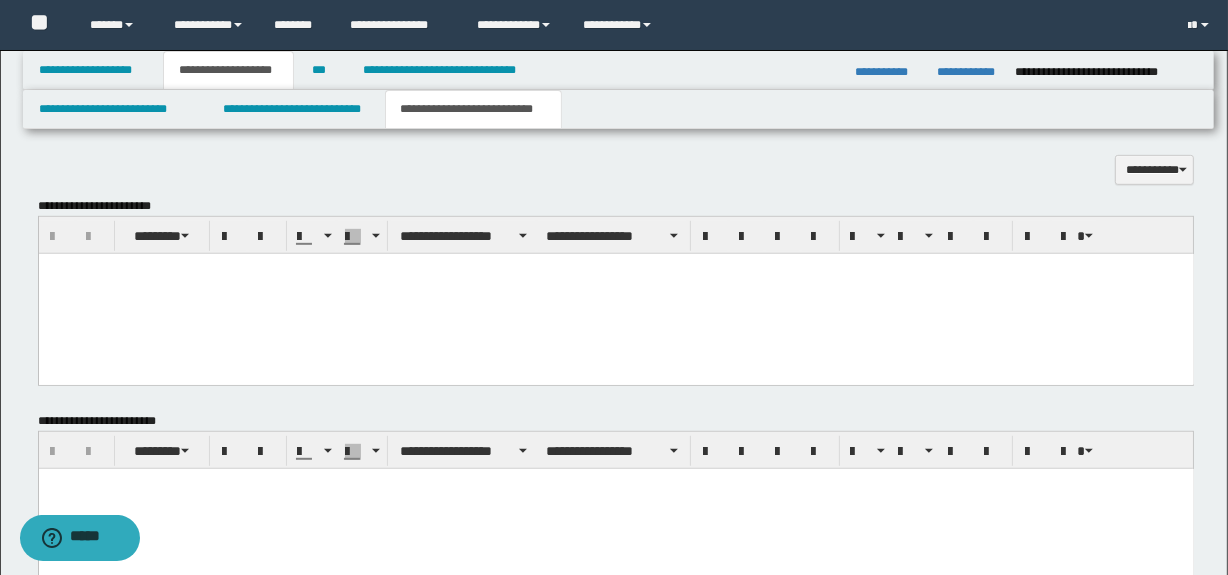 click at bounding box center [615, 293] 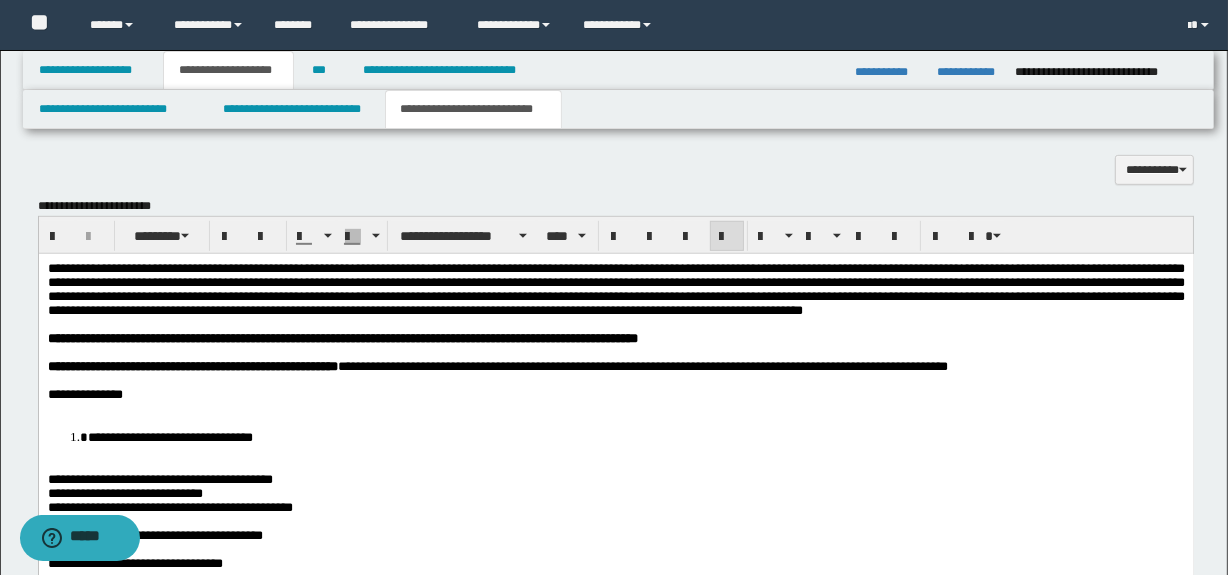 click at bounding box center [615, 408] 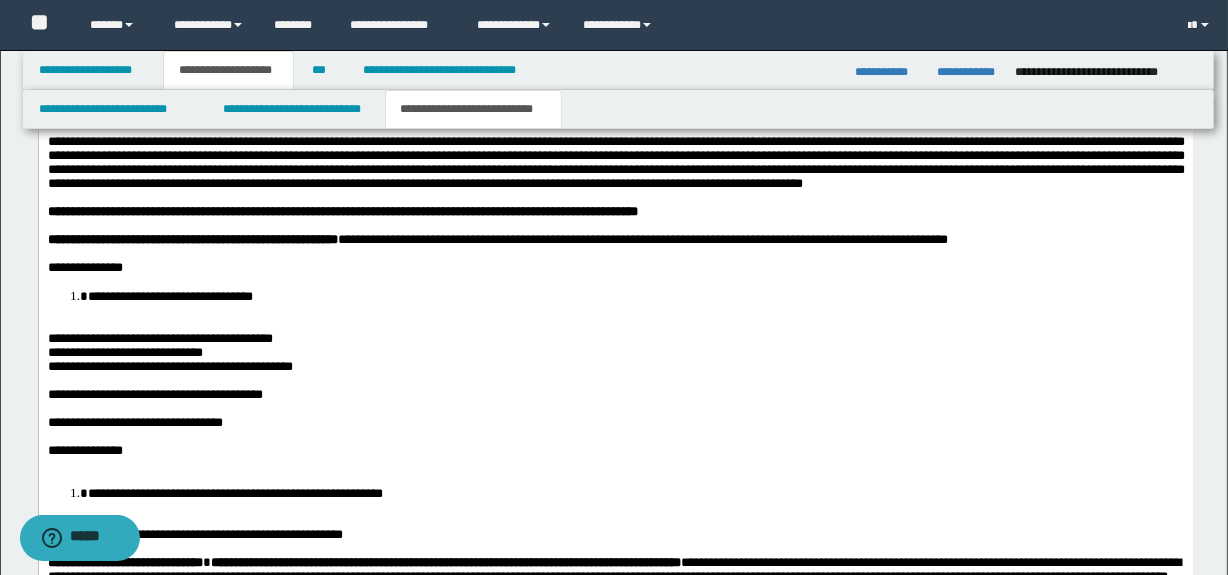 scroll, scrollTop: 1098, scrollLeft: 0, axis: vertical 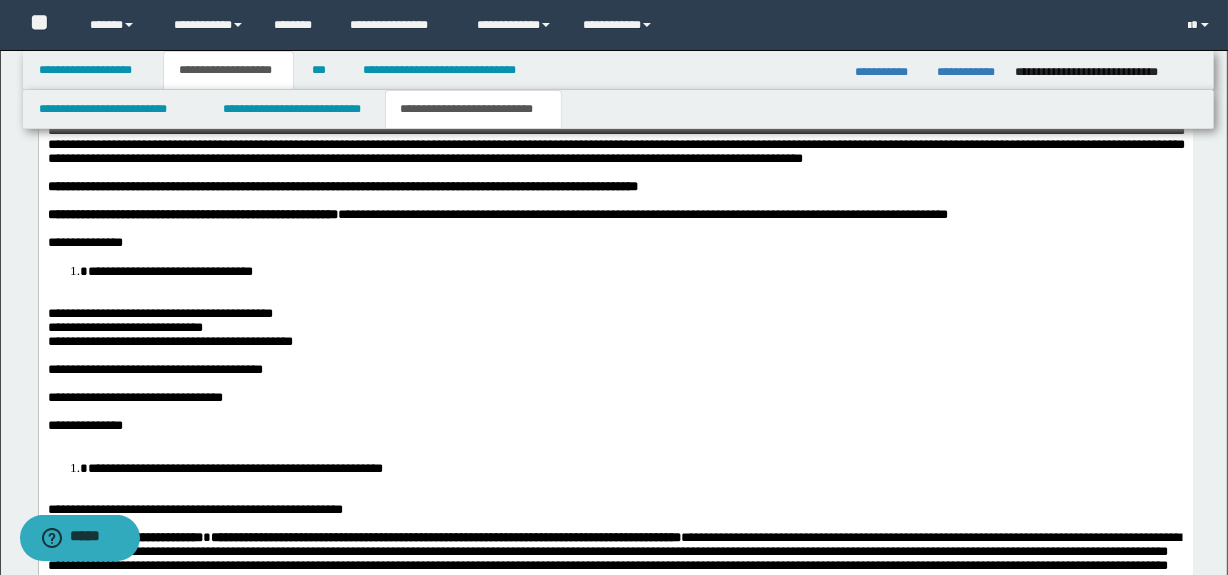 click at bounding box center (615, 299) 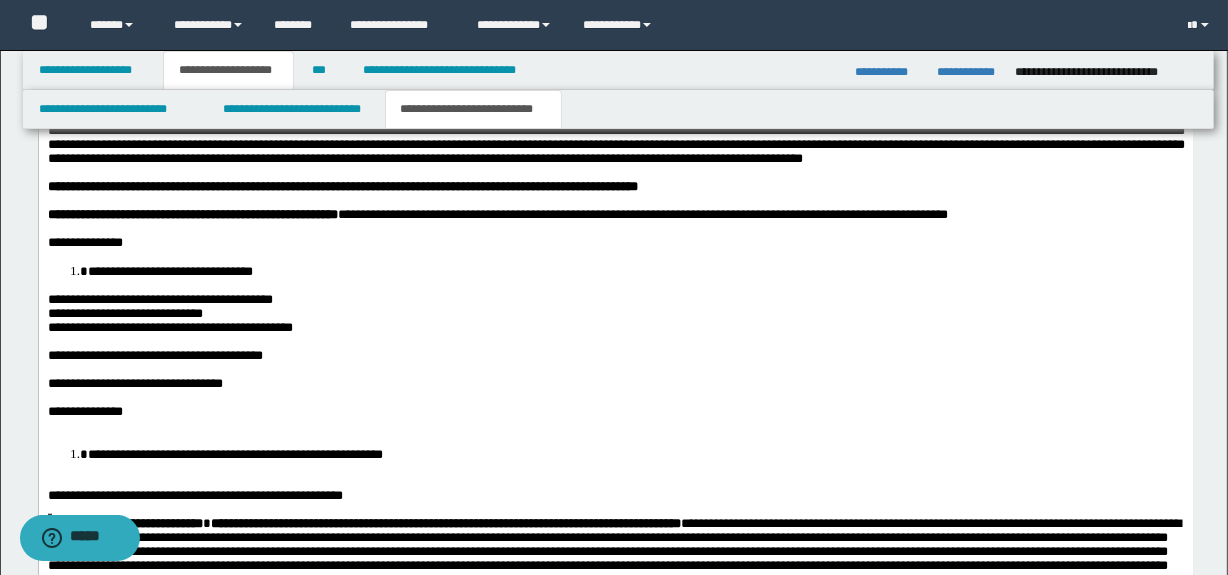 click on "**********" at bounding box center [159, 298] 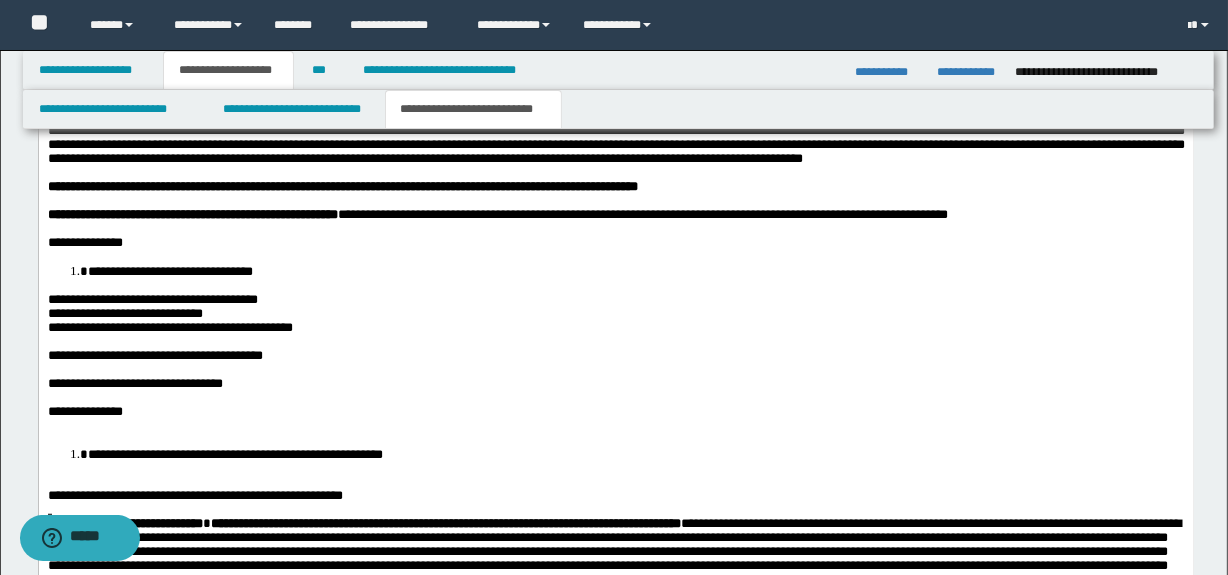 click on "**********" at bounding box center [169, 326] 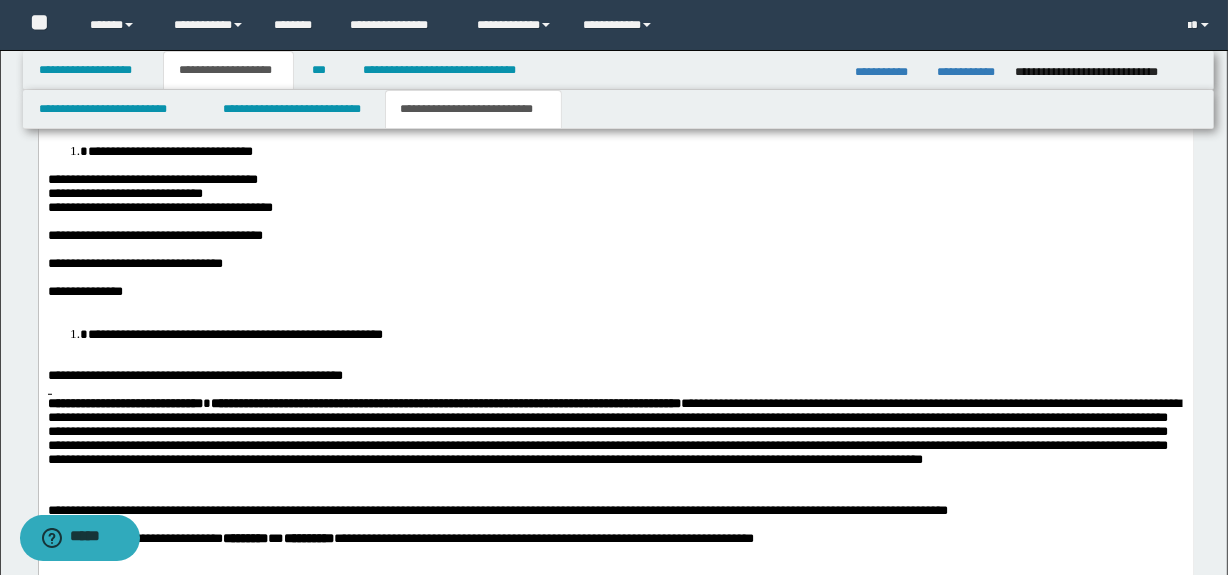 scroll, scrollTop: 1219, scrollLeft: 0, axis: vertical 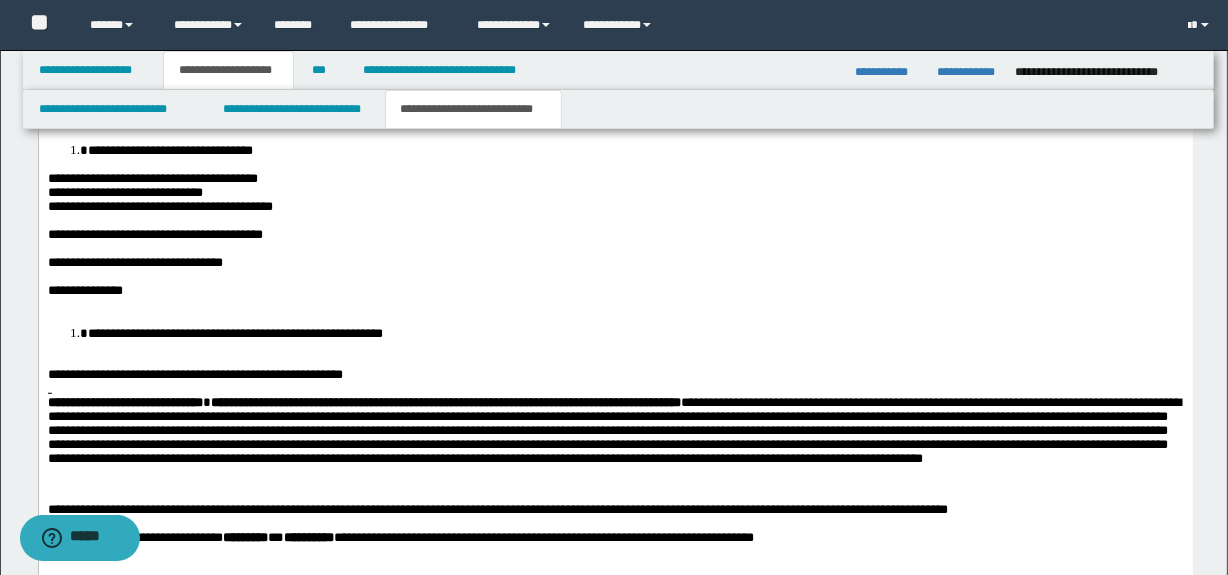 click at bounding box center [615, 305] 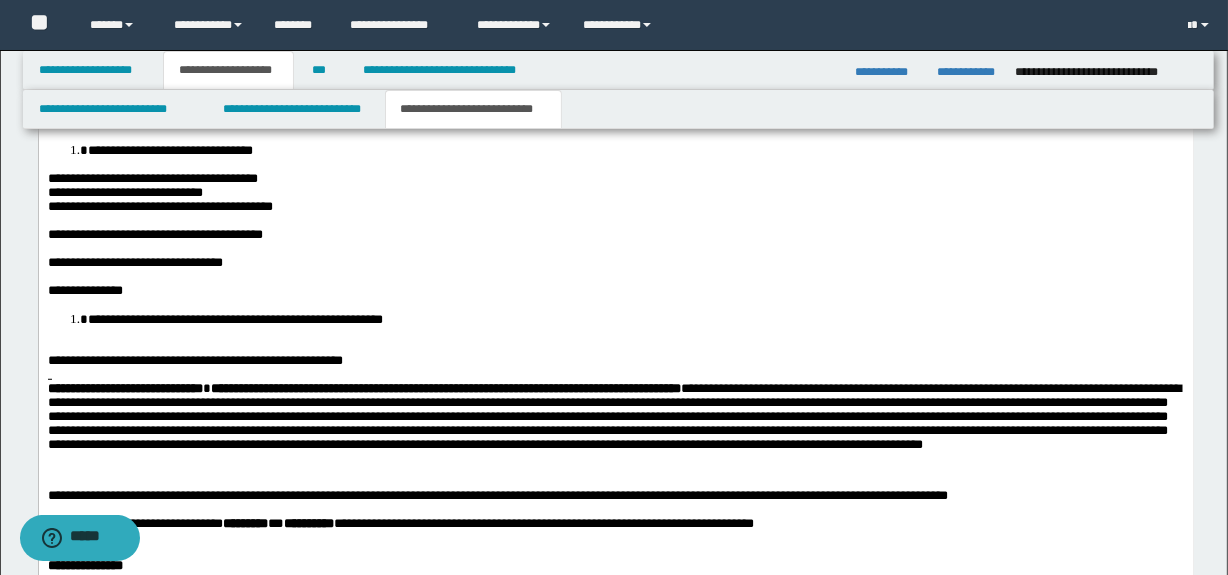 click at bounding box center (615, 347) 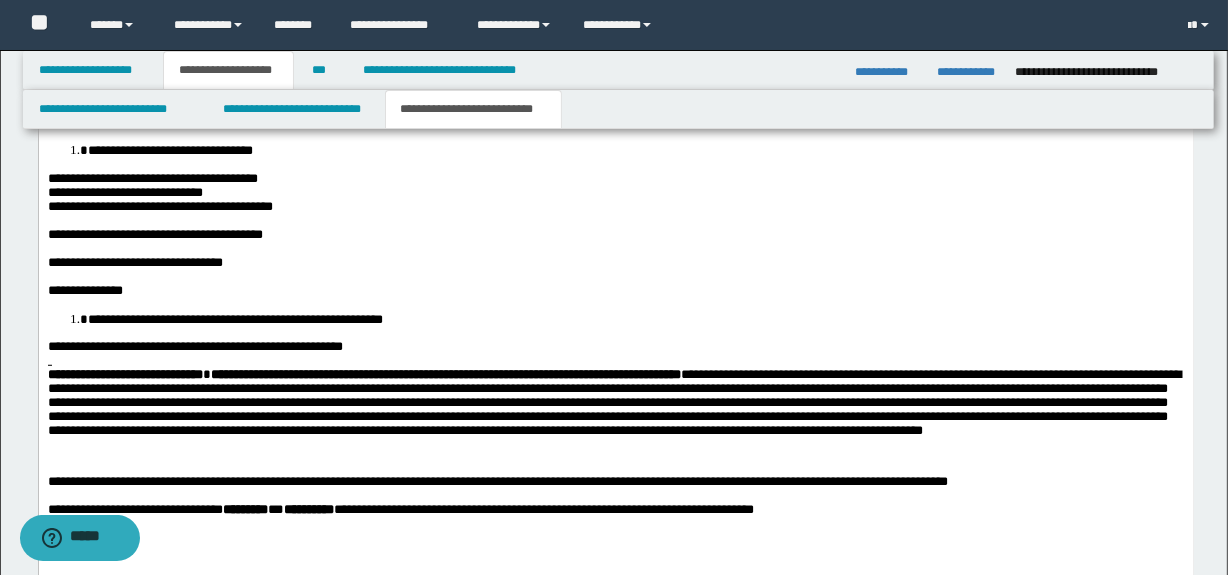click at bounding box center (615, 361) 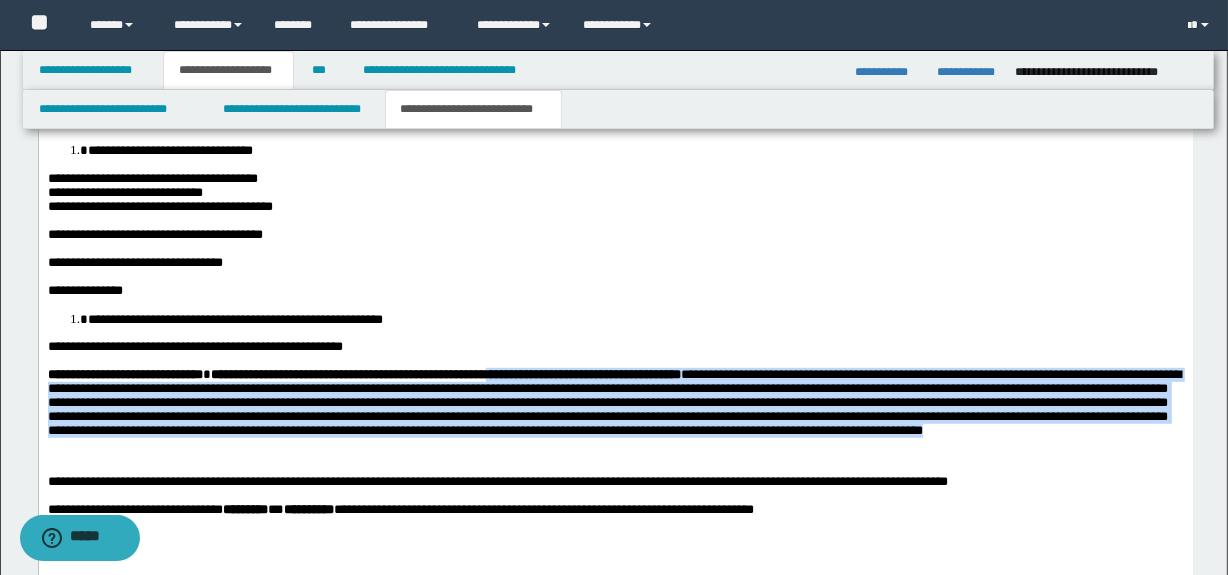 drag, startPoint x: 567, startPoint y: 485, endPoint x: 565, endPoint y: 399, distance: 86.023254 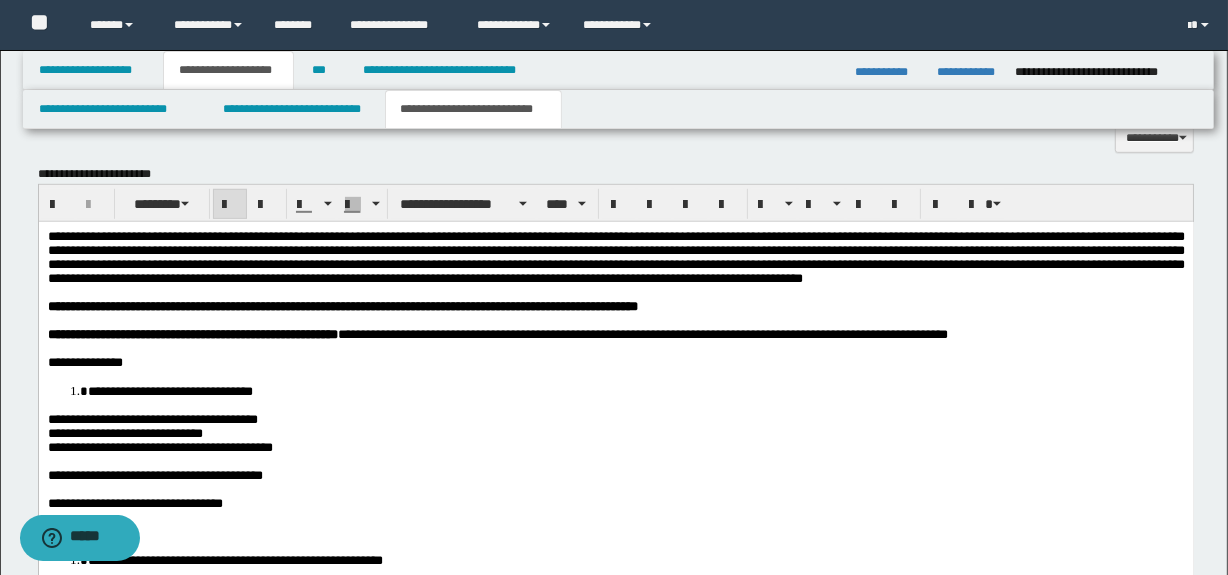 scroll, scrollTop: 916, scrollLeft: 0, axis: vertical 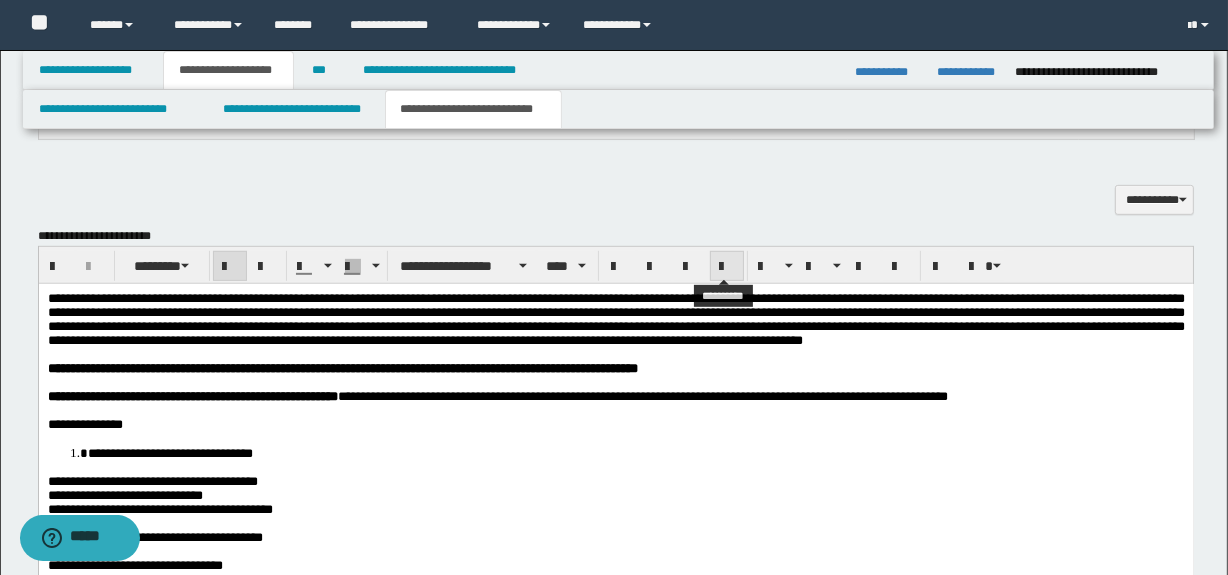 click at bounding box center [727, 266] 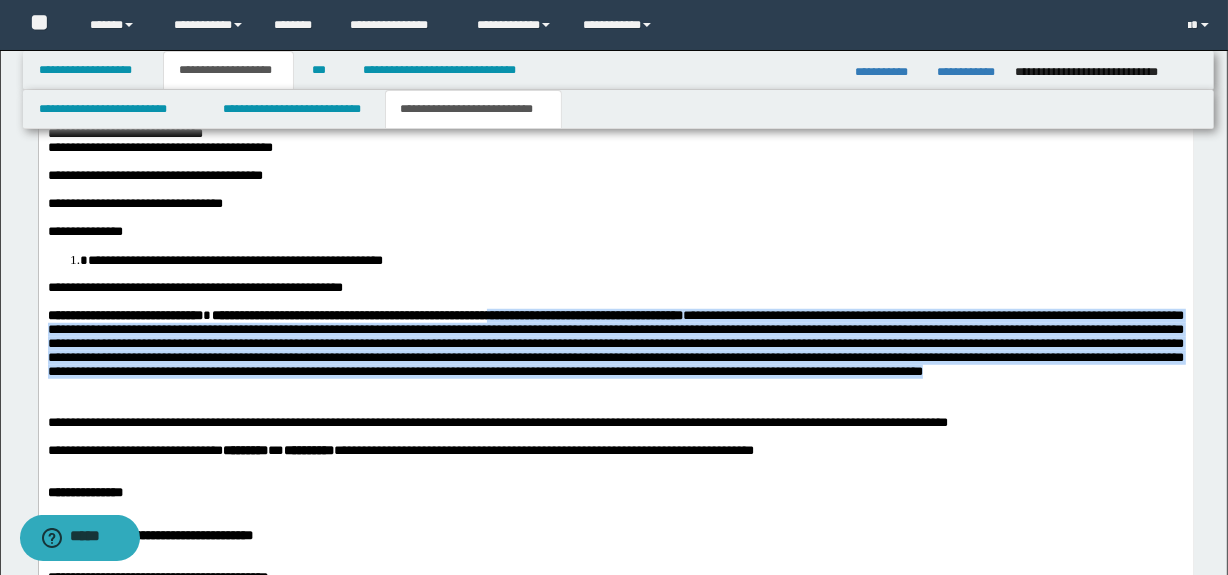 scroll, scrollTop: 1280, scrollLeft: 0, axis: vertical 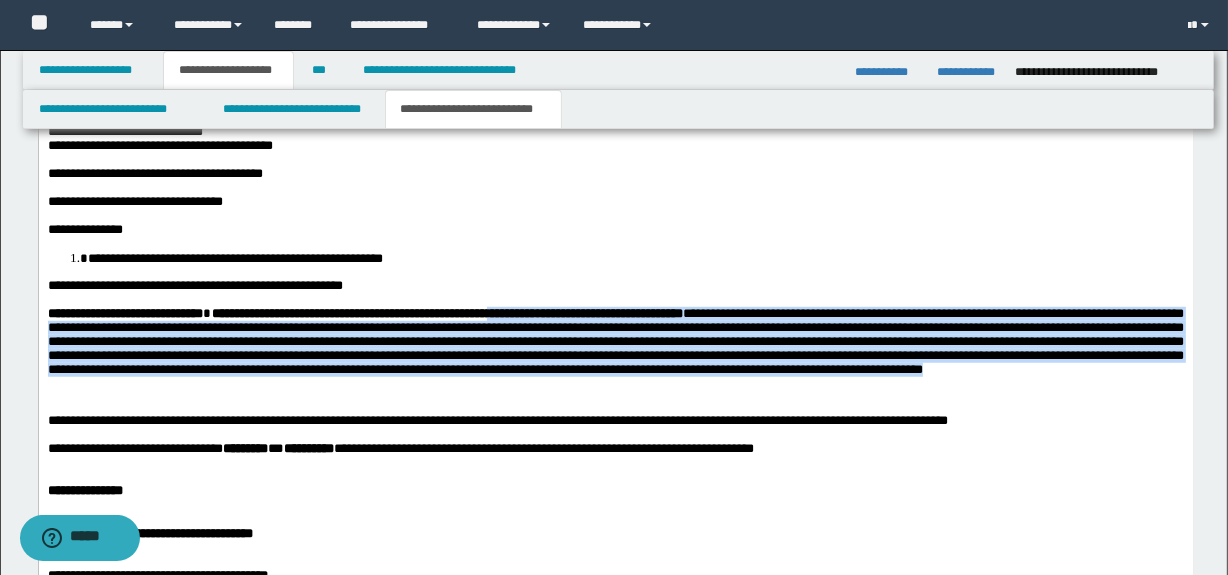 click on "**********" at bounding box center [615, 353] 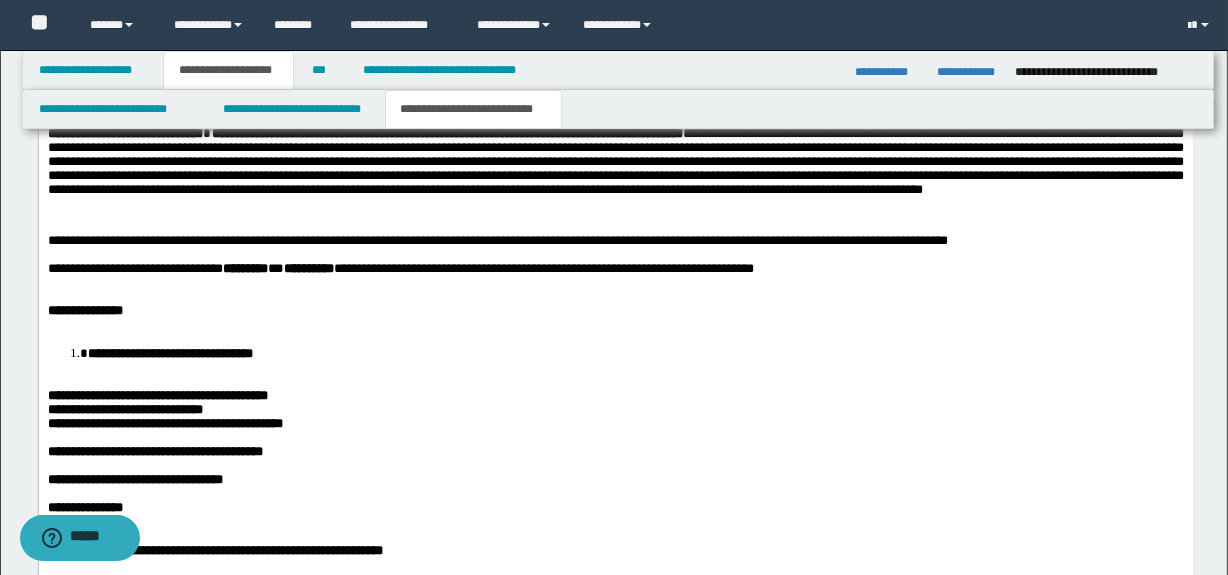 scroll, scrollTop: 1461, scrollLeft: 0, axis: vertical 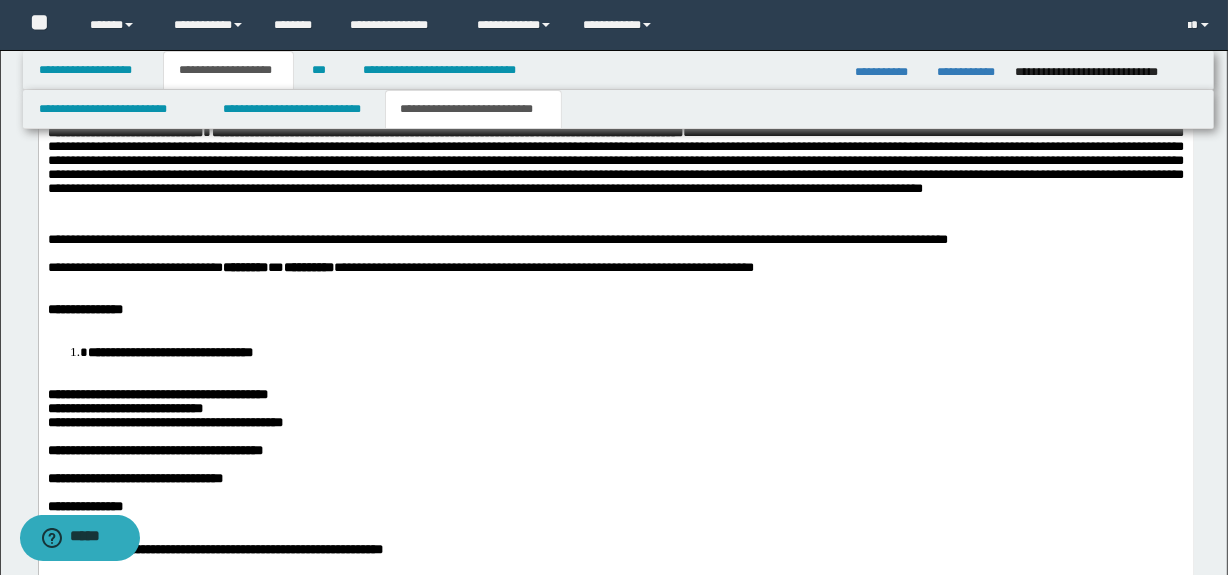 click at bounding box center (615, 296) 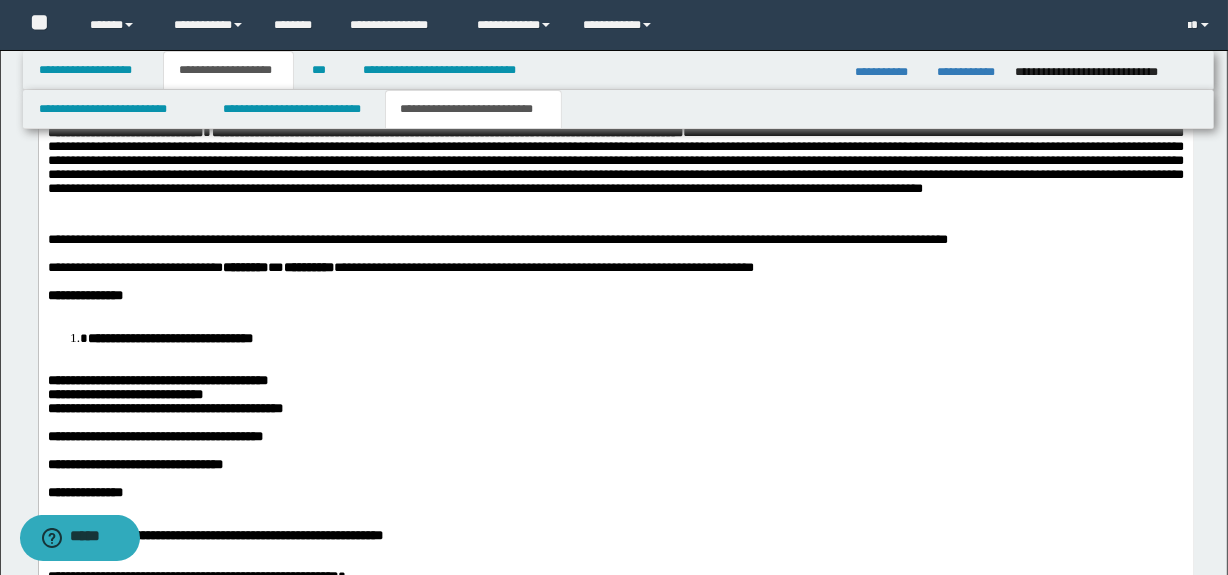 click at bounding box center [615, 310] 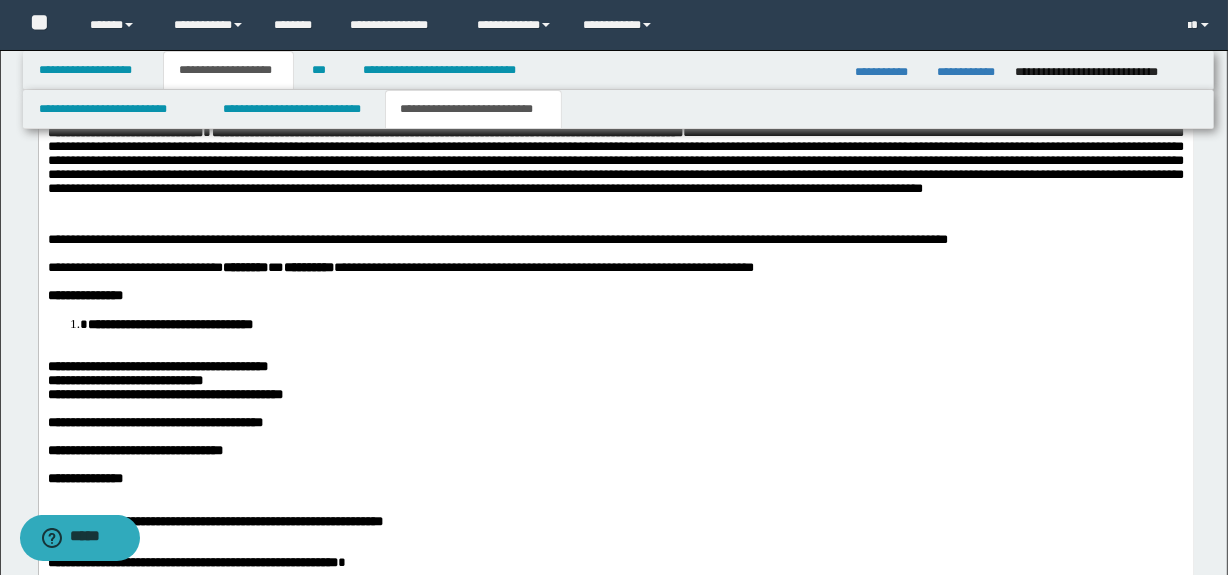 click at bounding box center [615, 353] 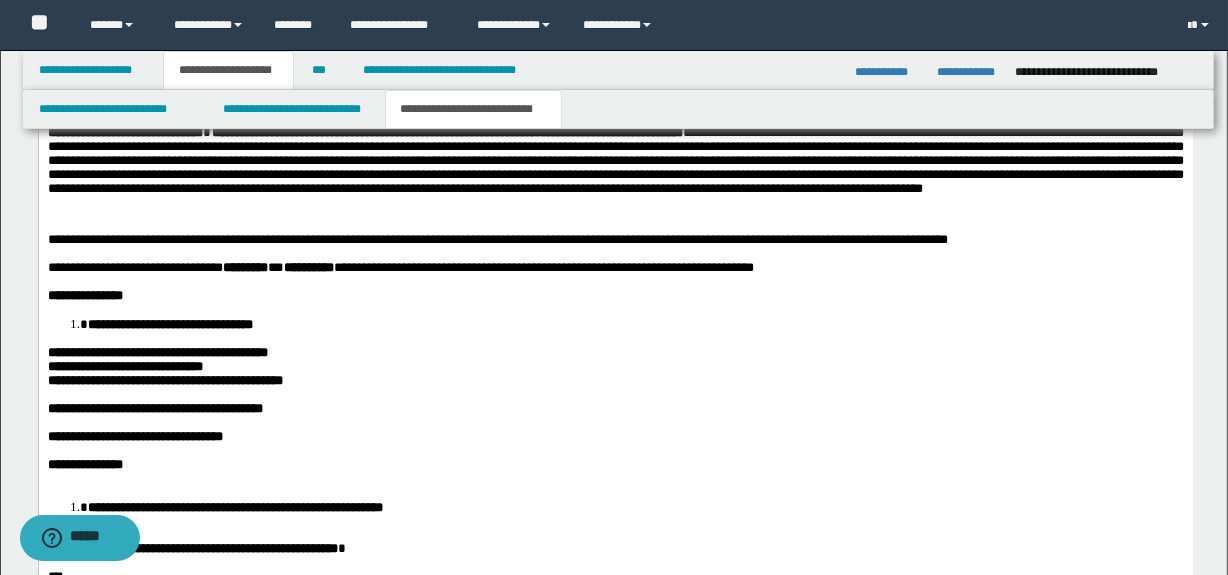 click on "**********" at bounding box center (157, 352) 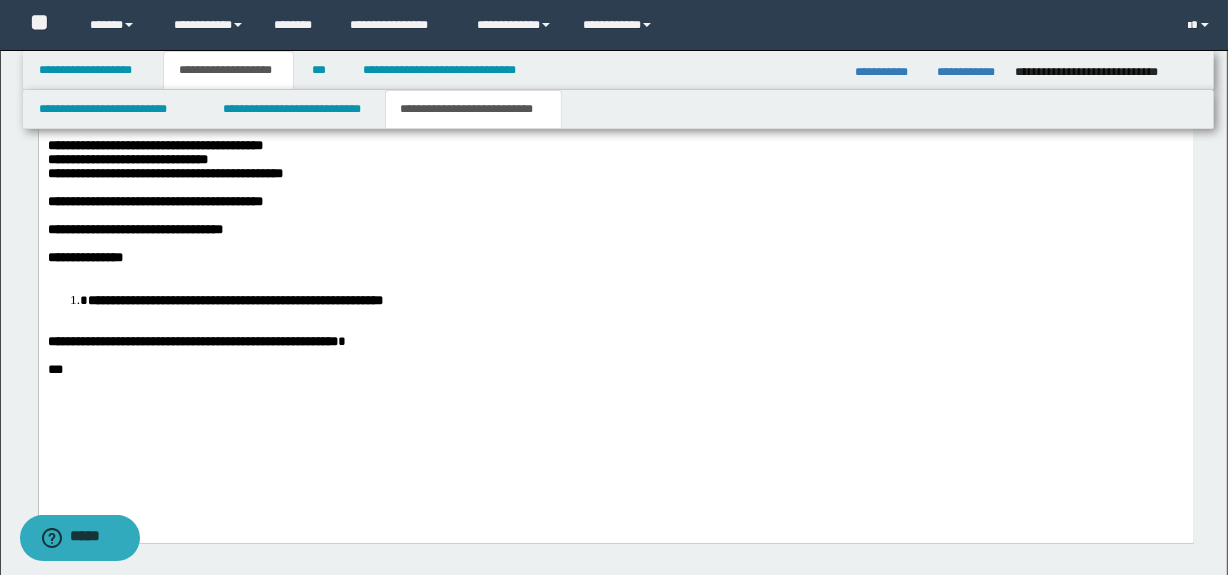 scroll, scrollTop: 1673, scrollLeft: 0, axis: vertical 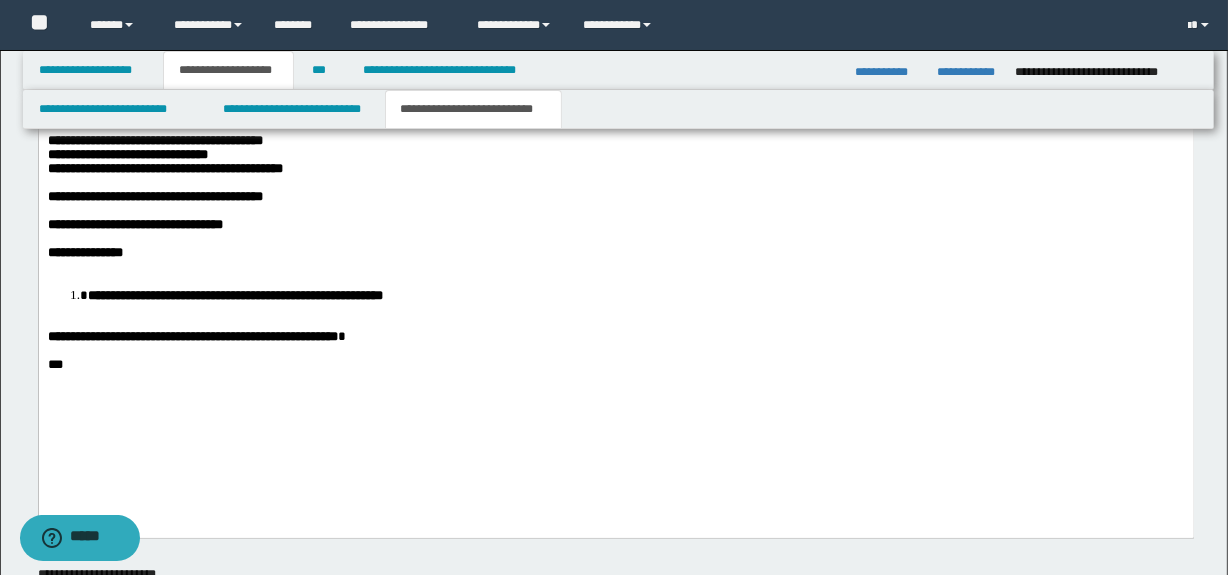 click at bounding box center (615, 267) 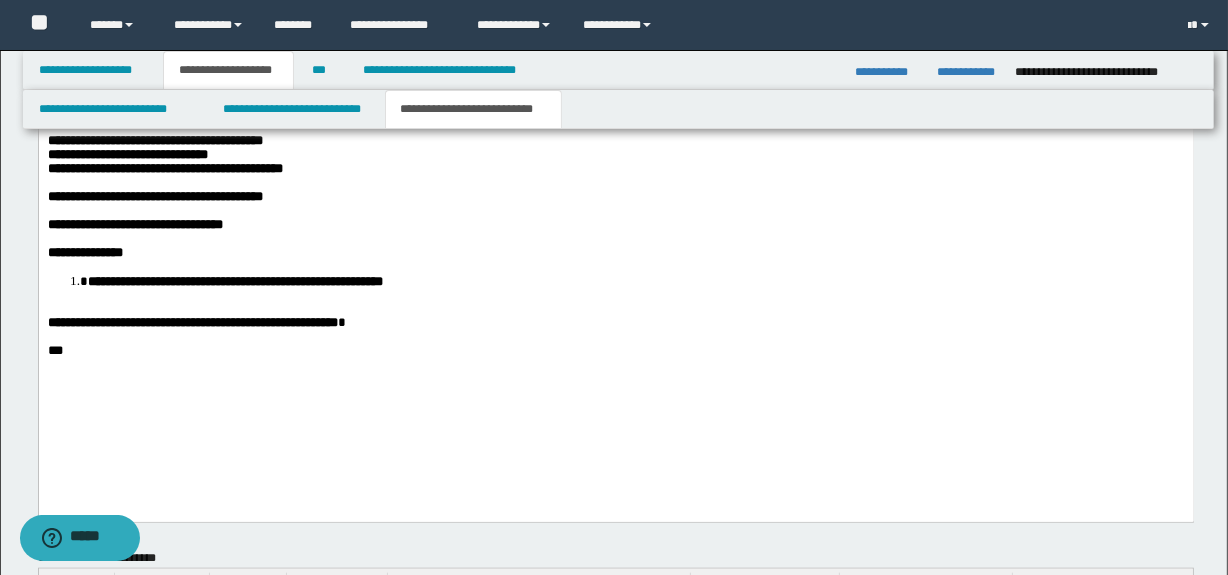 click at bounding box center (615, 309) 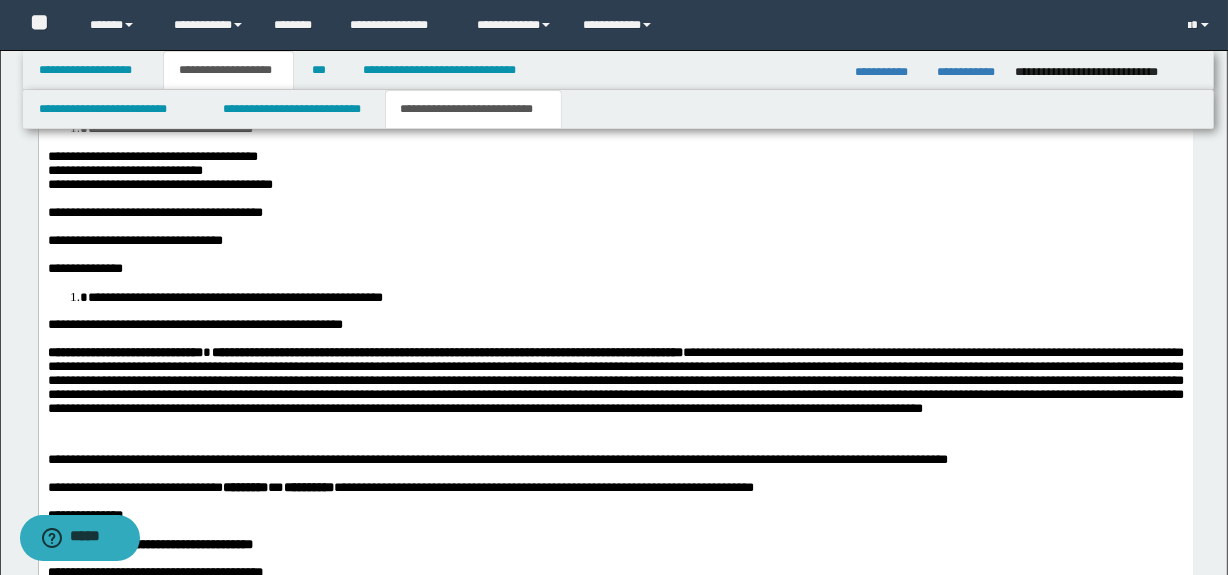 scroll, scrollTop: 1128, scrollLeft: 0, axis: vertical 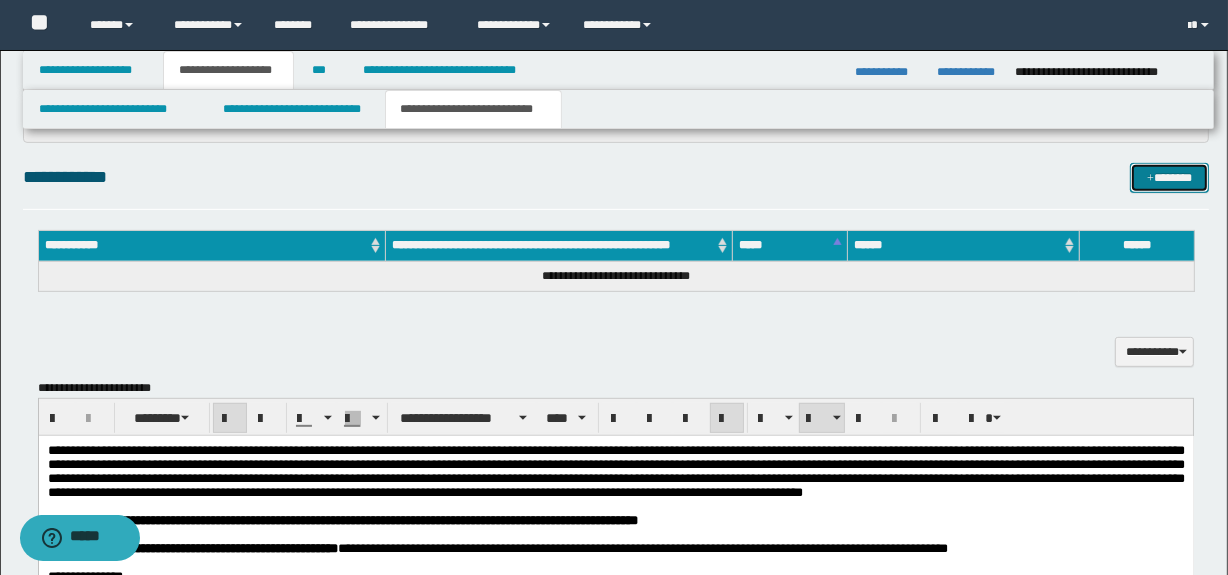 click on "*******" at bounding box center (1170, 178) 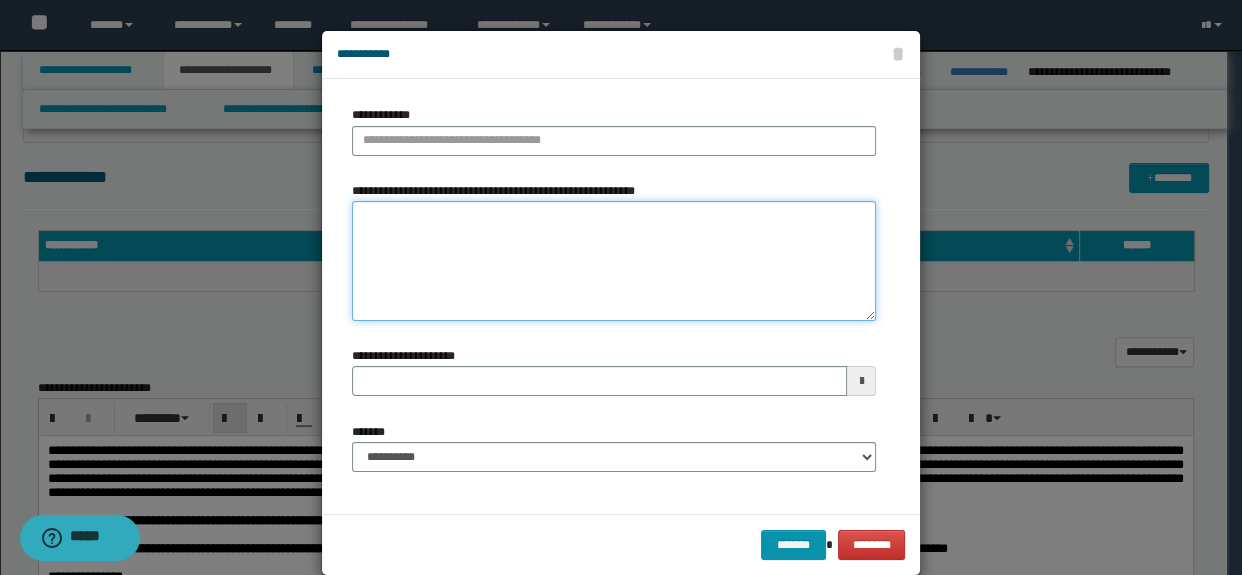 click on "**********" at bounding box center [614, 261] 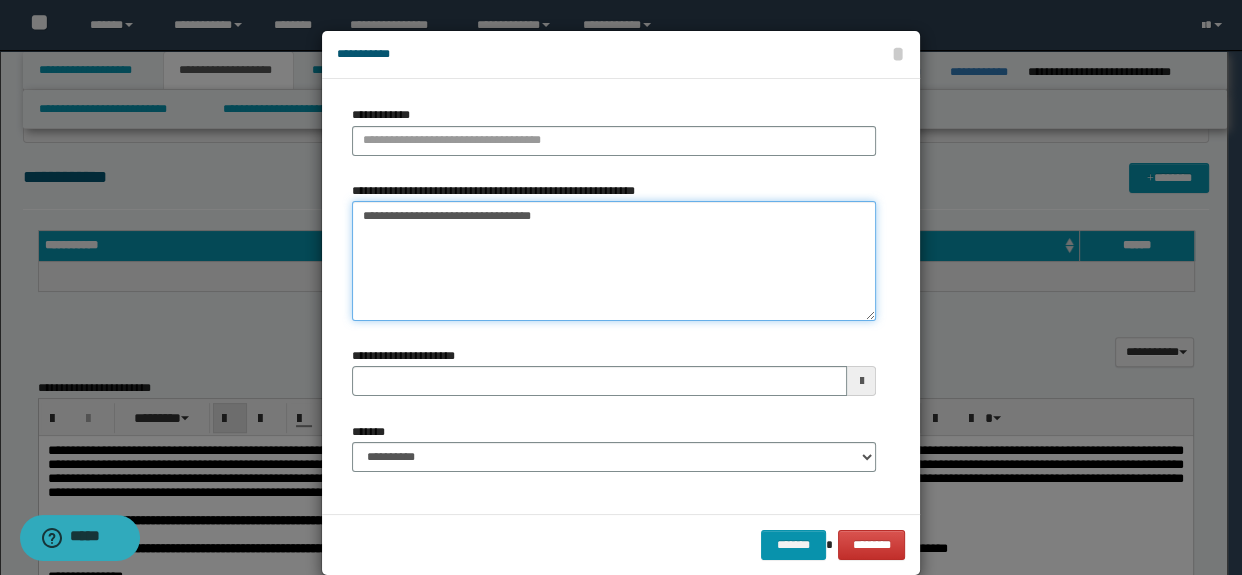 drag, startPoint x: 482, startPoint y: 215, endPoint x: 170, endPoint y: 205, distance: 312.16022 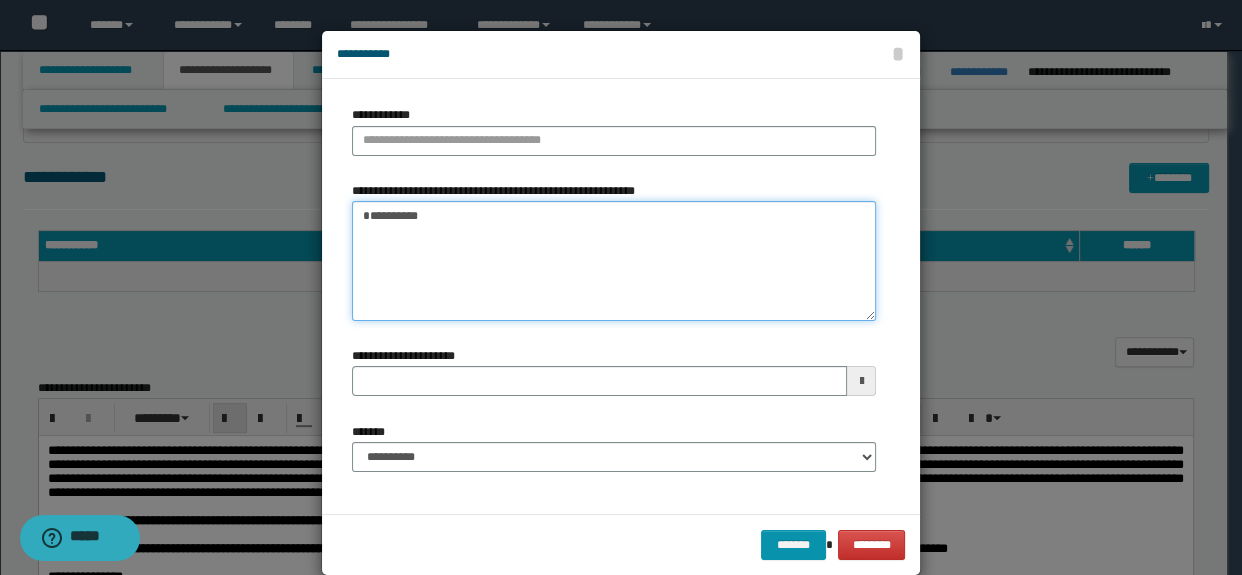 type on "*********" 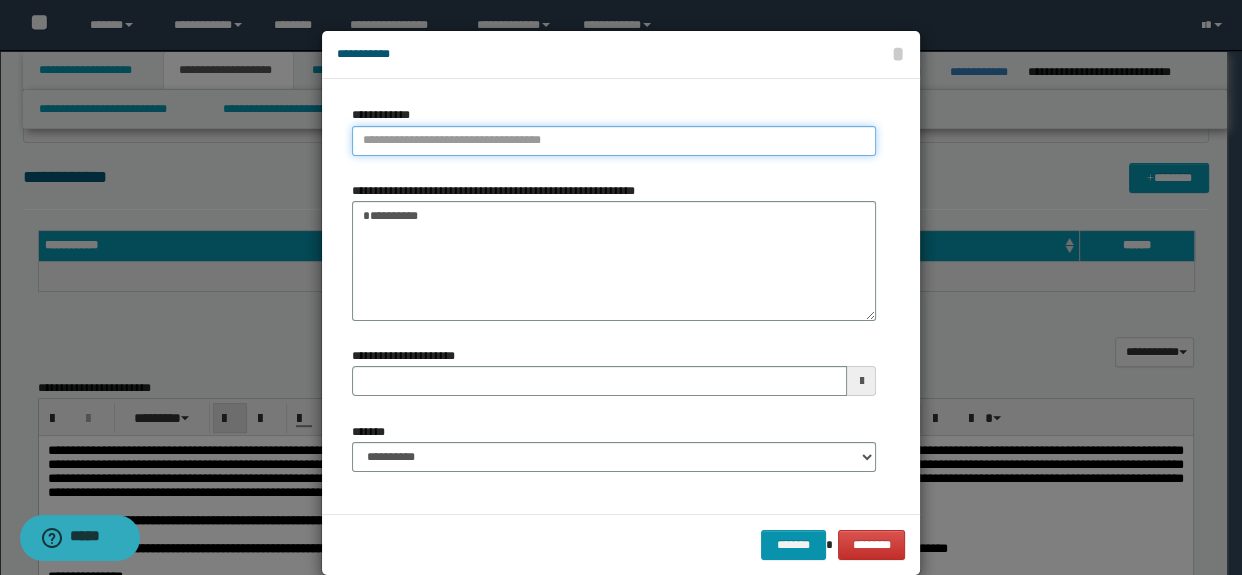 click on "**********" at bounding box center [614, 141] 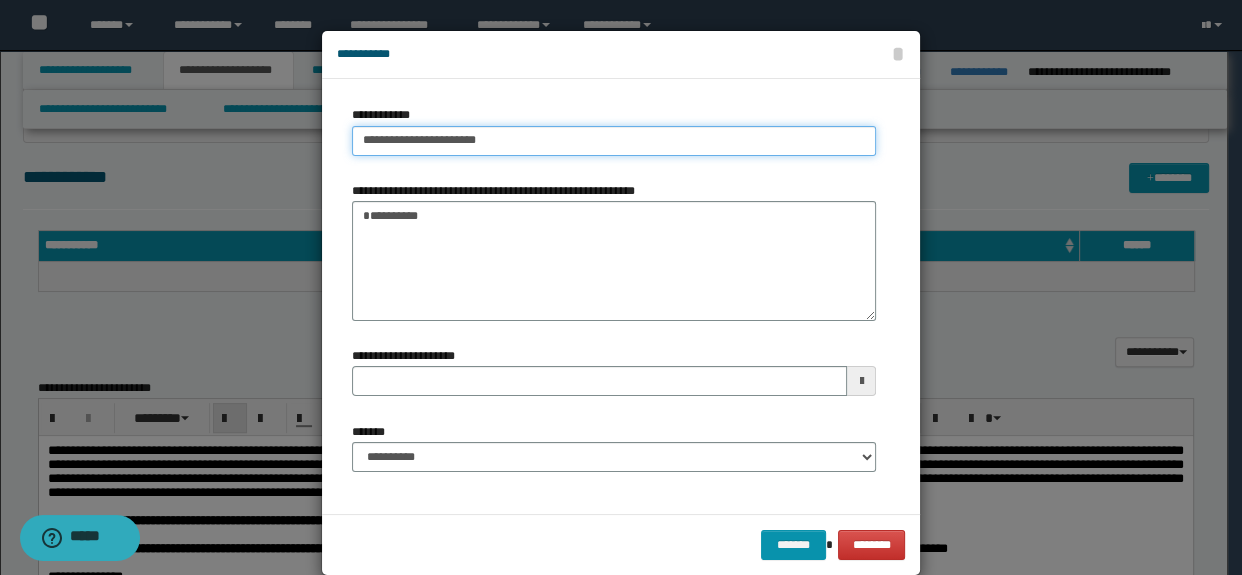 type on "**********" 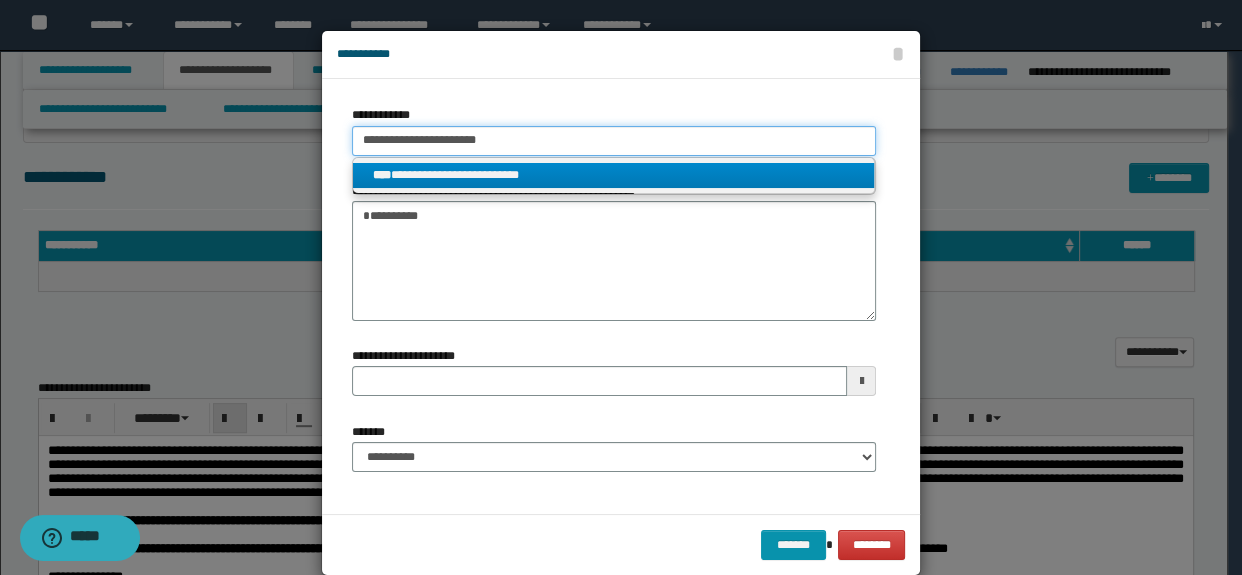 type on "**********" 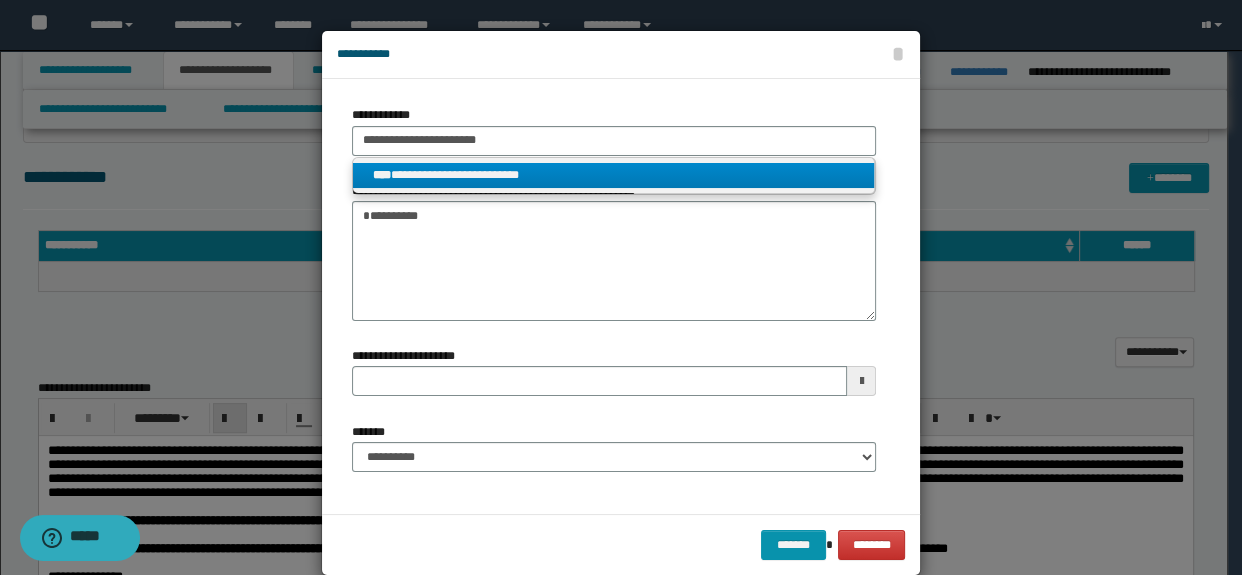 click on "**********" at bounding box center [614, 175] 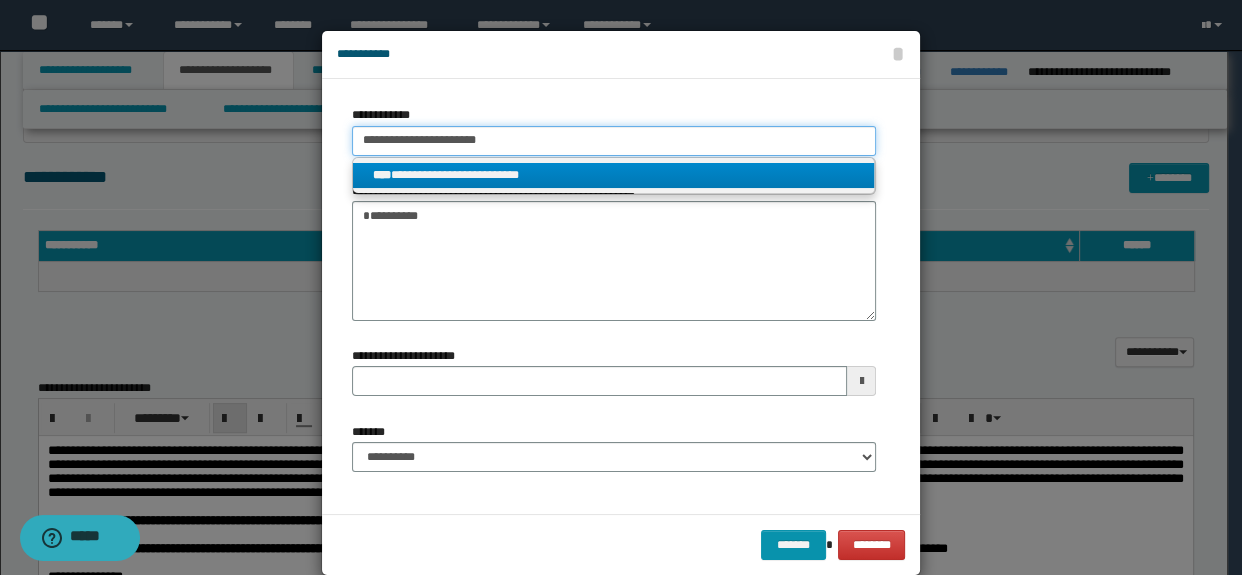 type 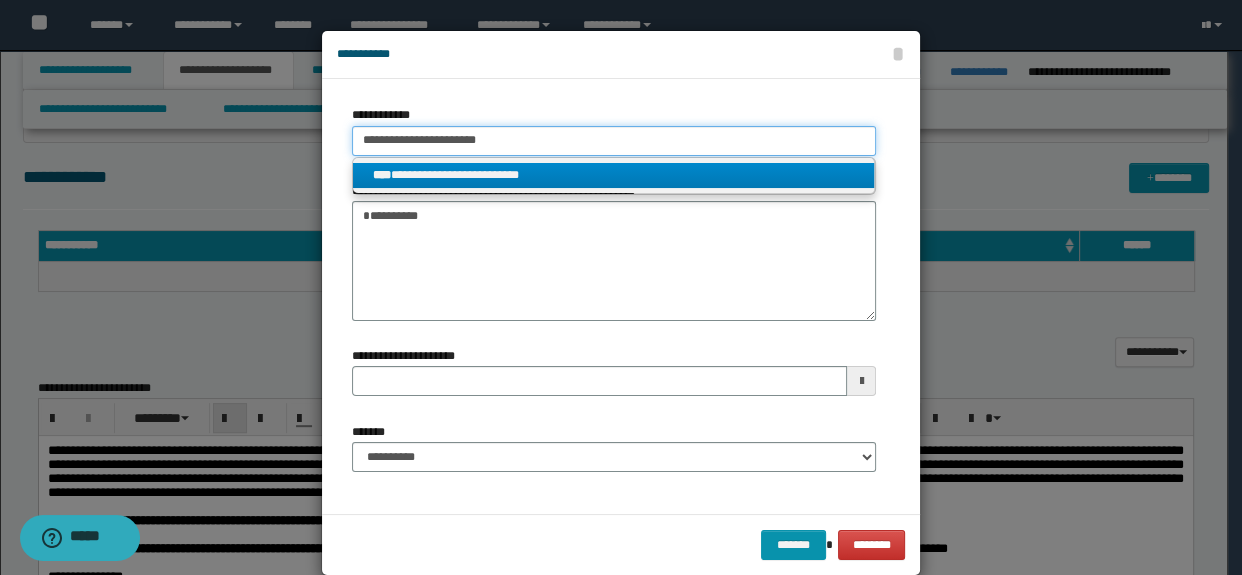 type 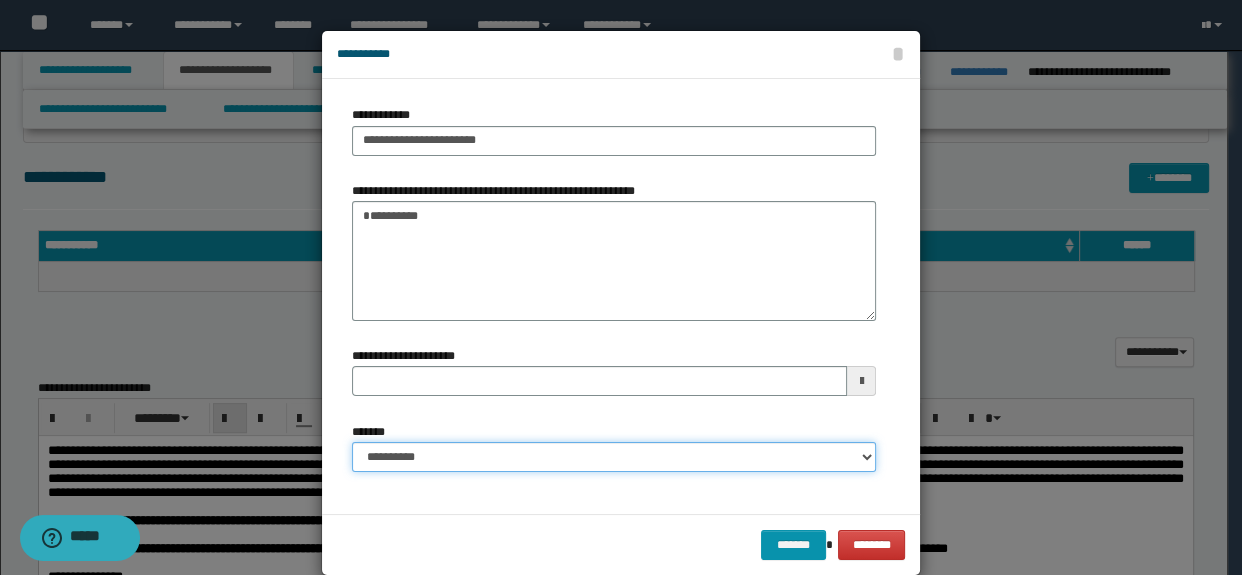 click on "**********" at bounding box center [614, 457] 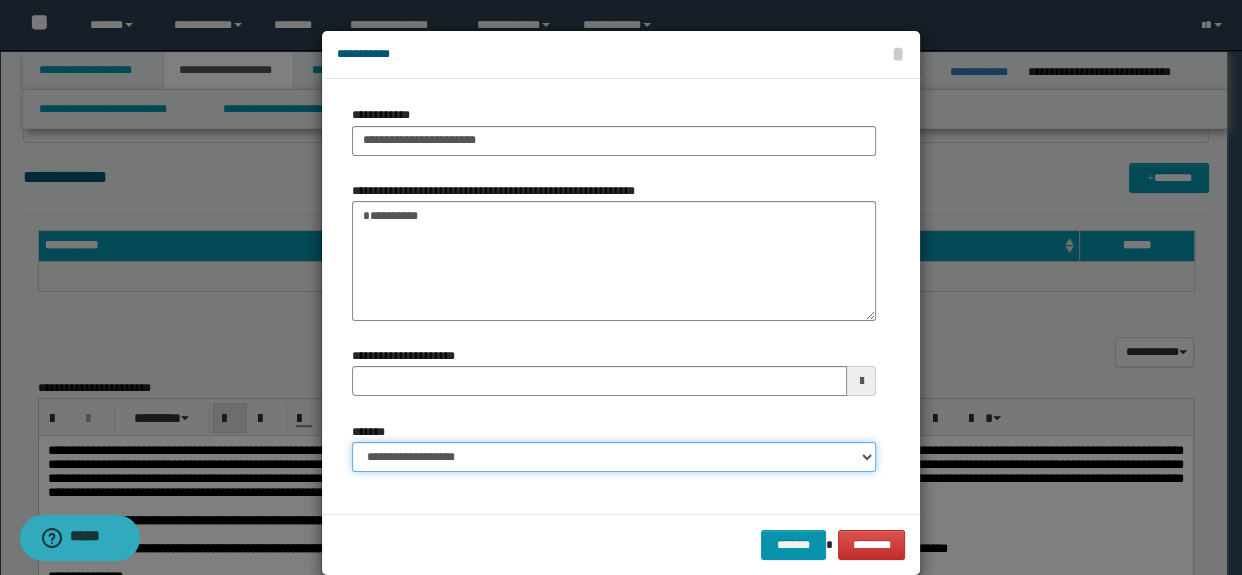 click on "**********" at bounding box center (614, 457) 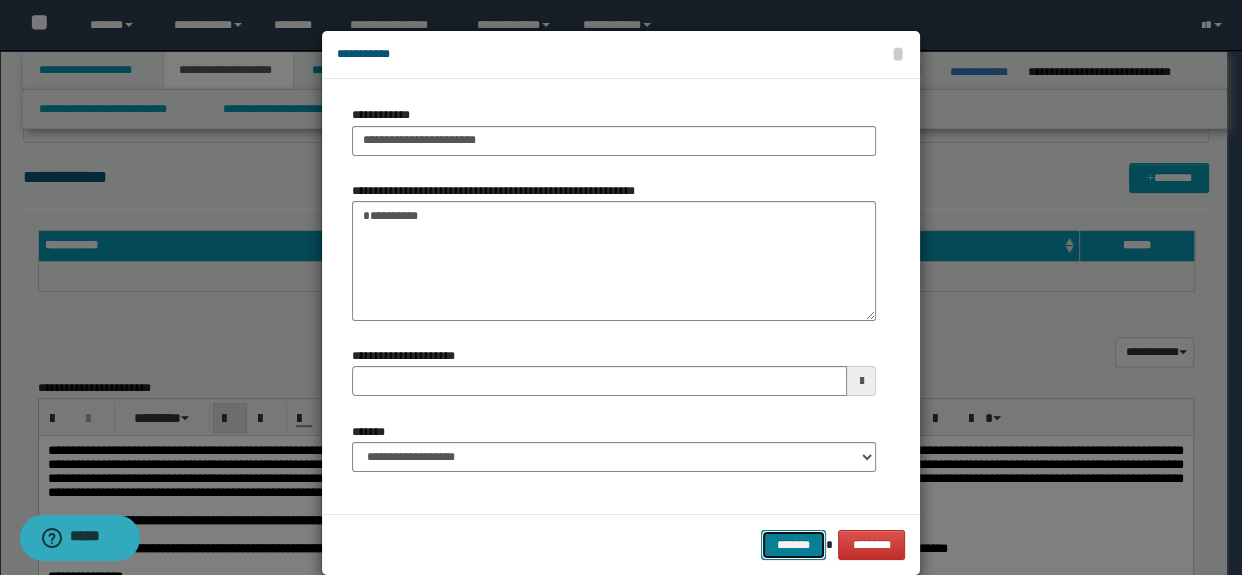 click on "*******" at bounding box center (793, 545) 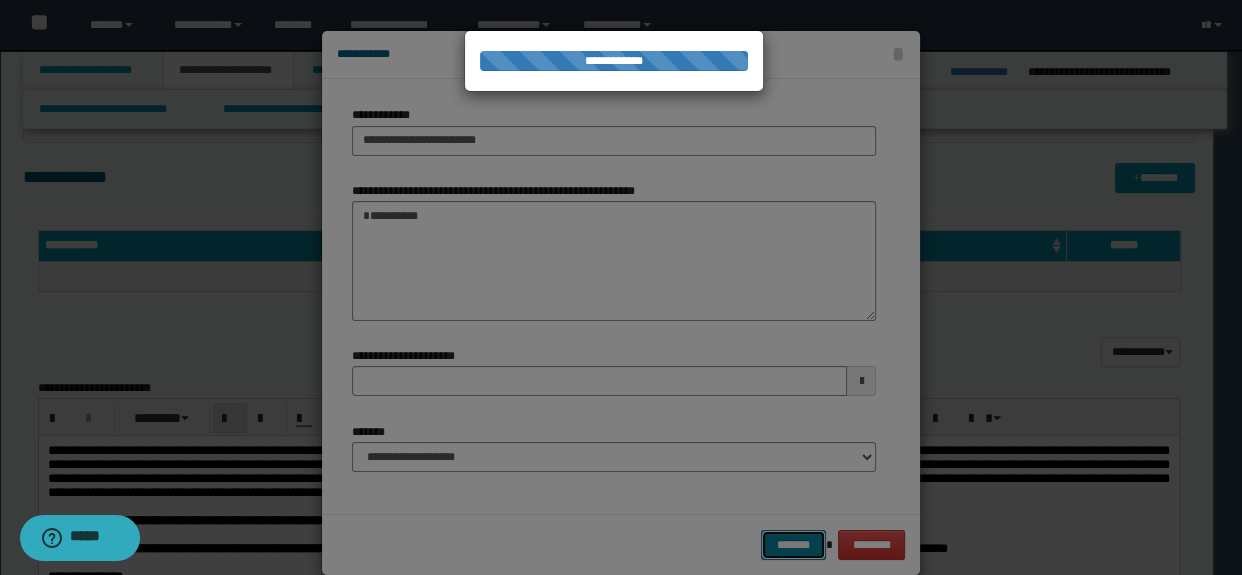 type 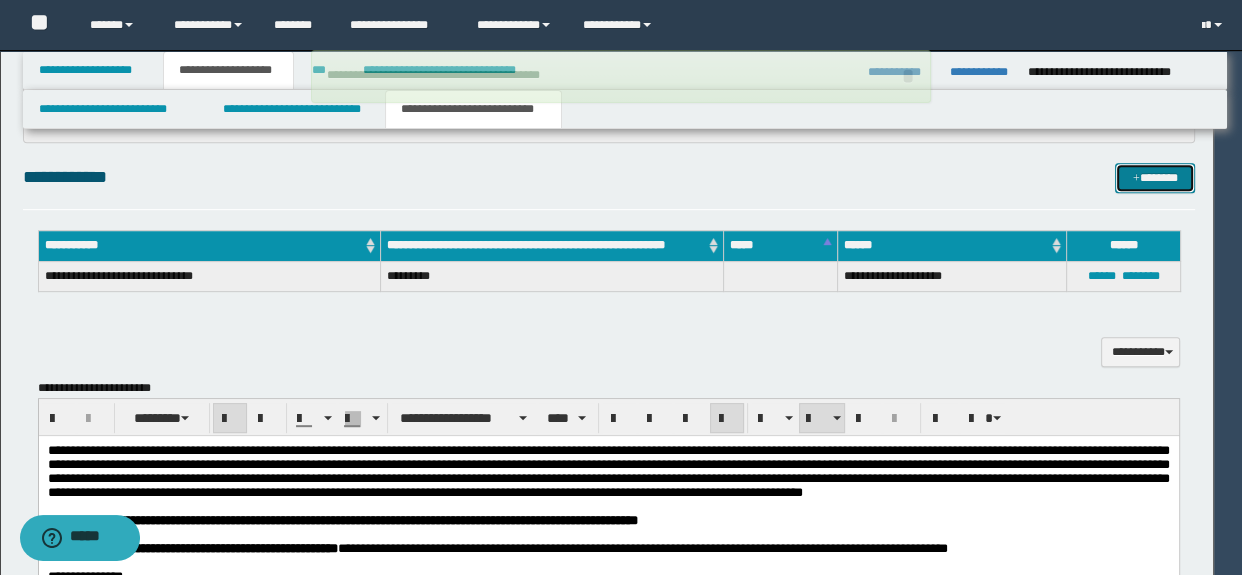 type 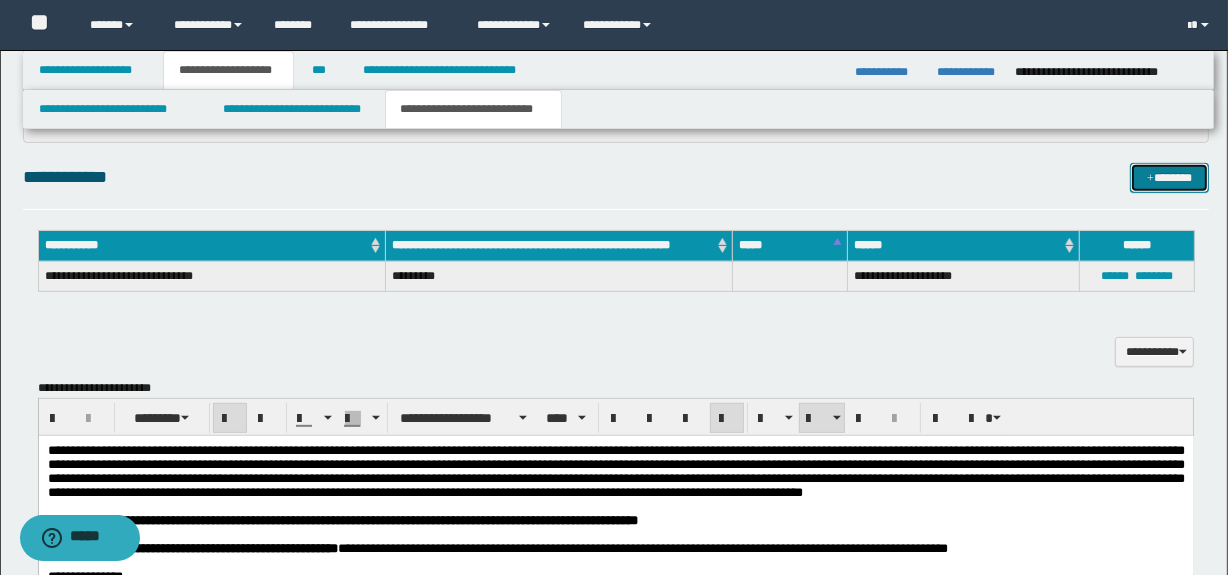 click on "*******" at bounding box center [1170, 178] 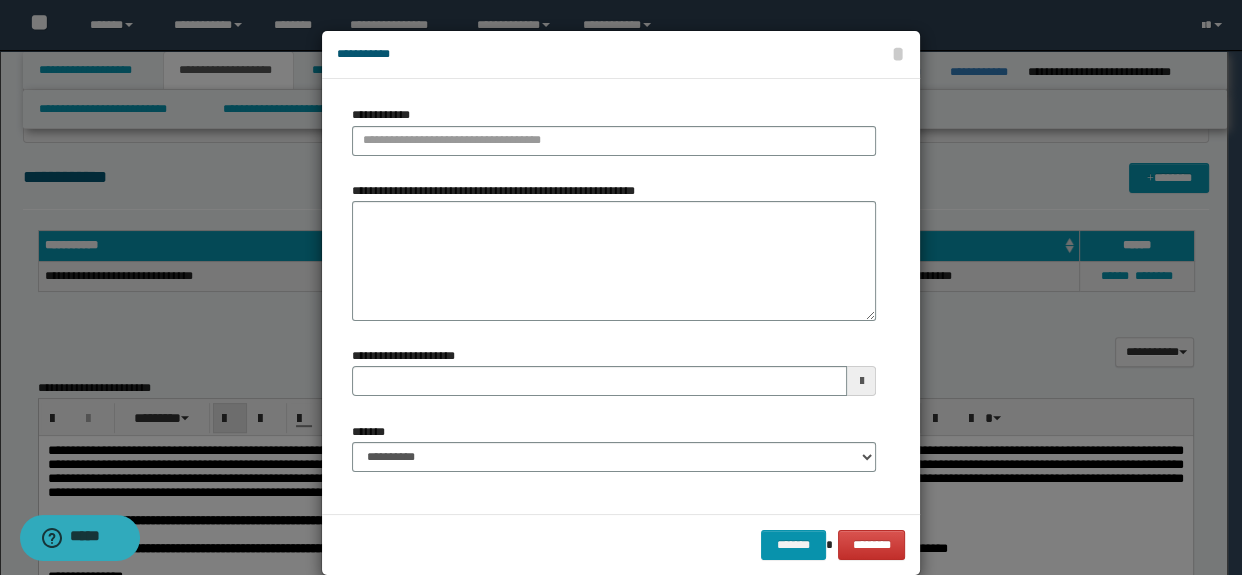 click on "**********" at bounding box center [498, 191] 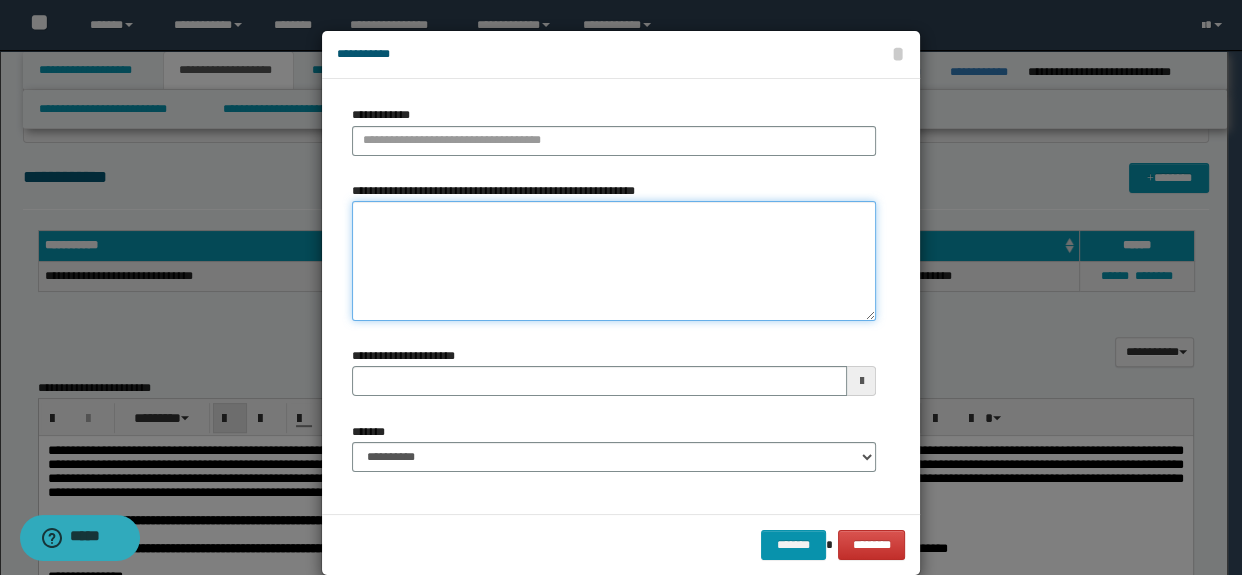 click on "**********" at bounding box center [614, 261] 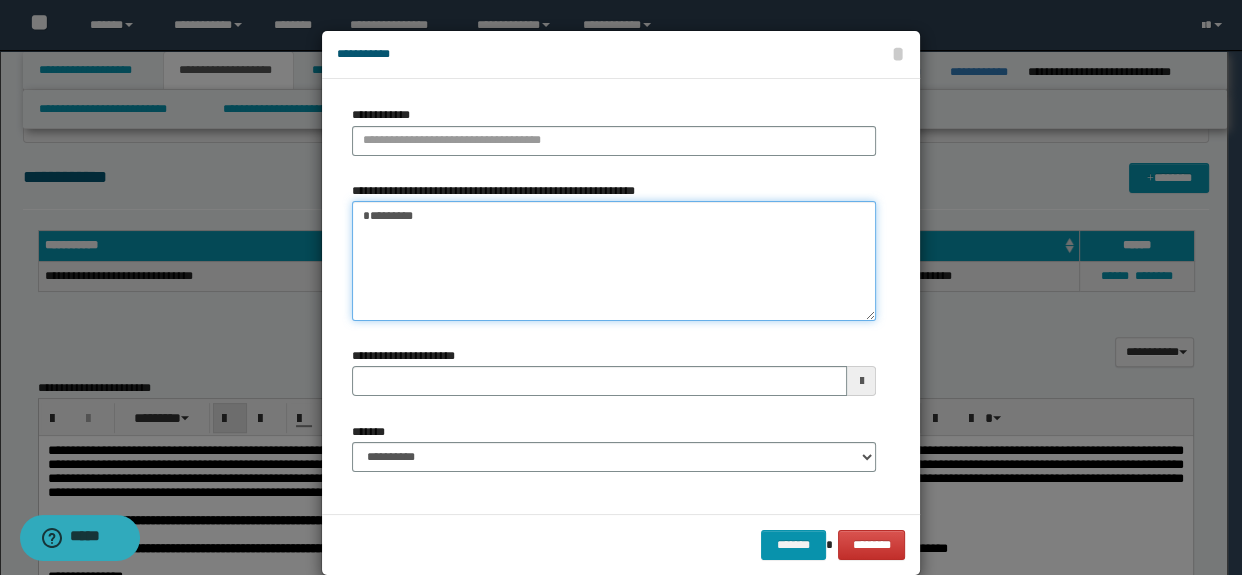 drag, startPoint x: 609, startPoint y: 213, endPoint x: 109, endPoint y: 211, distance: 500.004 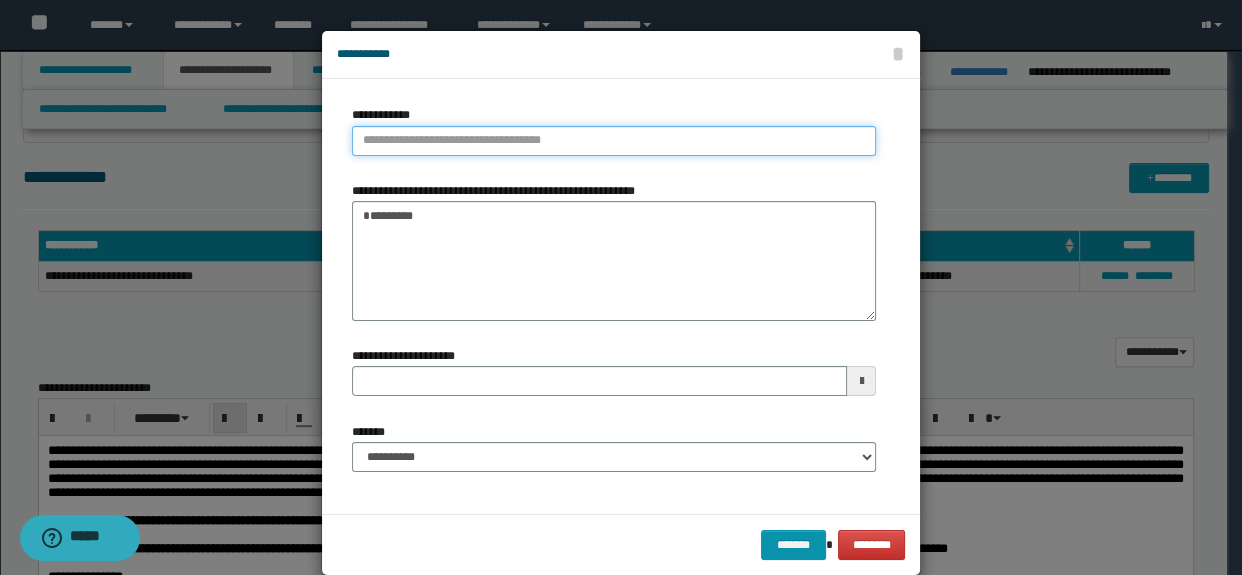 type on "**********" 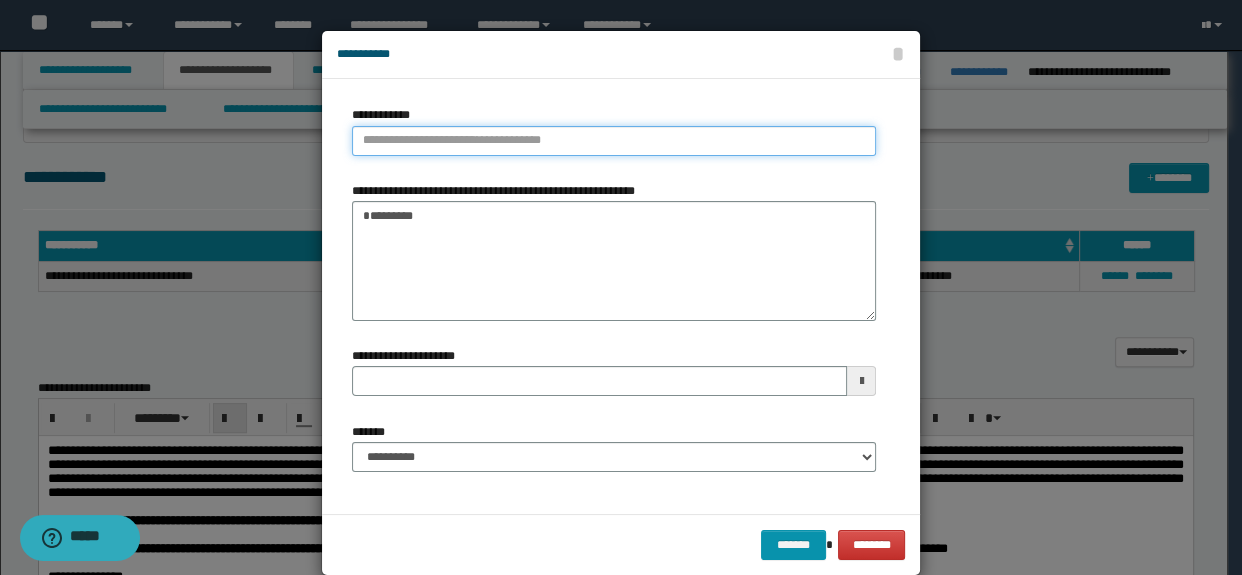click on "**********" at bounding box center [614, 141] 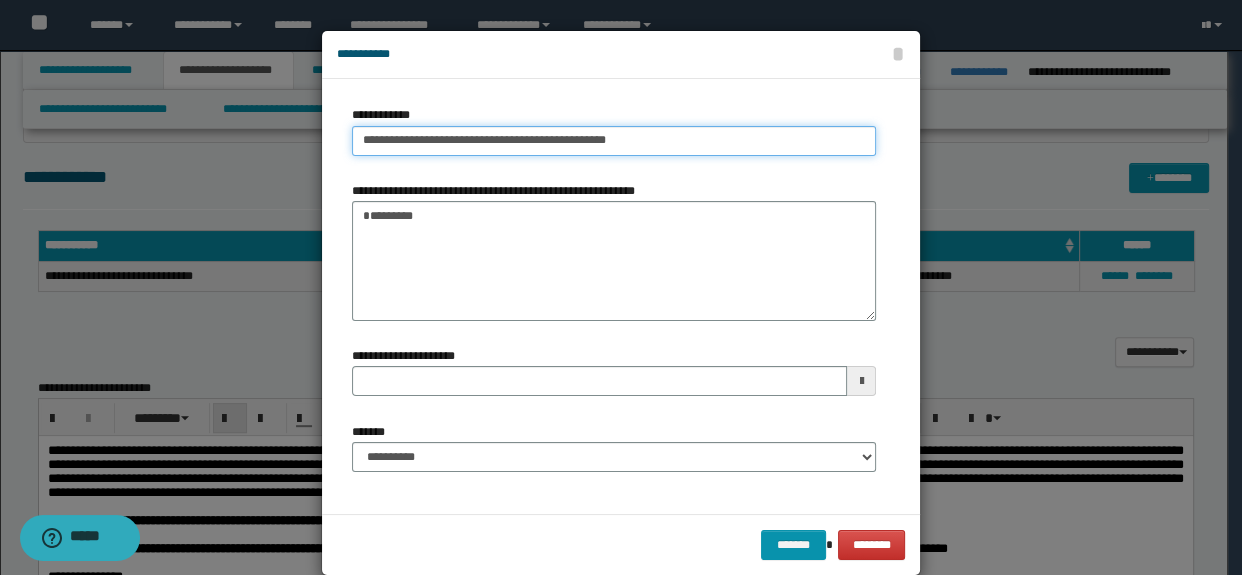 type on "**********" 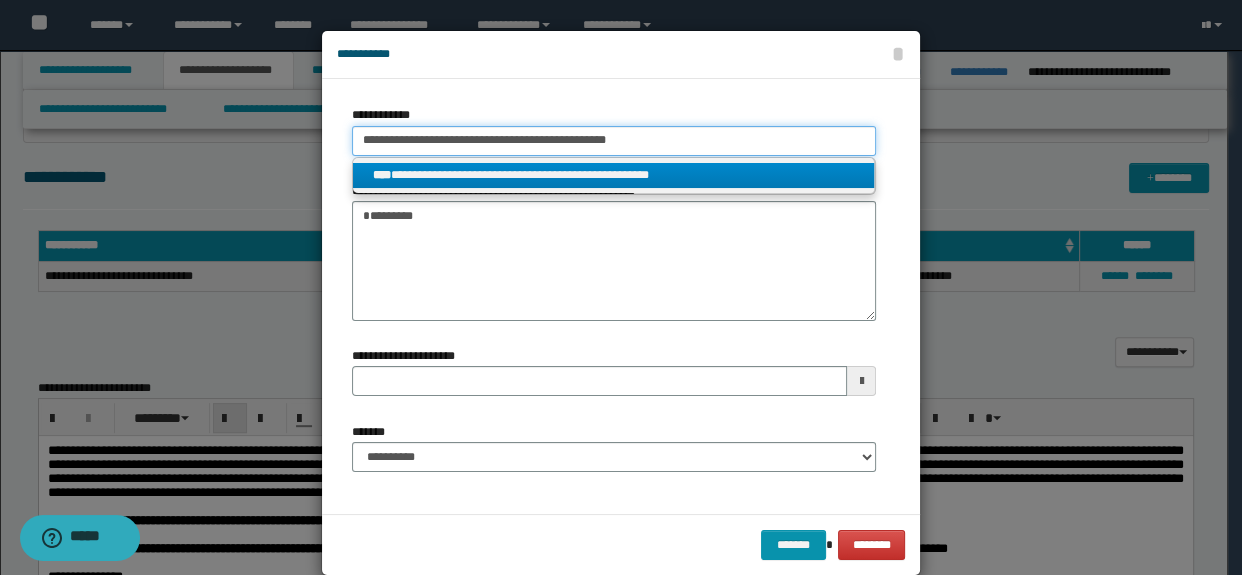 type on "**********" 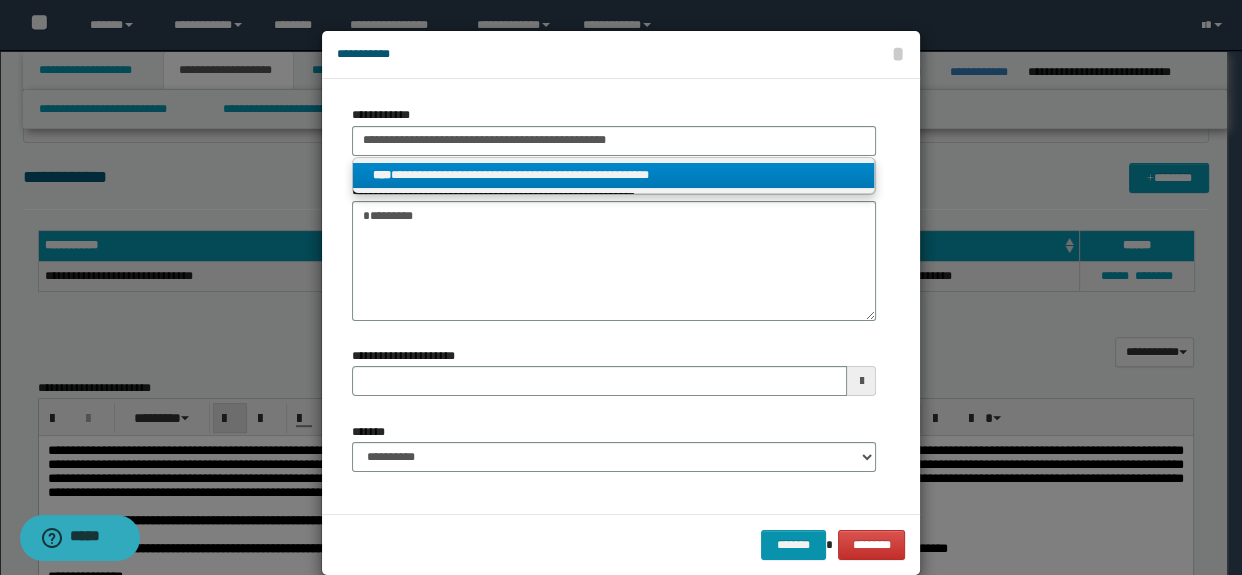 click on "**********" at bounding box center [614, 175] 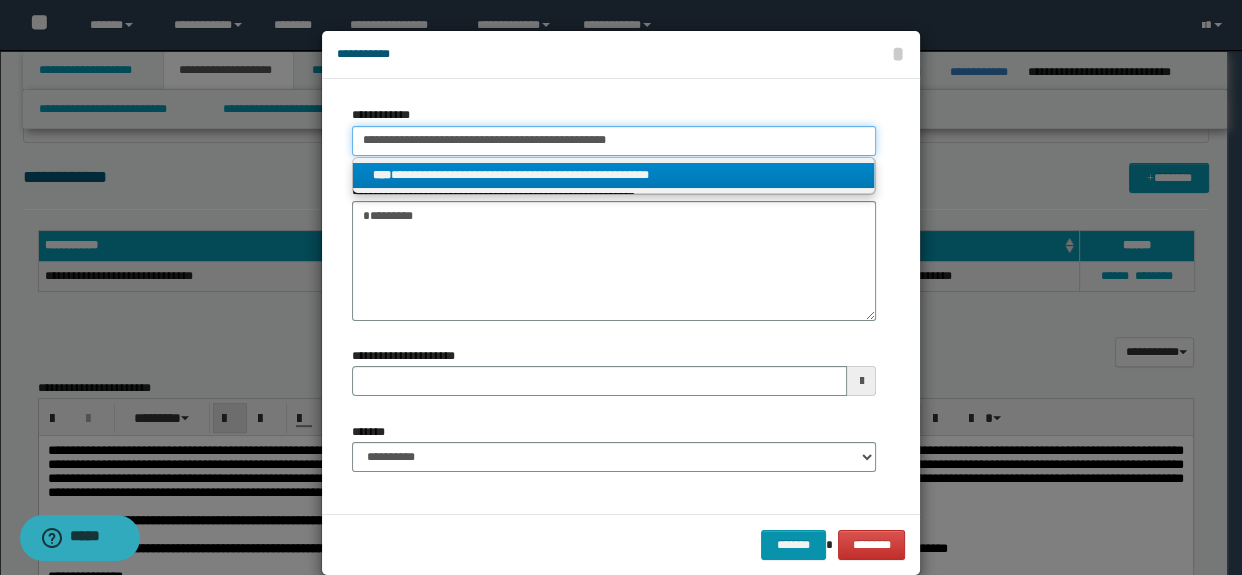 type 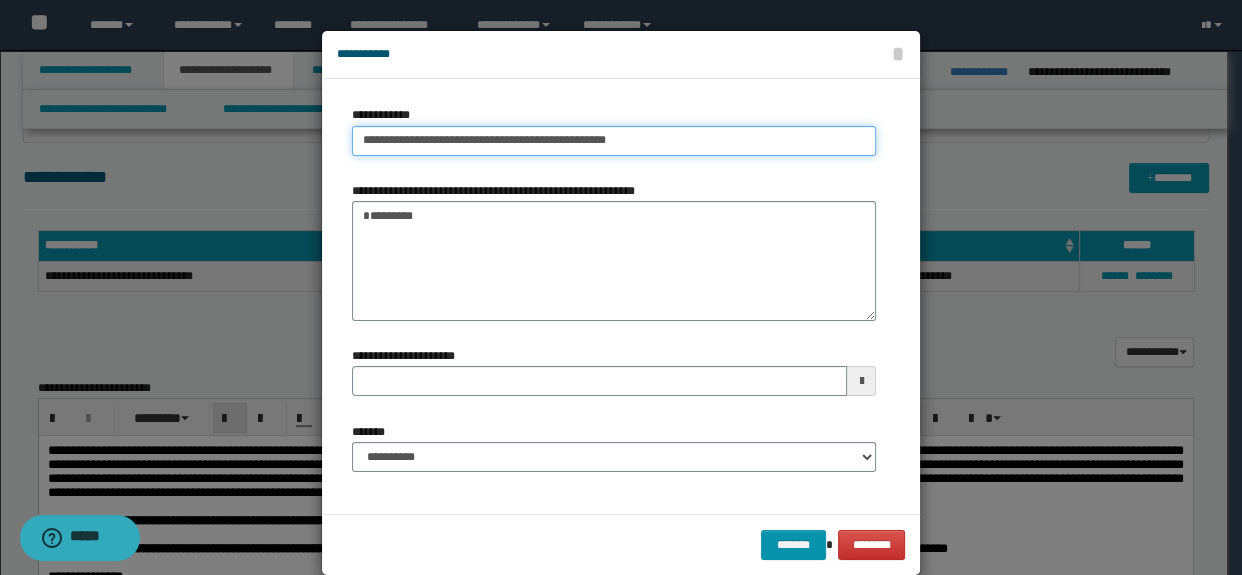 type 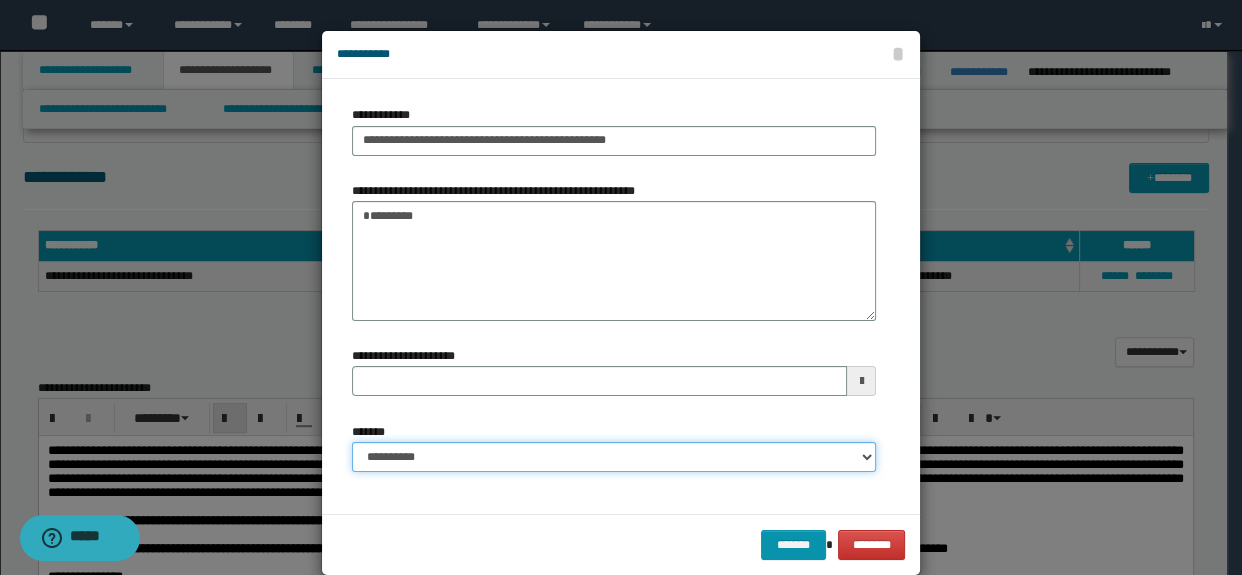 click on "**********" at bounding box center [614, 457] 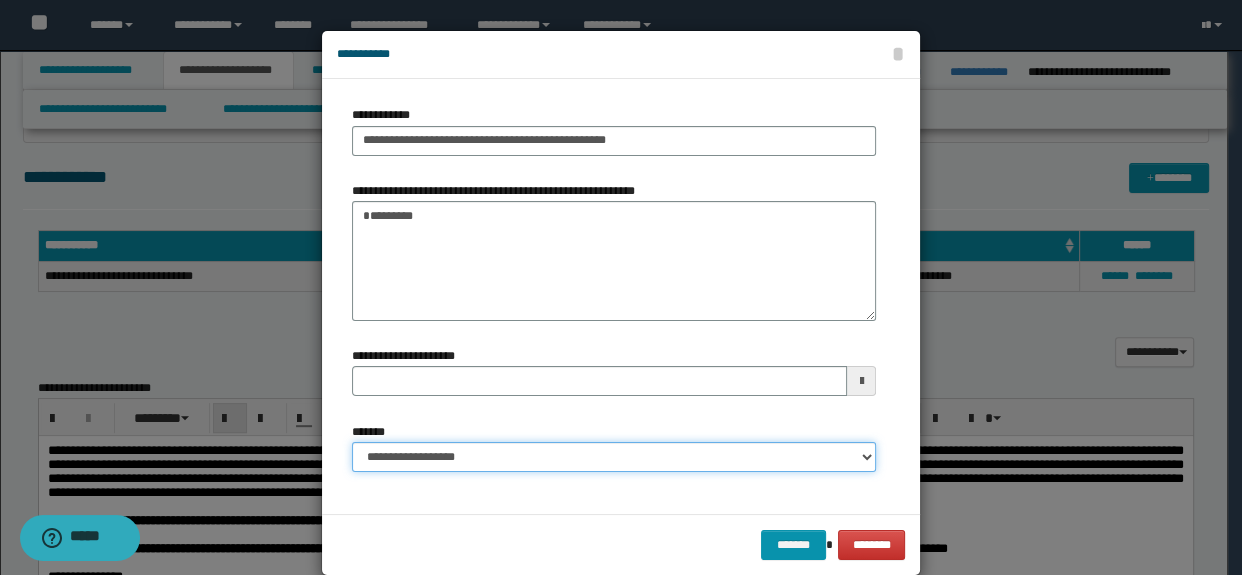 click on "**********" at bounding box center (614, 457) 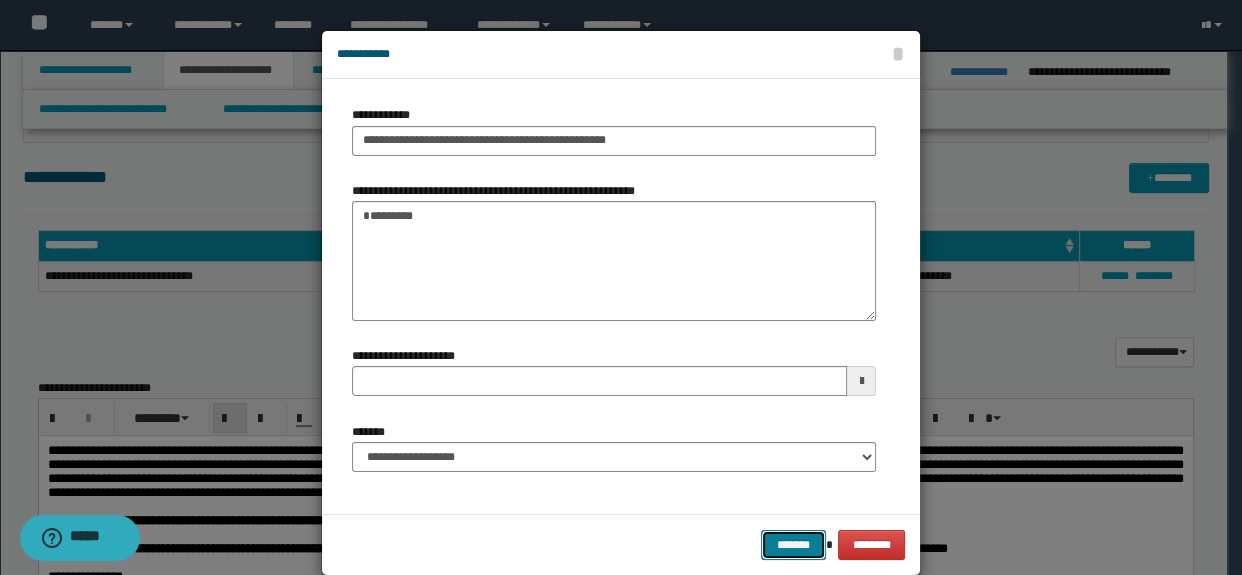 click on "*******" at bounding box center (793, 545) 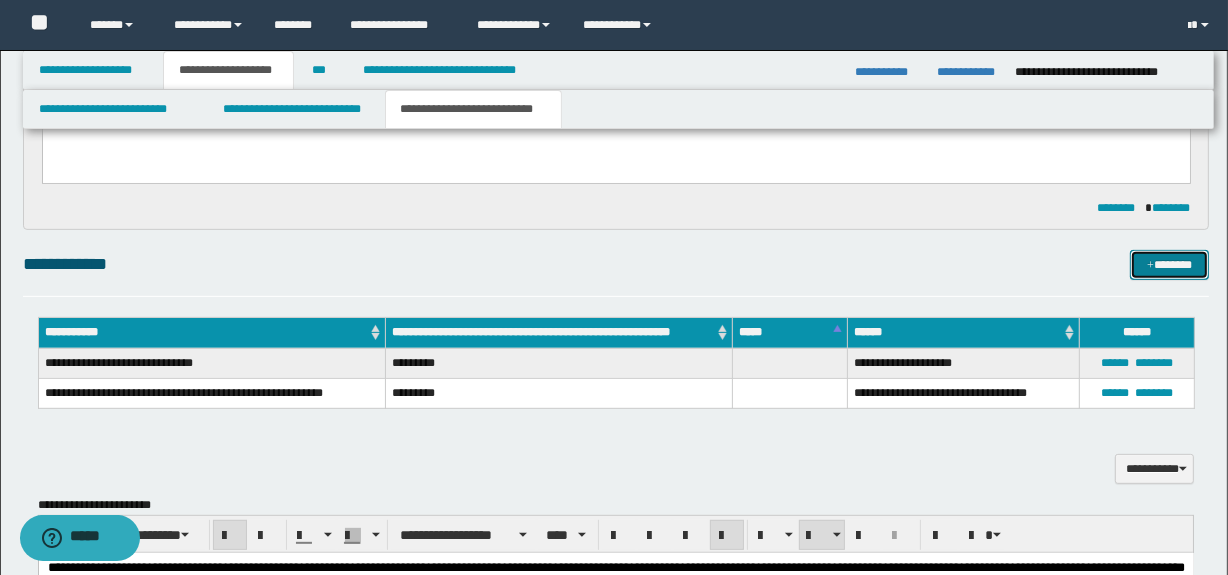 scroll, scrollTop: 643, scrollLeft: 0, axis: vertical 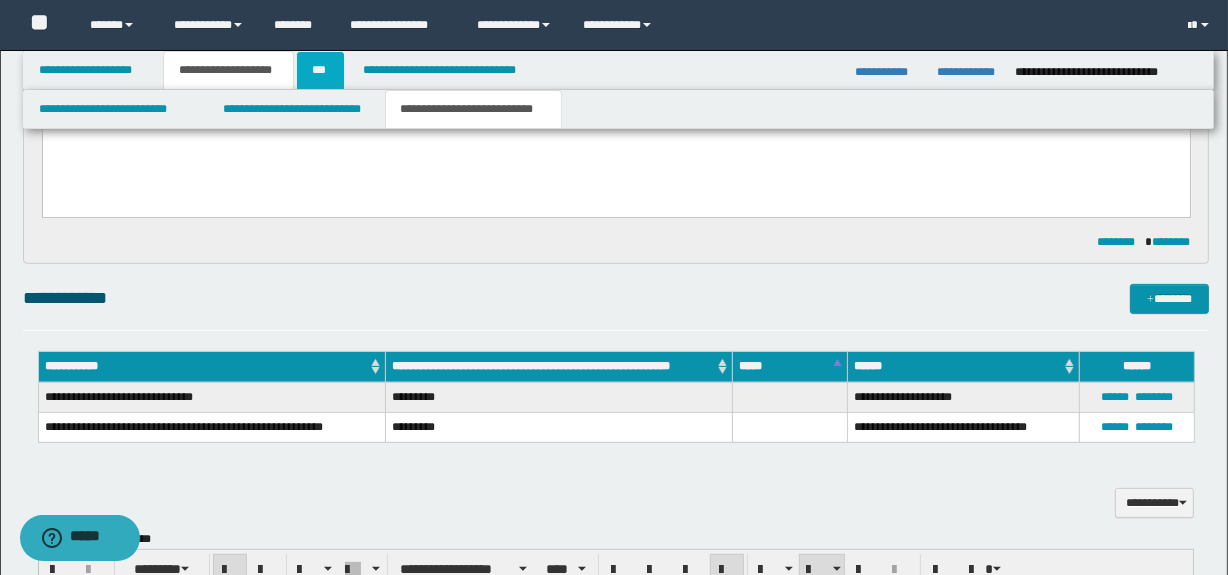 click on "***" at bounding box center [320, 70] 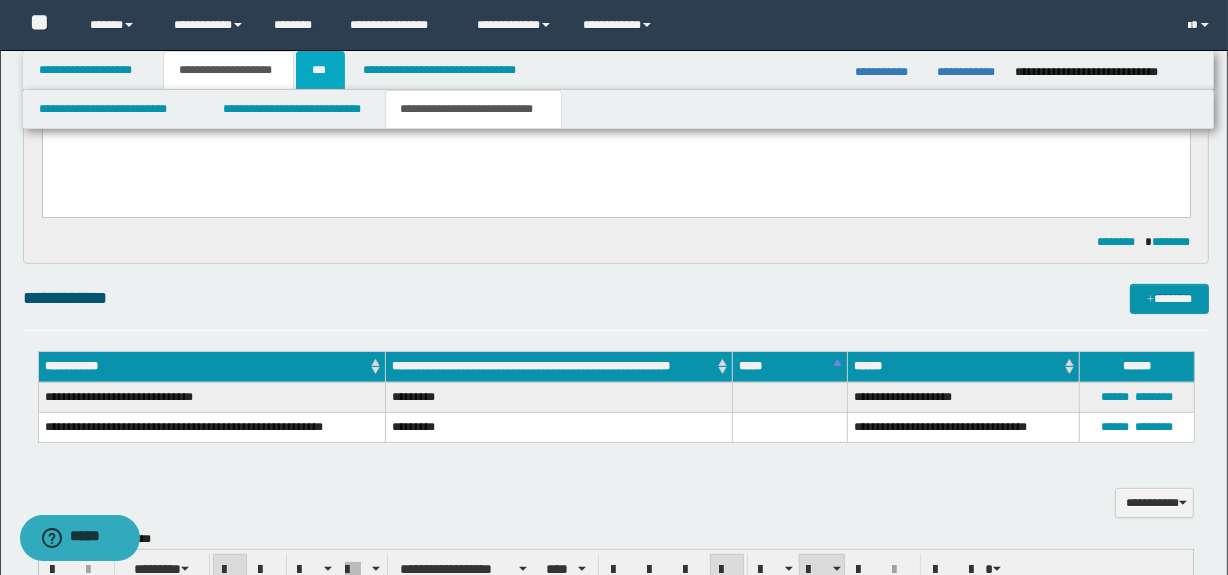 scroll, scrollTop: 0, scrollLeft: 0, axis: both 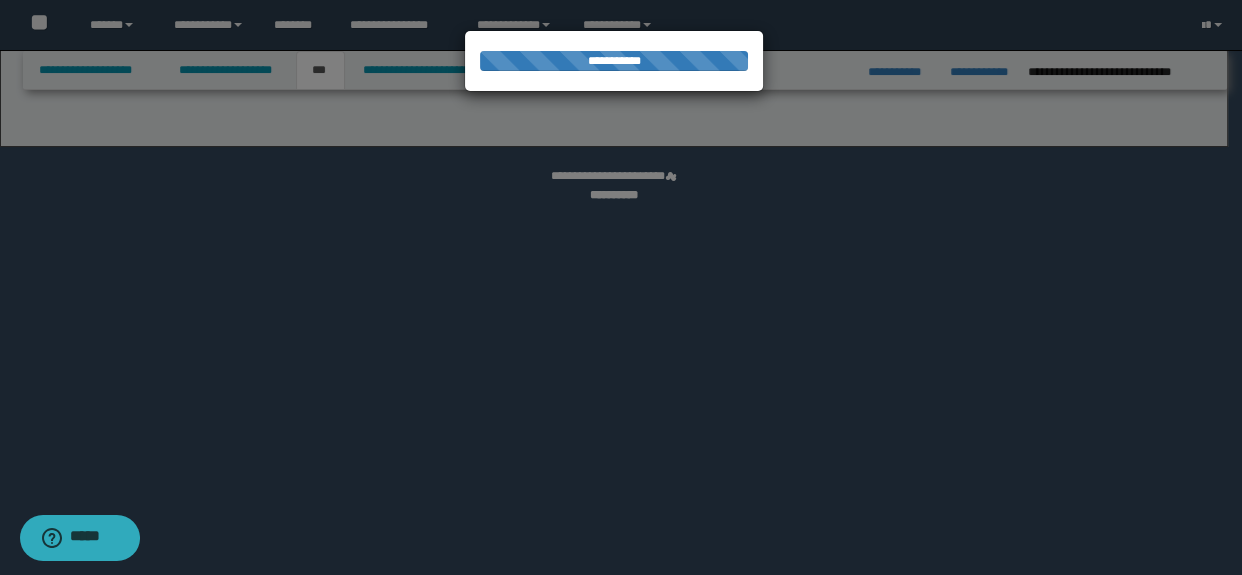 select on "***" 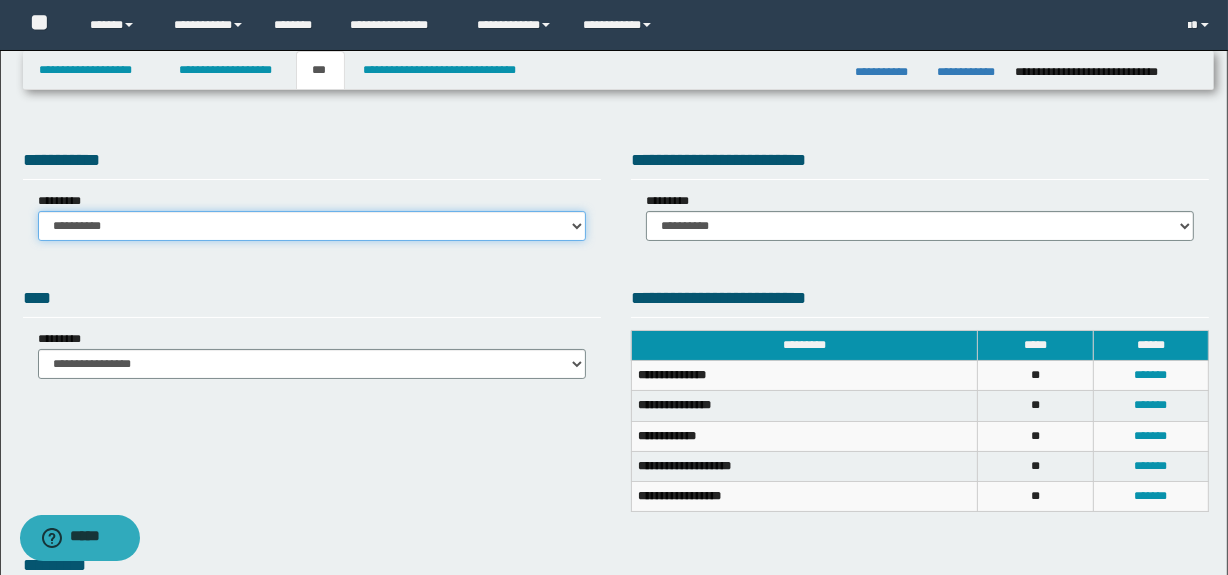 drag, startPoint x: 389, startPoint y: 210, endPoint x: 361, endPoint y: 236, distance: 38.209946 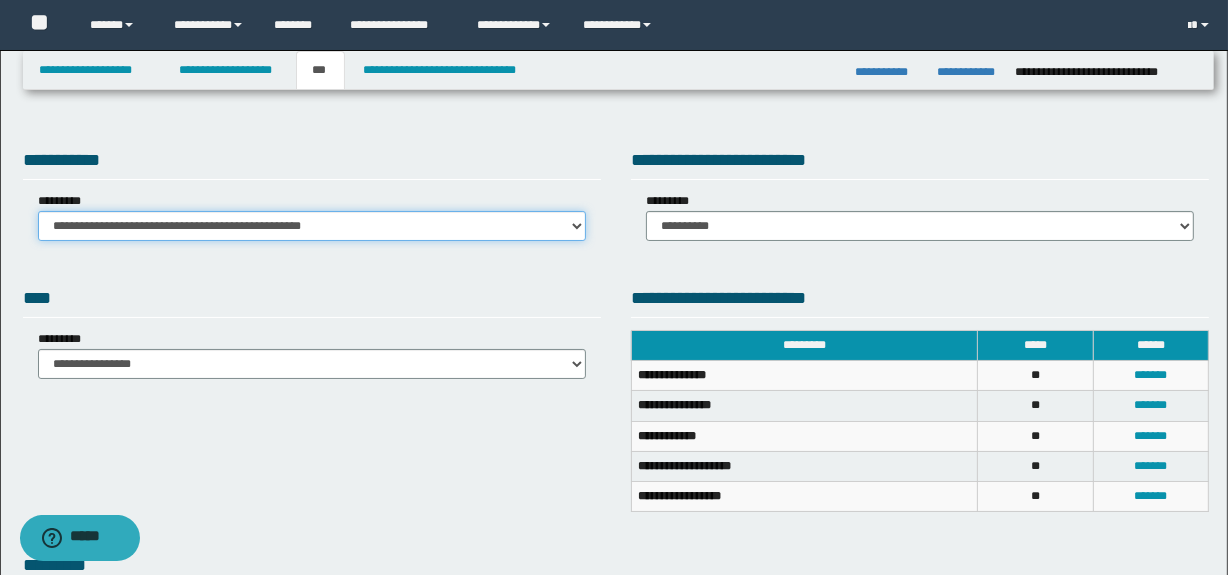 click on "**********" at bounding box center [312, 226] 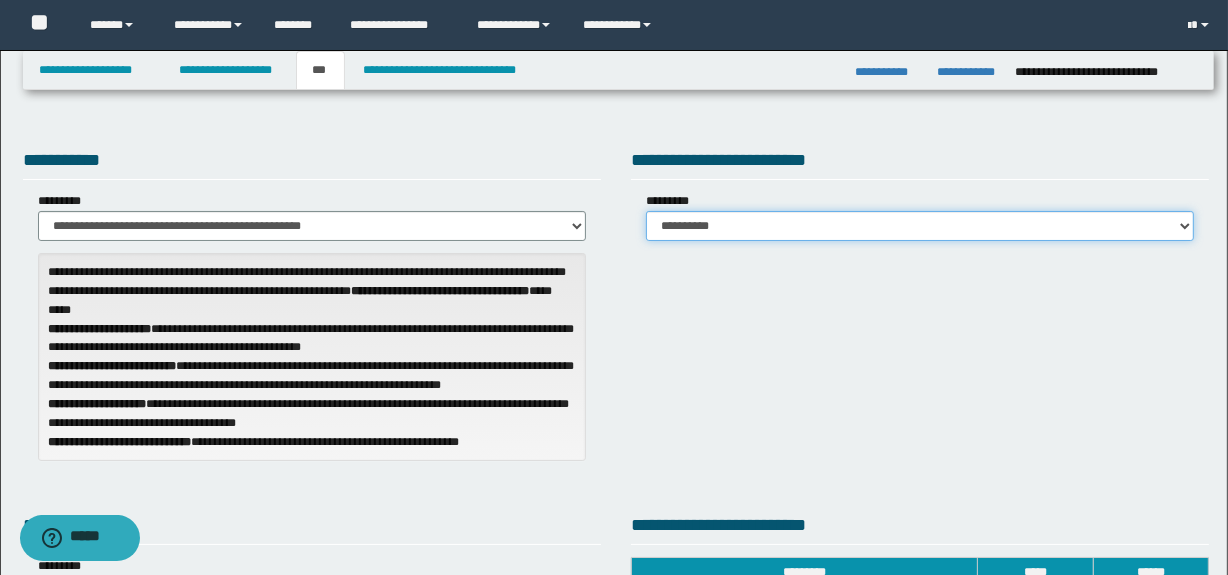 click on "**********" at bounding box center [920, 226] 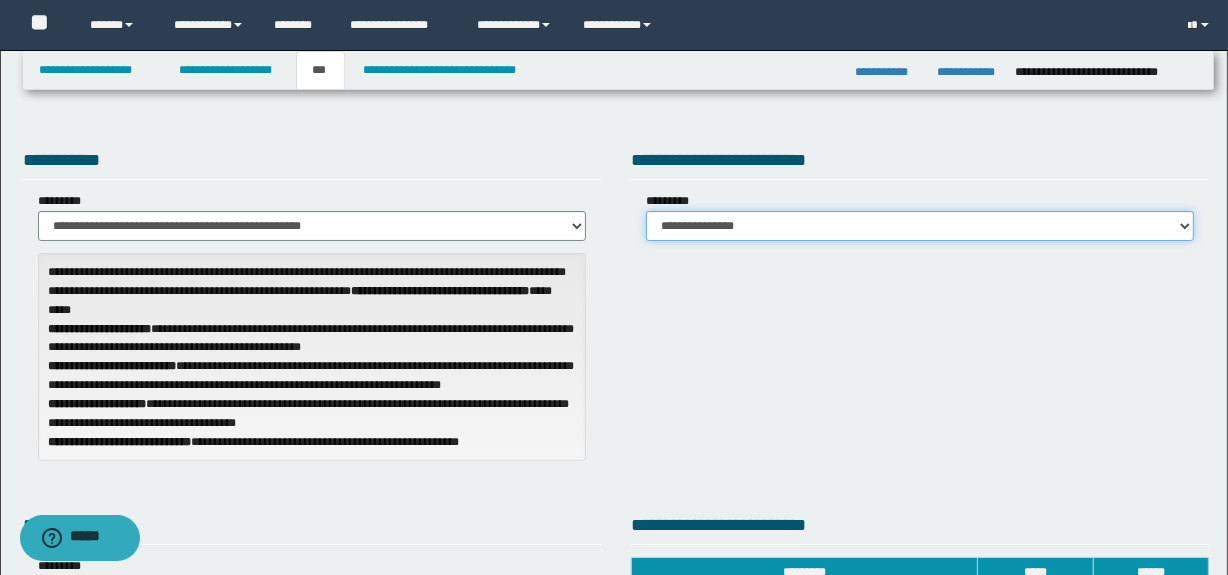 click on "**********" at bounding box center [920, 226] 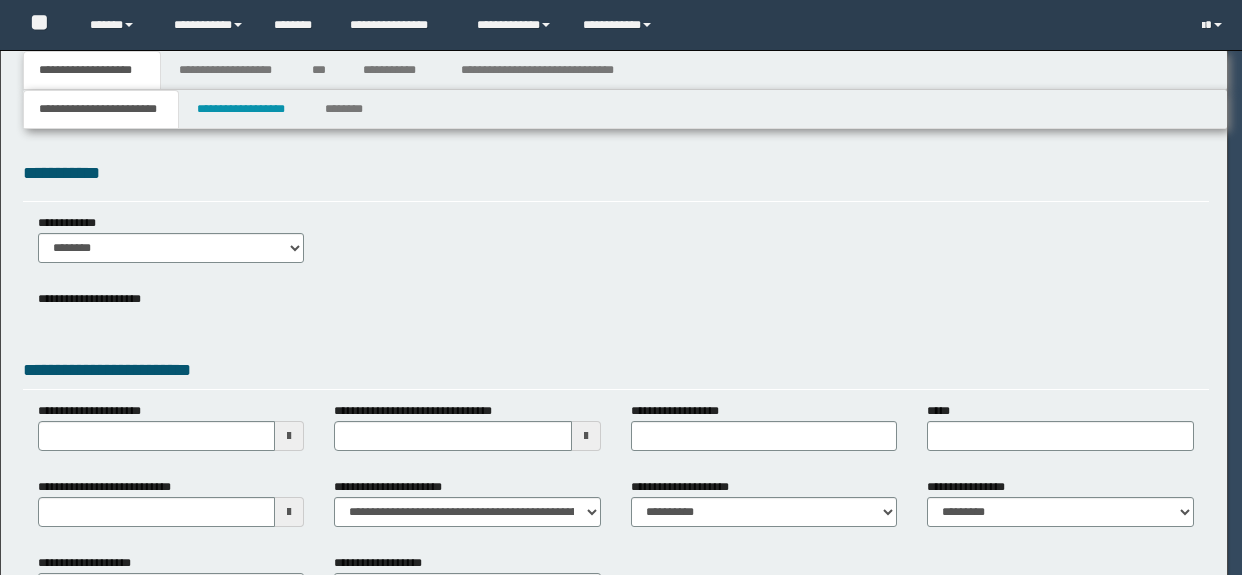 scroll, scrollTop: 0, scrollLeft: 0, axis: both 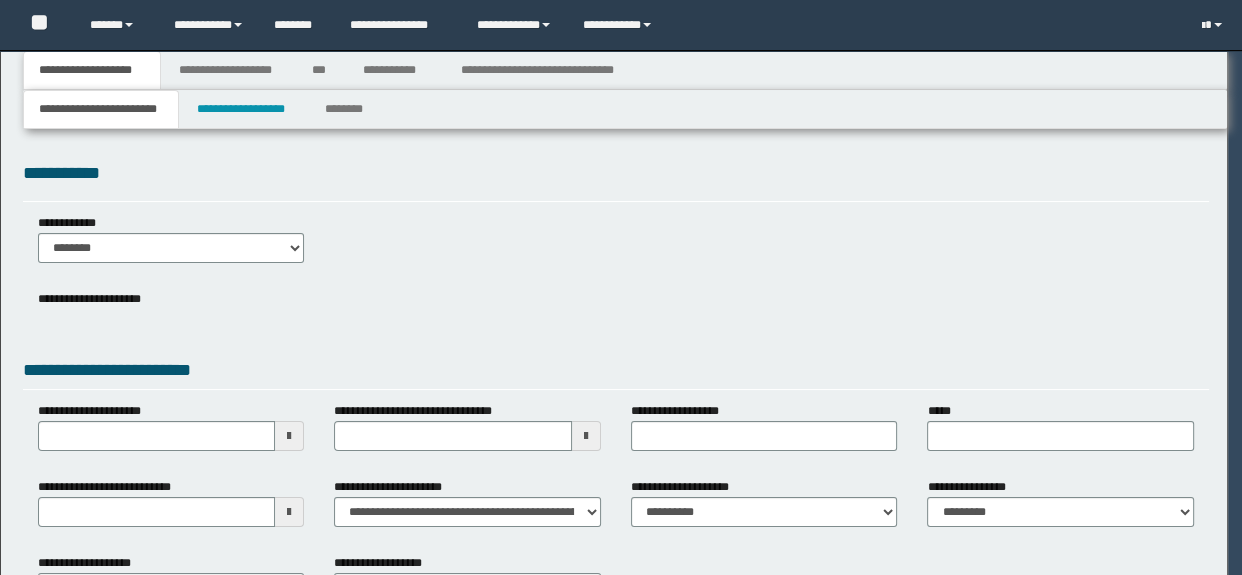 select on "*" 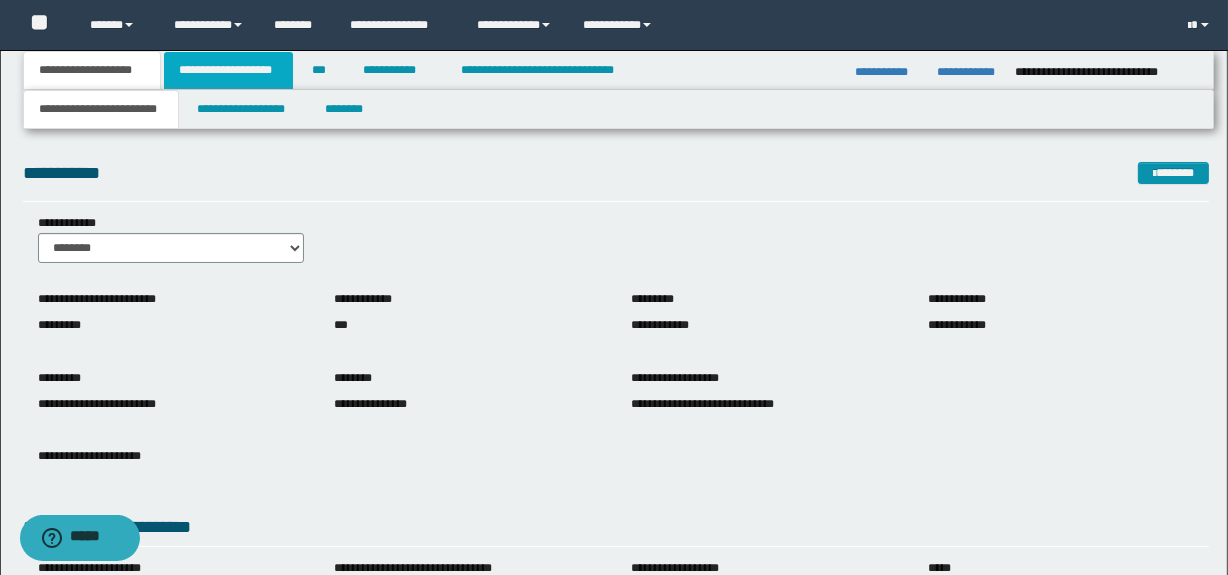 click on "**********" at bounding box center [228, 70] 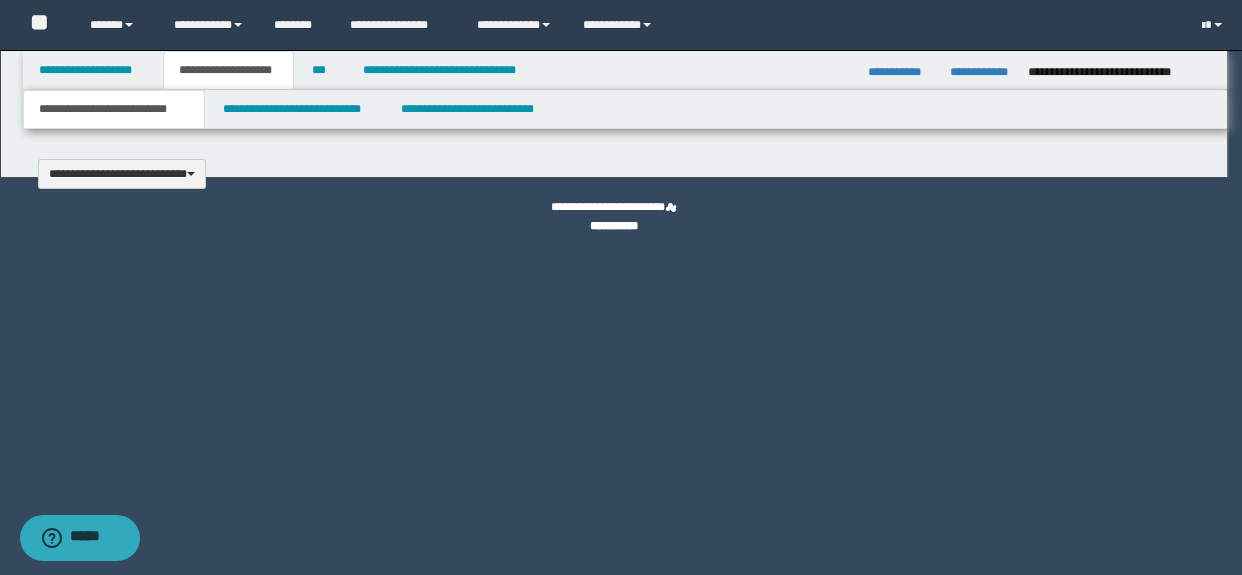 click at bounding box center [621, 287] 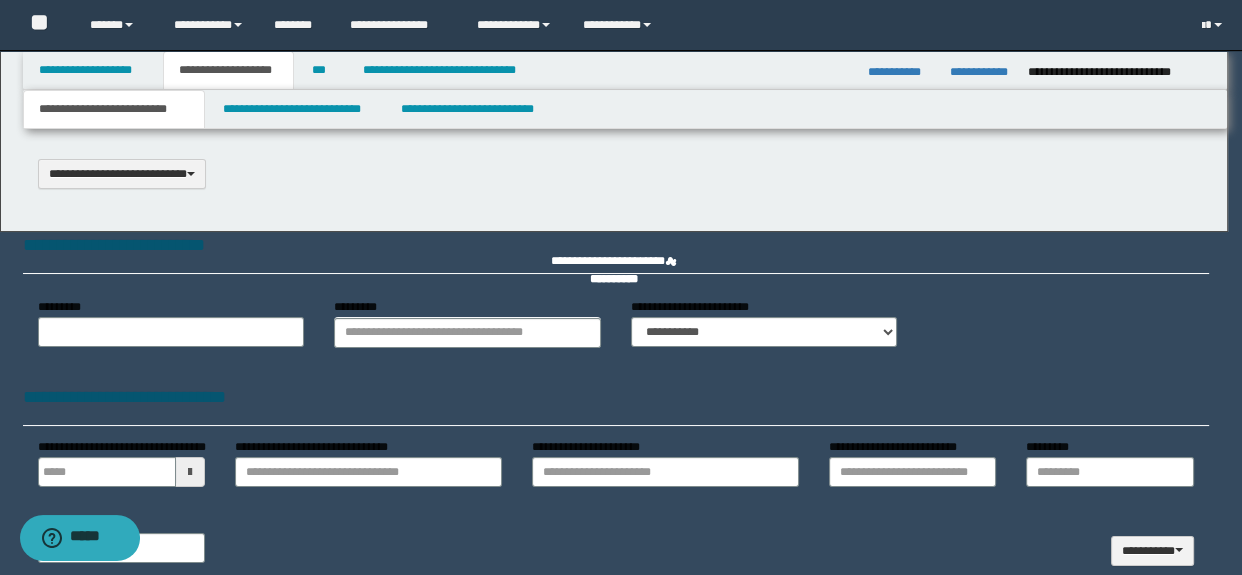 type 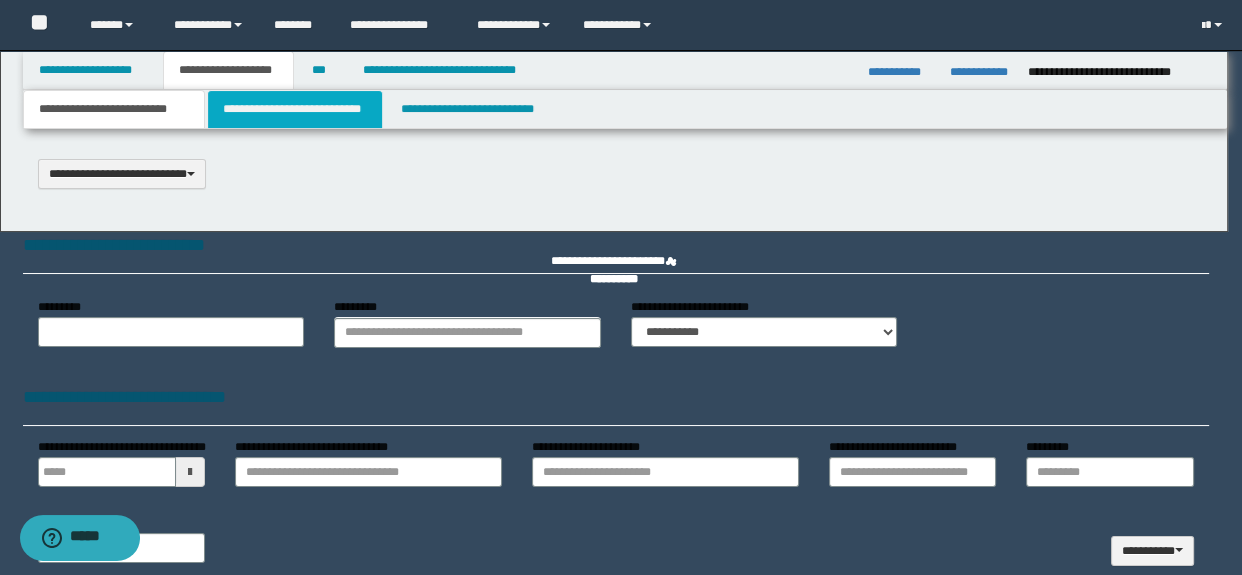 scroll, scrollTop: 0, scrollLeft: 0, axis: both 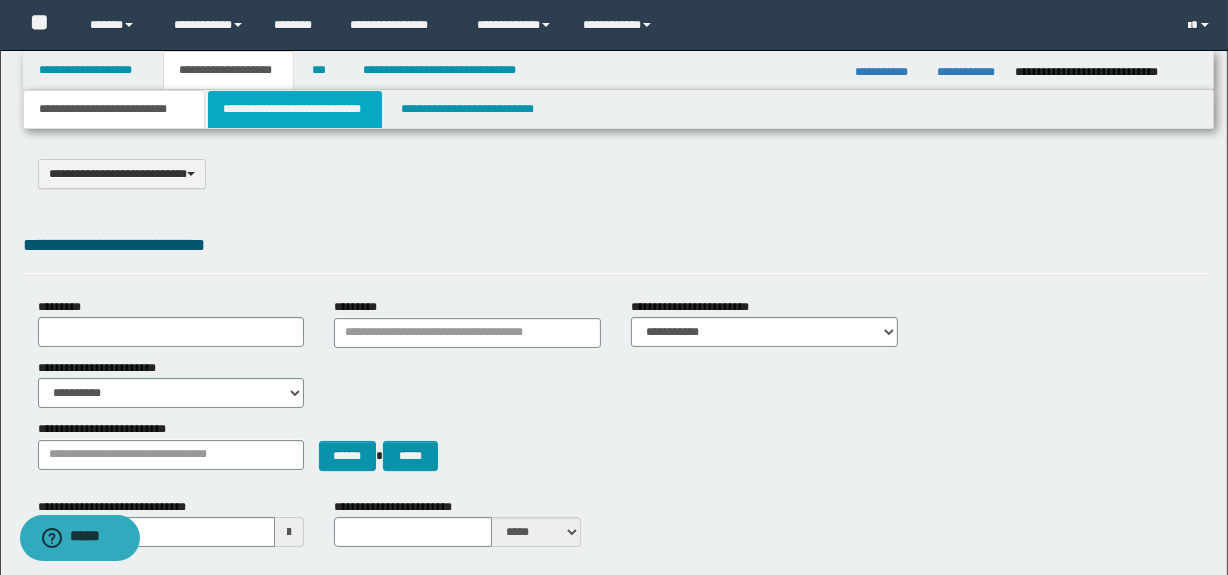click on "**********" at bounding box center [294, 109] 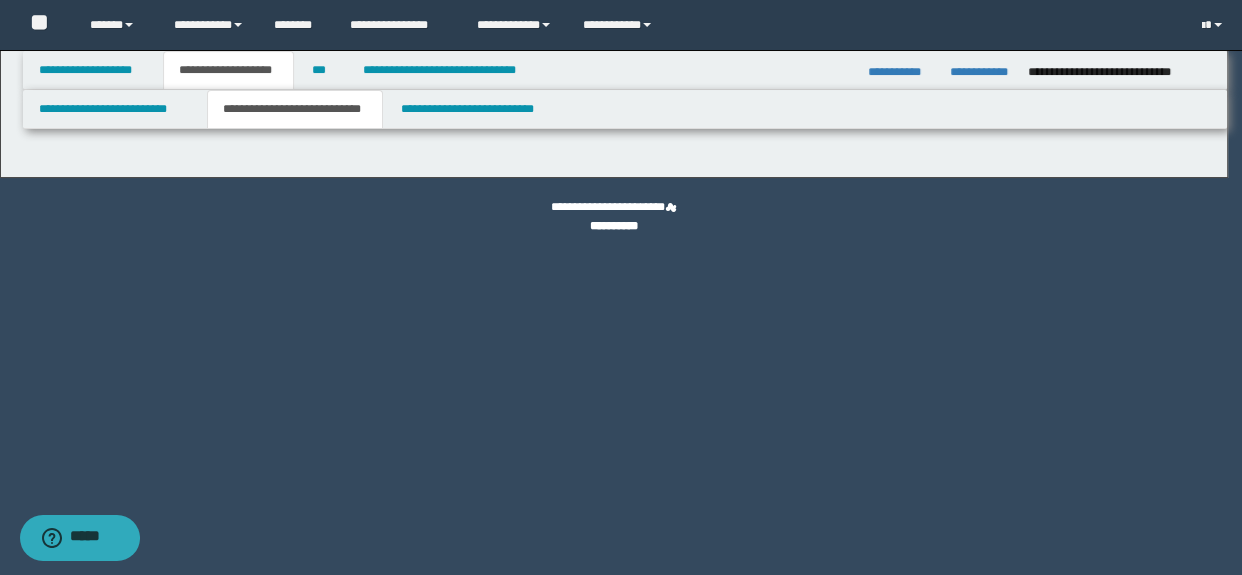 select on "*" 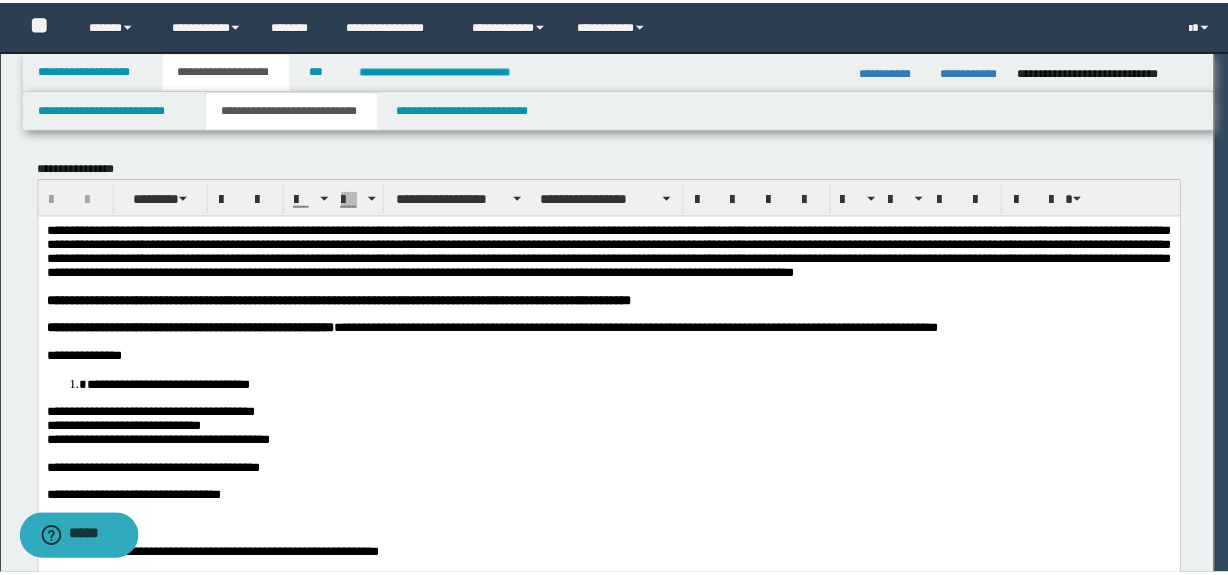 scroll, scrollTop: 0, scrollLeft: 0, axis: both 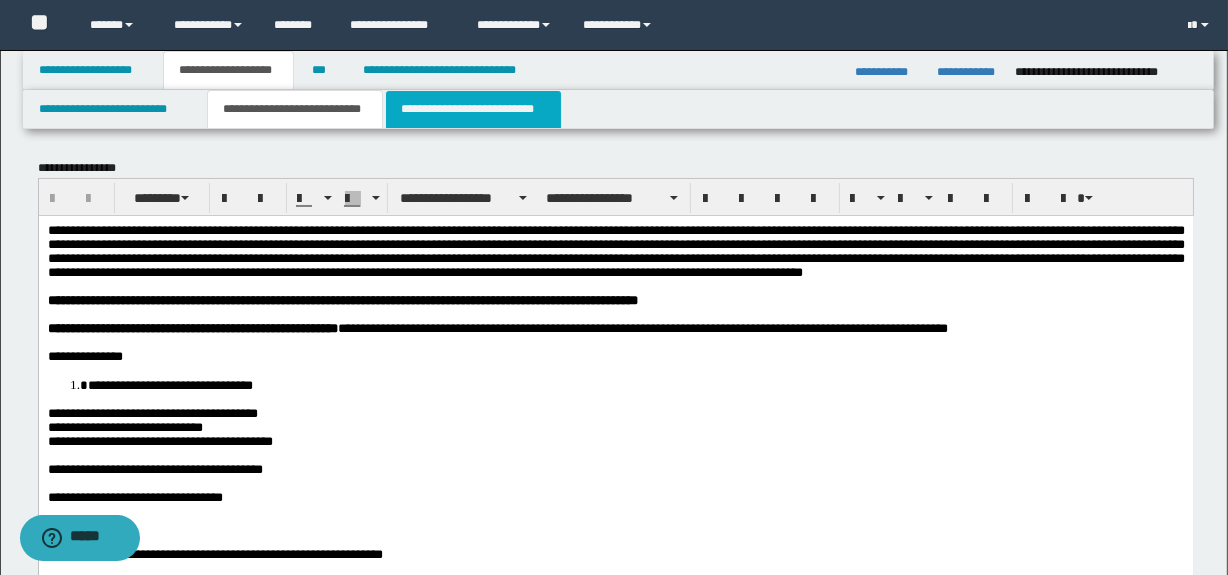 click on "**********" at bounding box center [473, 109] 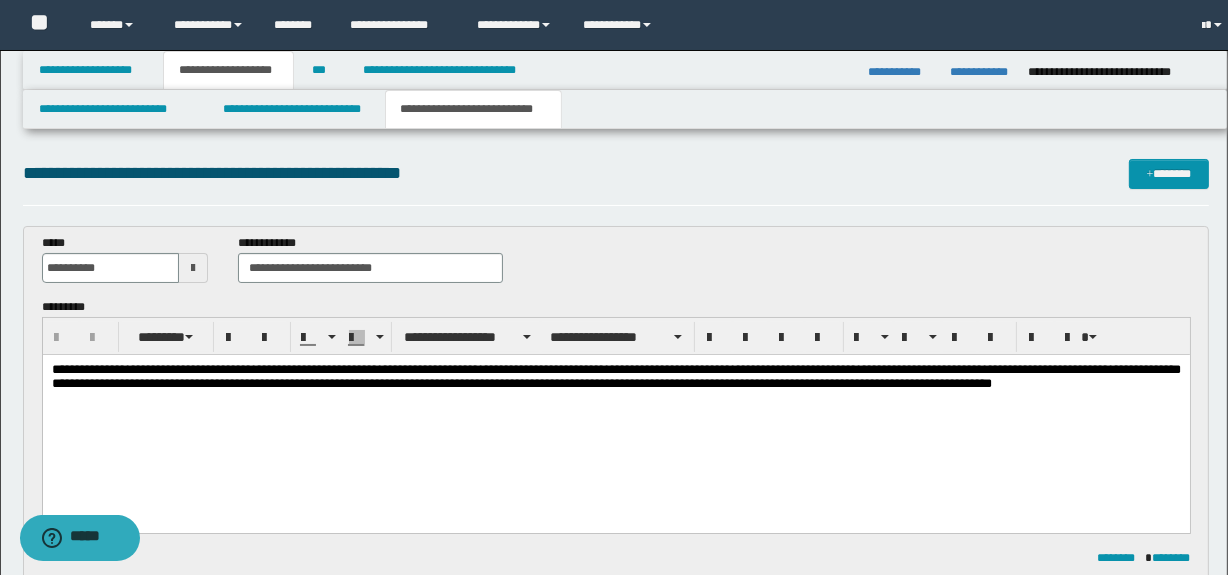 scroll, scrollTop: 0, scrollLeft: 0, axis: both 